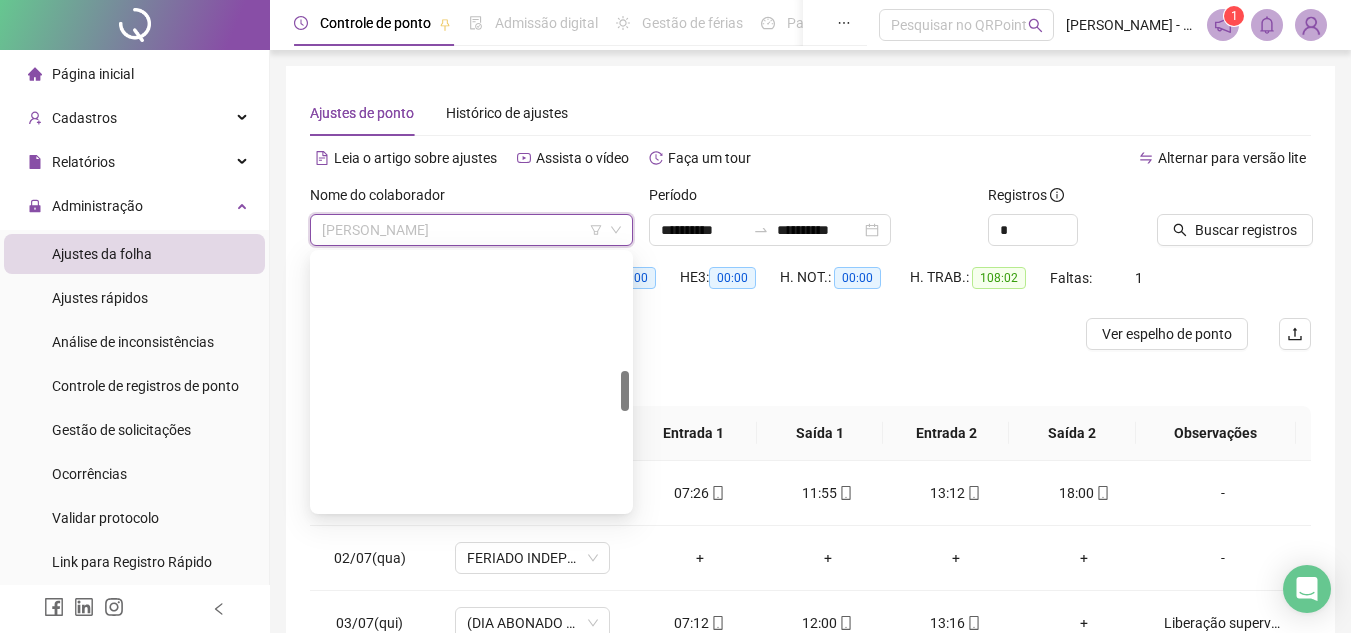 scroll, scrollTop: 0, scrollLeft: 0, axis: both 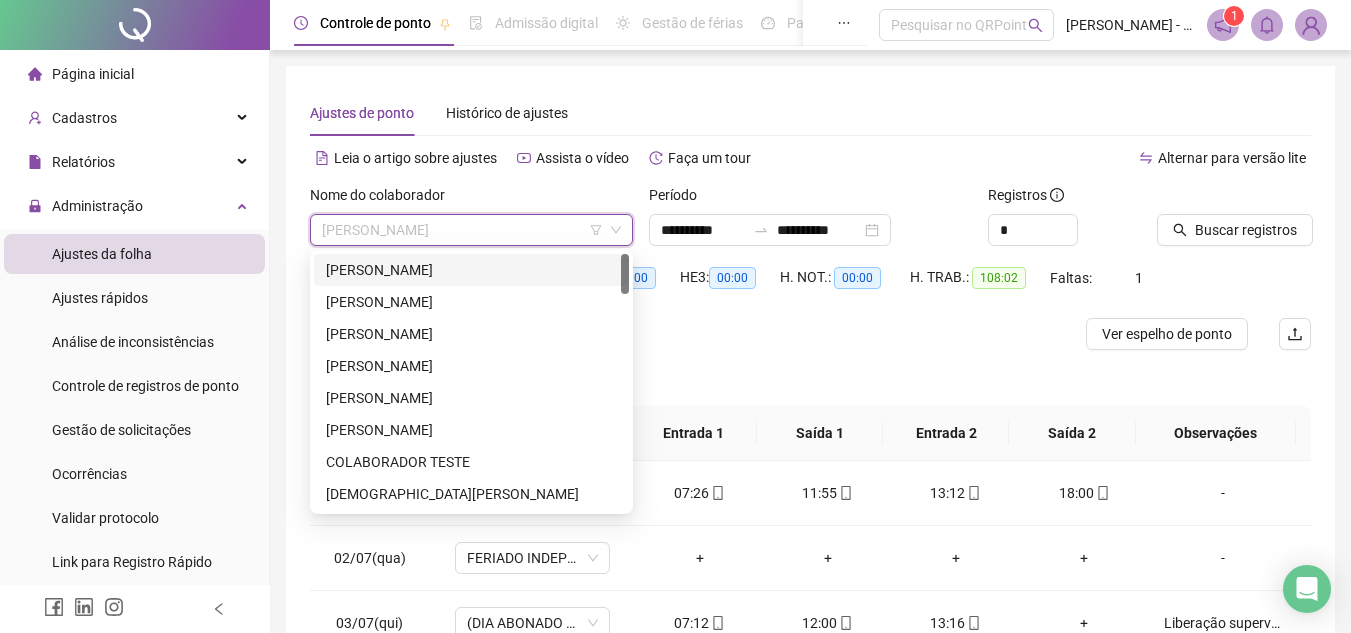 click on "[PERSON_NAME]" at bounding box center [471, 270] 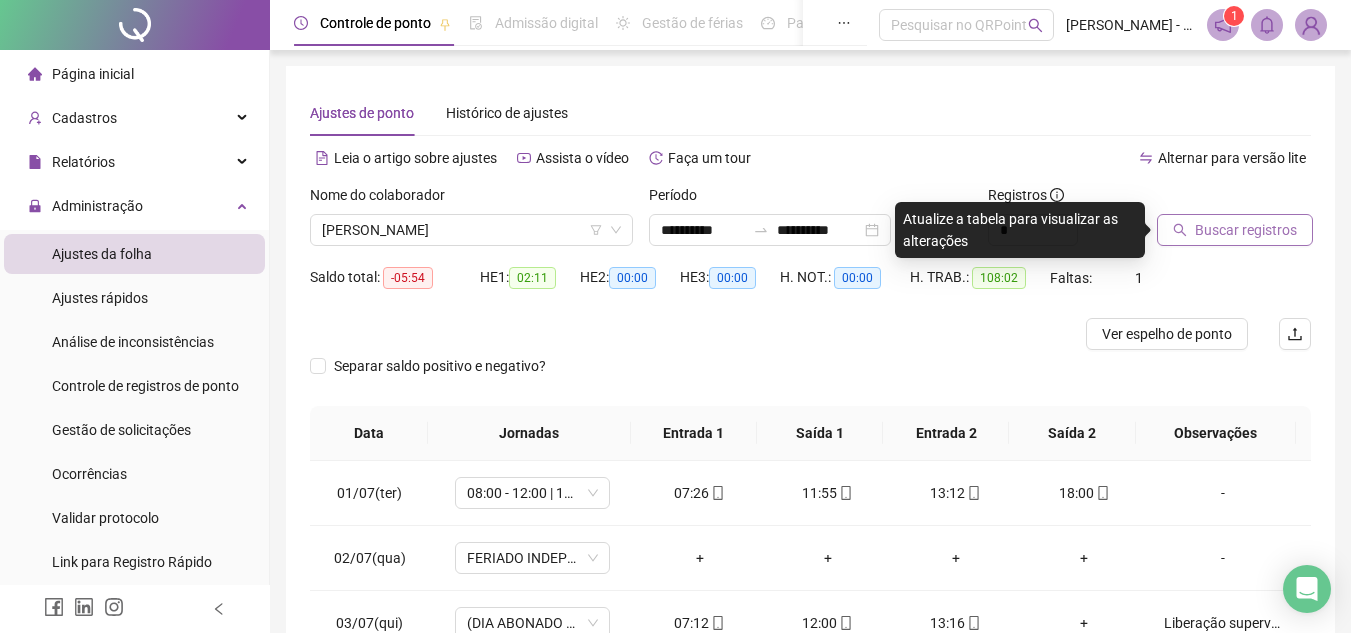 click on "Buscar registros" at bounding box center [1246, 230] 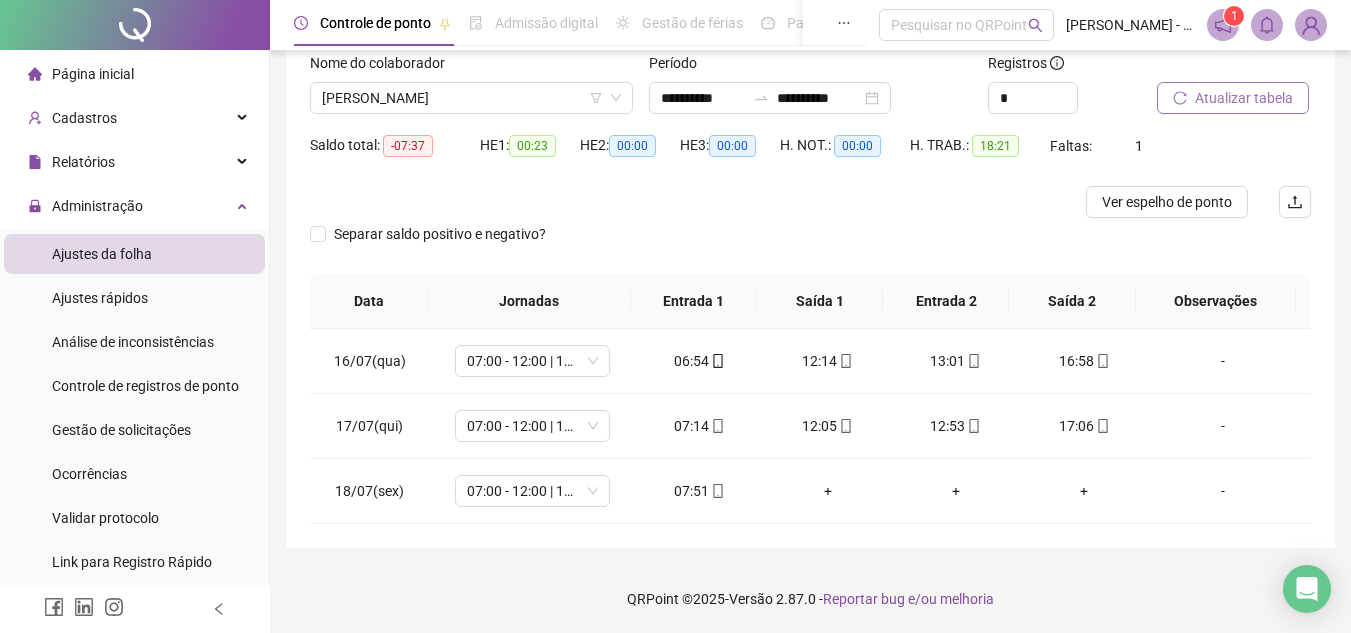 scroll, scrollTop: 133, scrollLeft: 0, axis: vertical 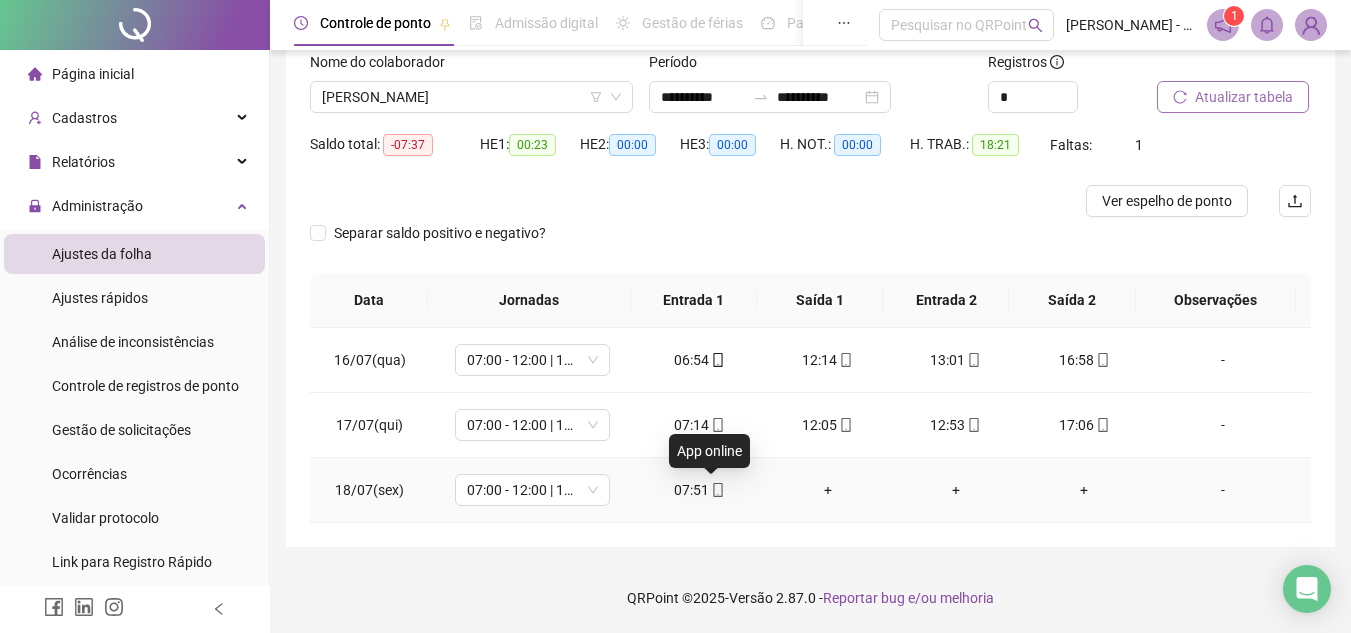 click 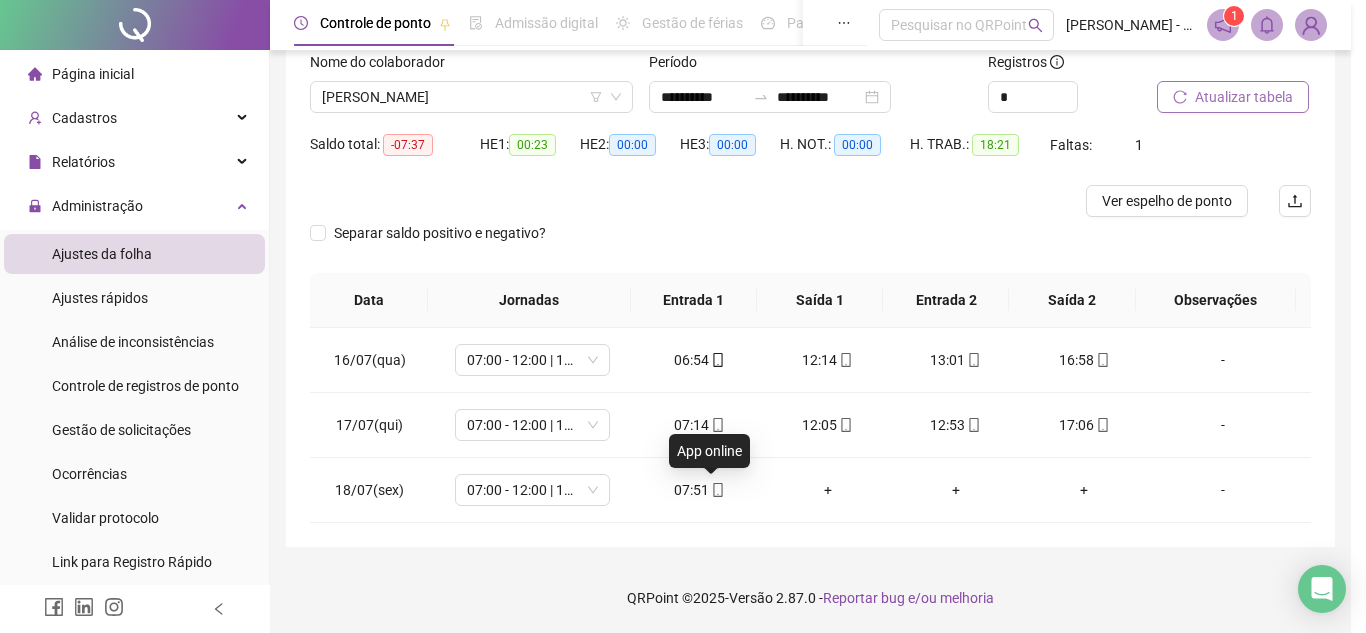 type on "**********" 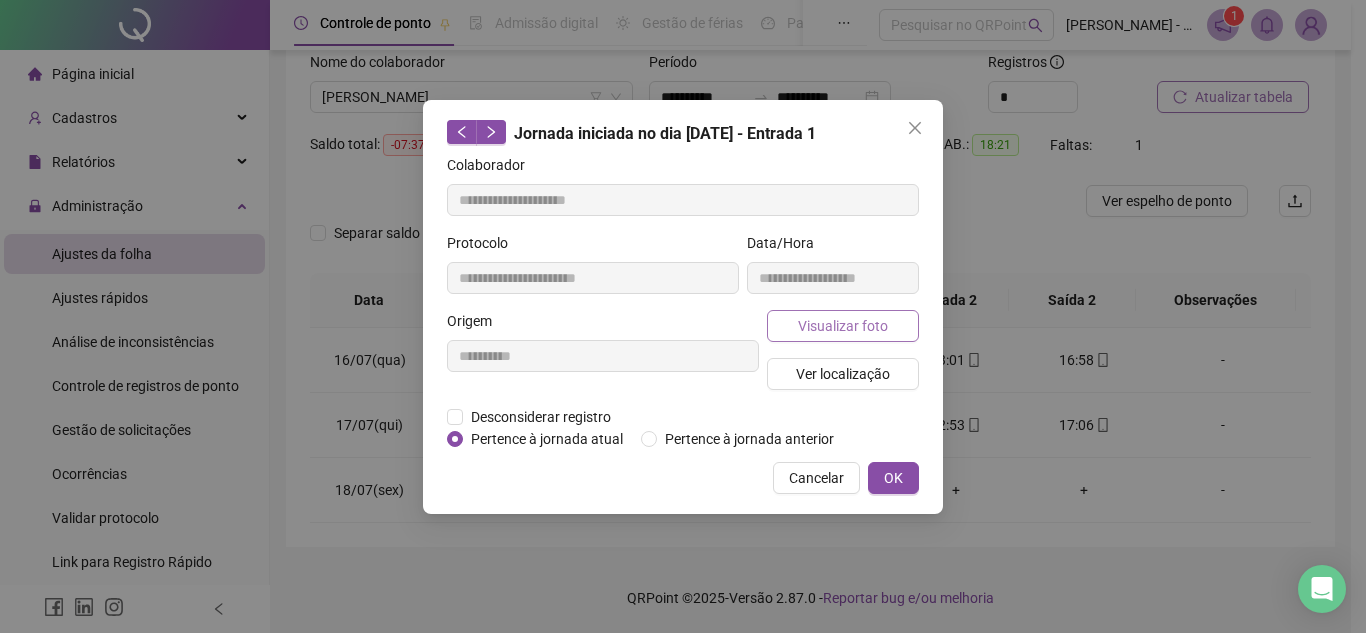 click on "Visualizar foto" at bounding box center (843, 326) 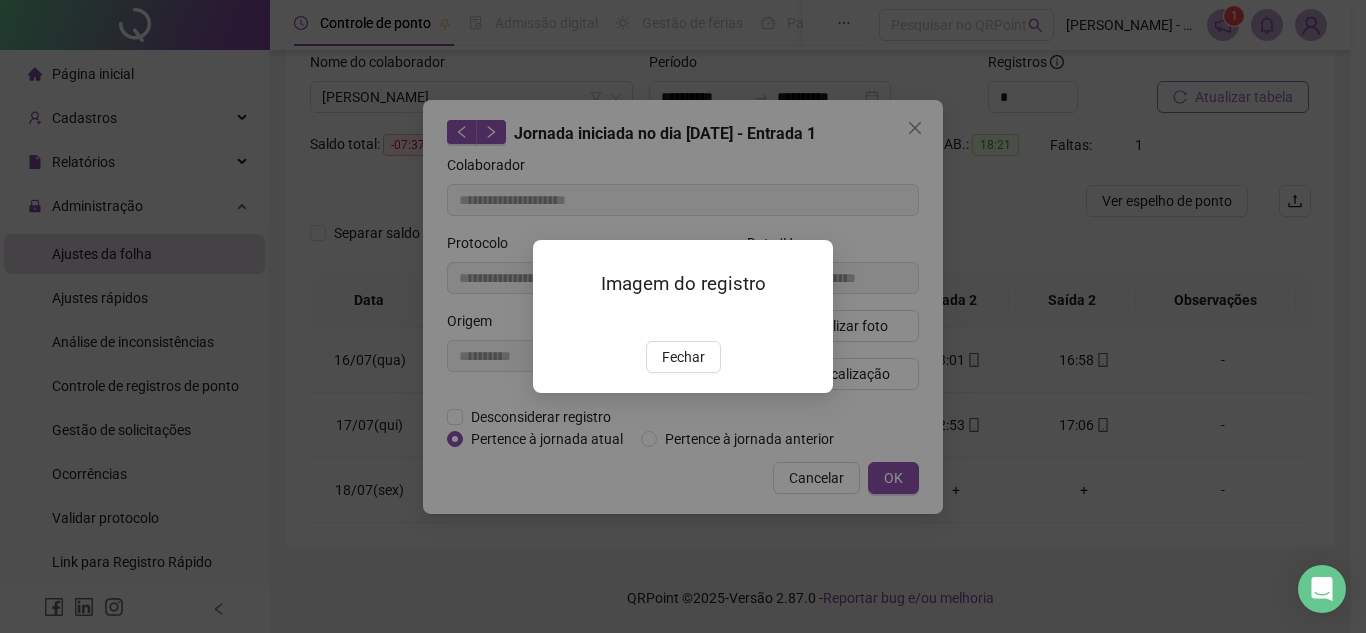 drag, startPoint x: 680, startPoint y: 474, endPoint x: 861, endPoint y: 372, distance: 207.76189 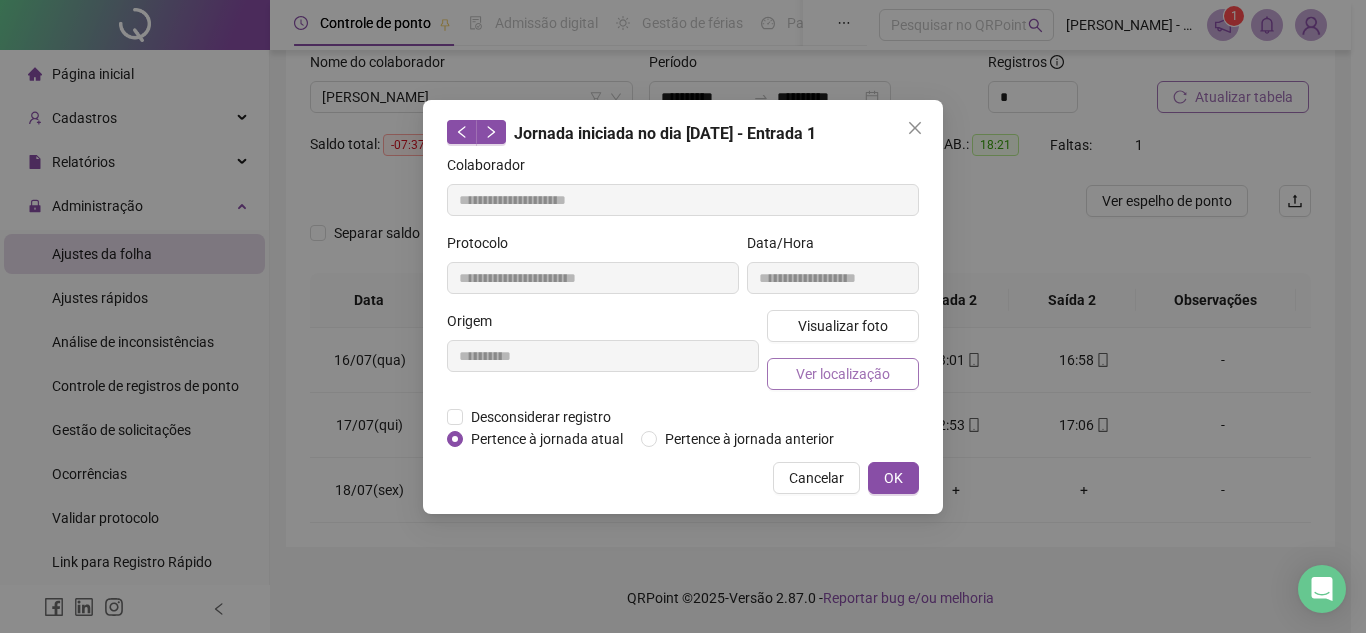 click on "Ver localização" at bounding box center [843, 374] 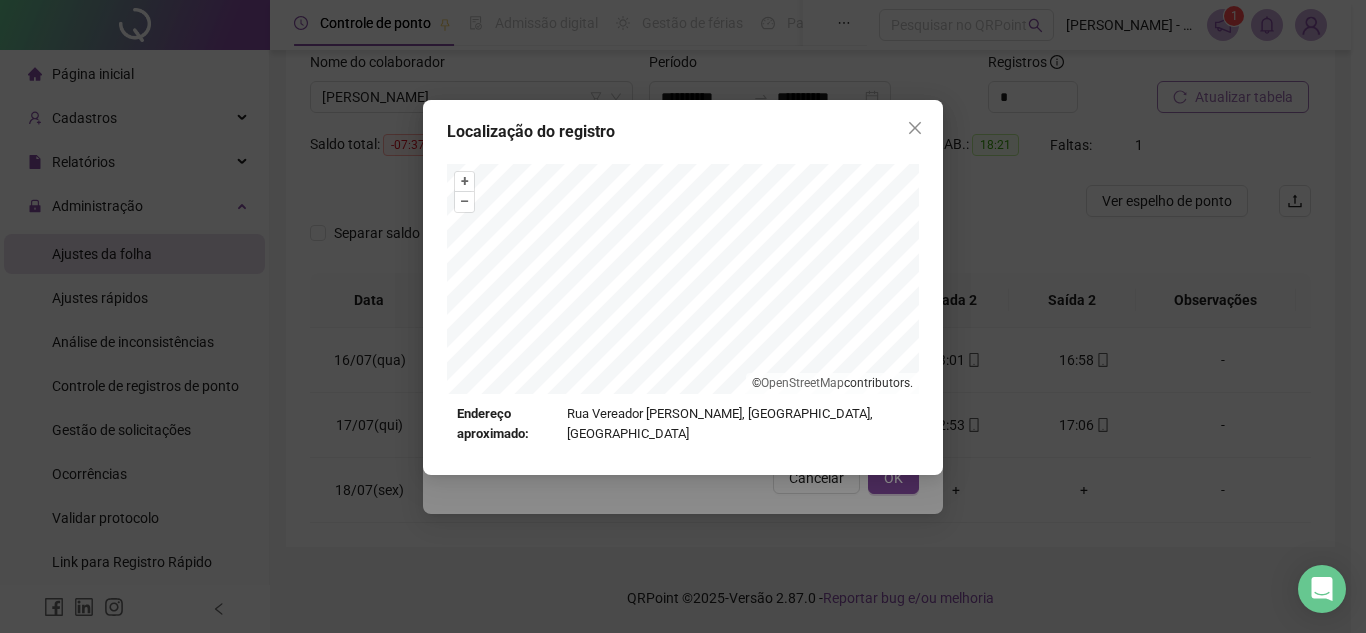 click on "Localização do registro + – ⇧ › ©  OpenStreetMap  contributors. Endereço aproximado:   Rua Vereador Zezéu Ribeiro, Boca da Mata, Salvador *OBS Os registros de ponto executados através da web utilizam uma tecnologia menos precisa para obter a geolocalização do colaborador, o que poderá resultar em localizações distintas." at bounding box center [683, 316] 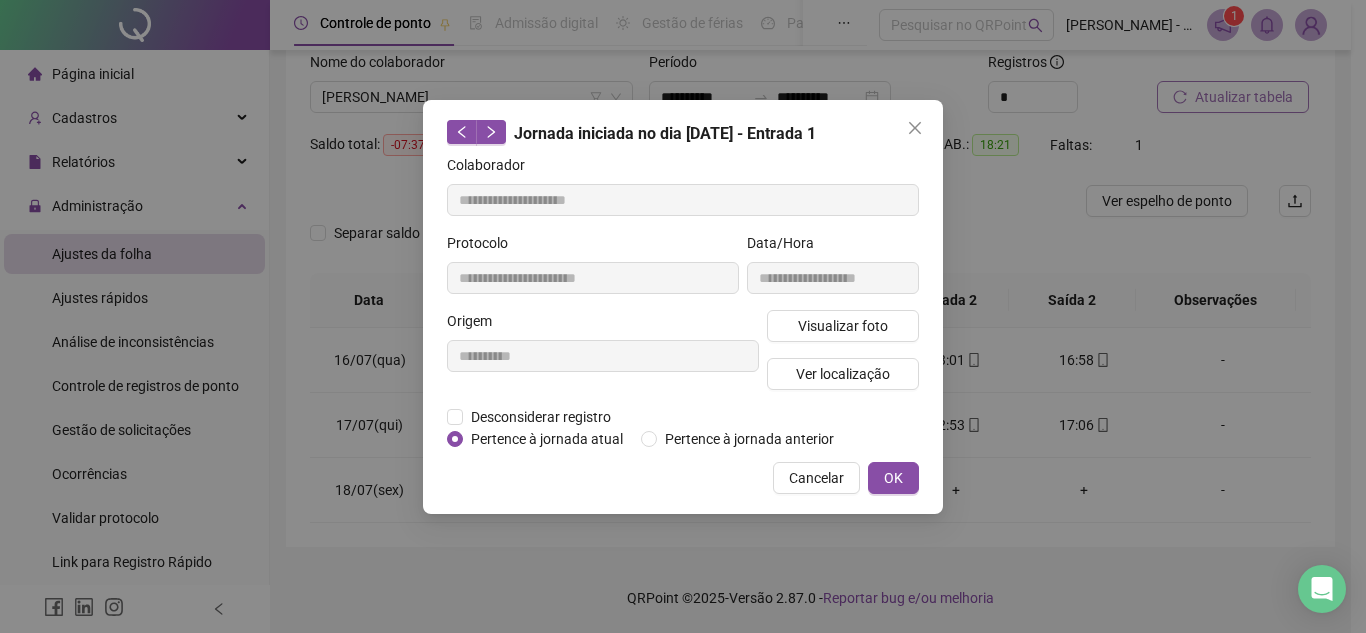 drag, startPoint x: 911, startPoint y: 478, endPoint x: 854, endPoint y: 475, distance: 57.07889 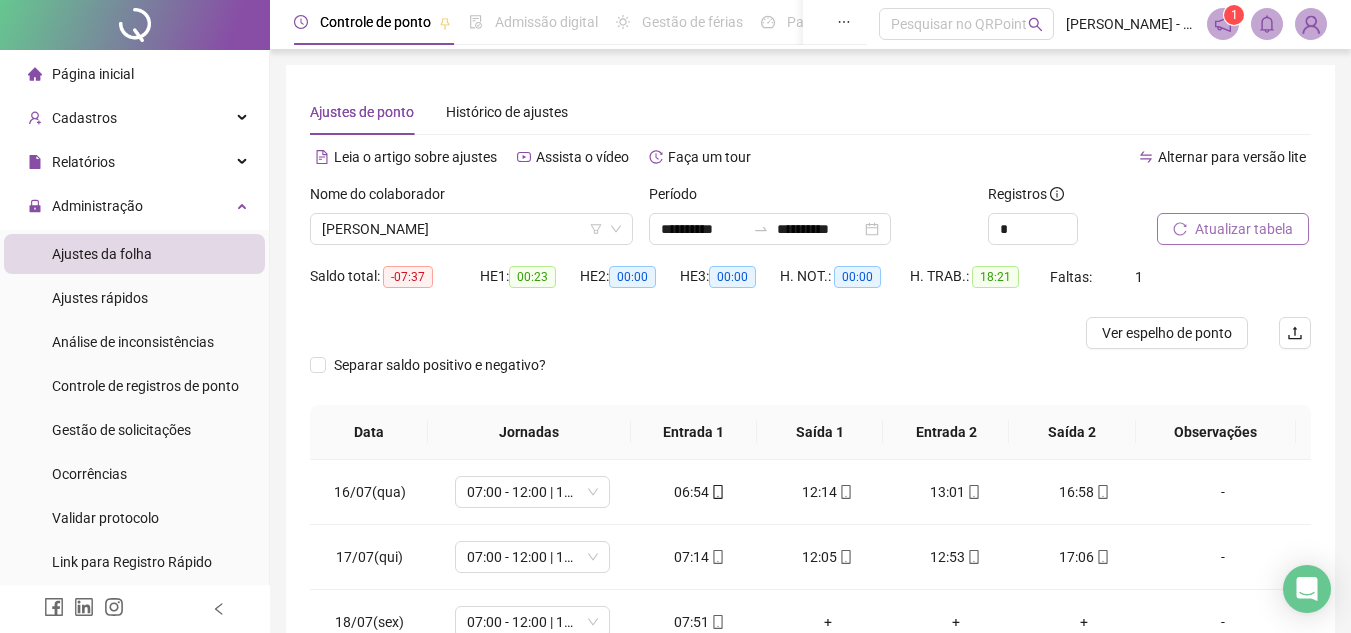 scroll, scrollTop: 0, scrollLeft: 0, axis: both 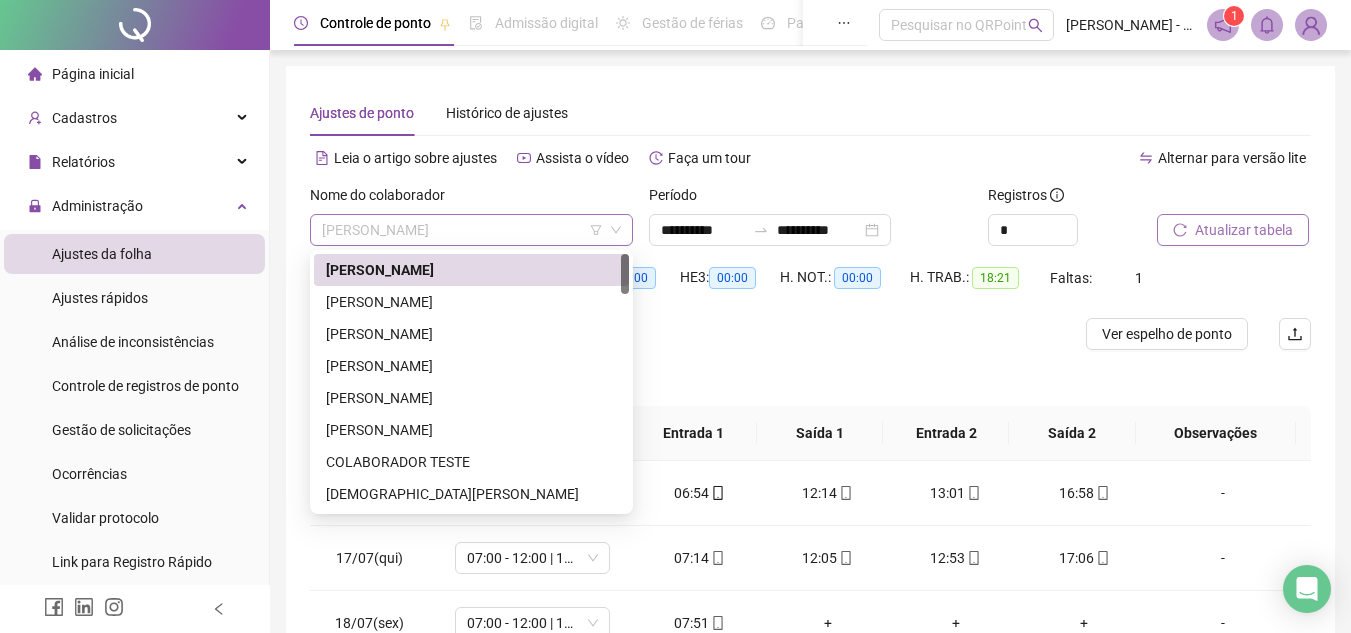 click on "ALISSON PIRES AZEVEDO" at bounding box center (471, 230) 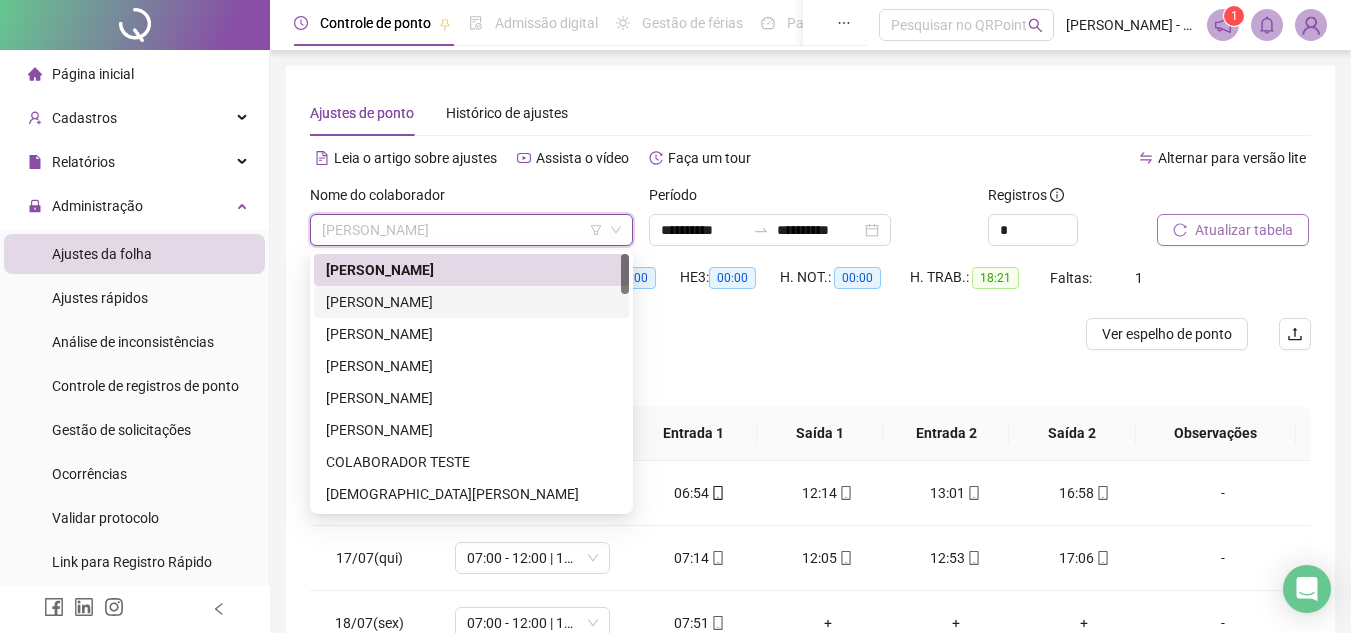 click on "AMARILDO BARRETO DOS SANTOS" at bounding box center (471, 302) 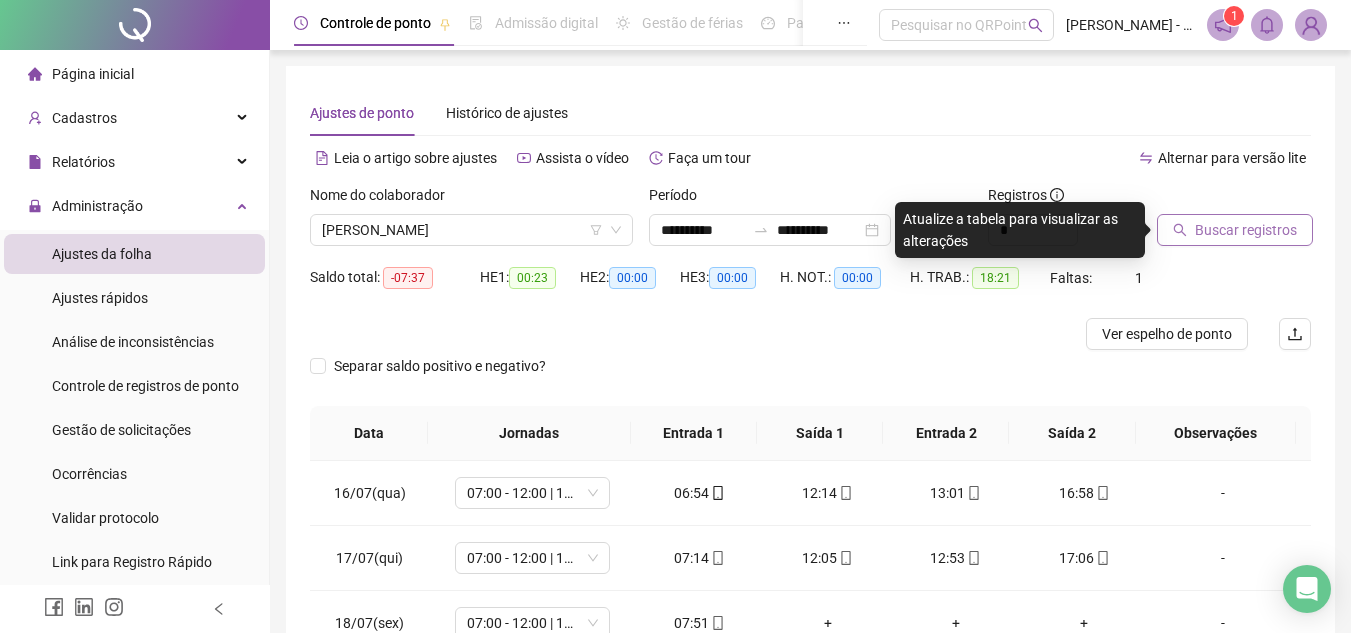 click at bounding box center (1209, 199) 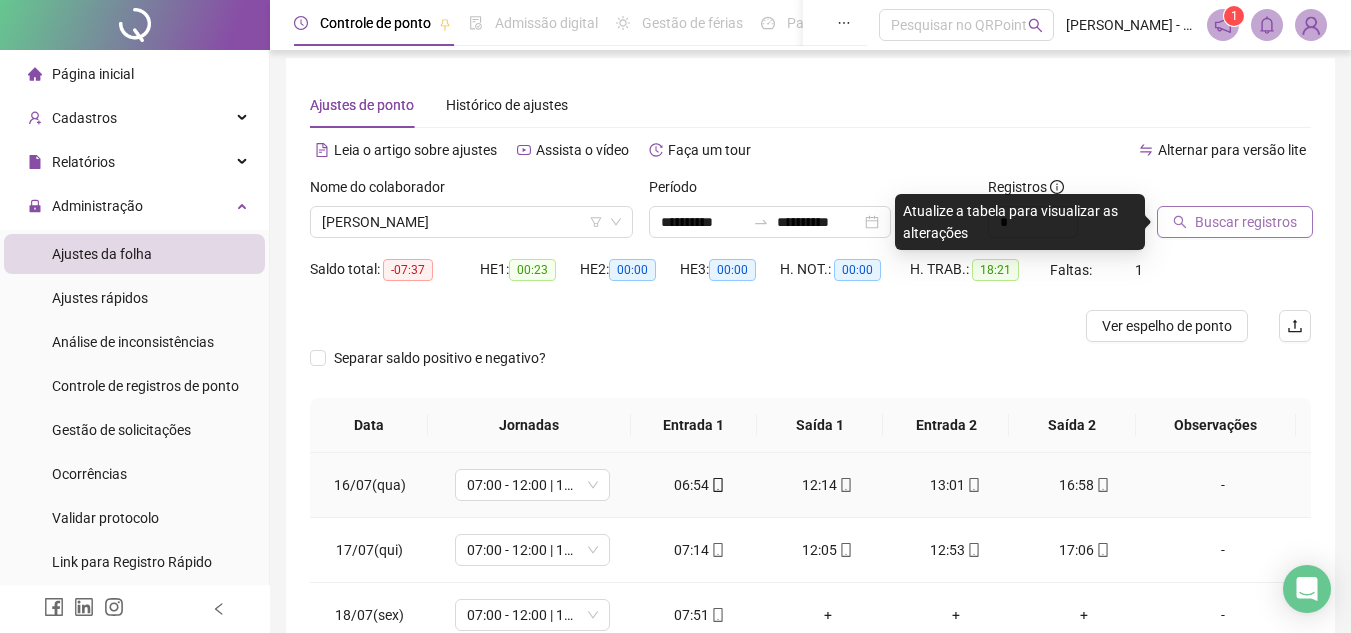 scroll, scrollTop: 0, scrollLeft: 0, axis: both 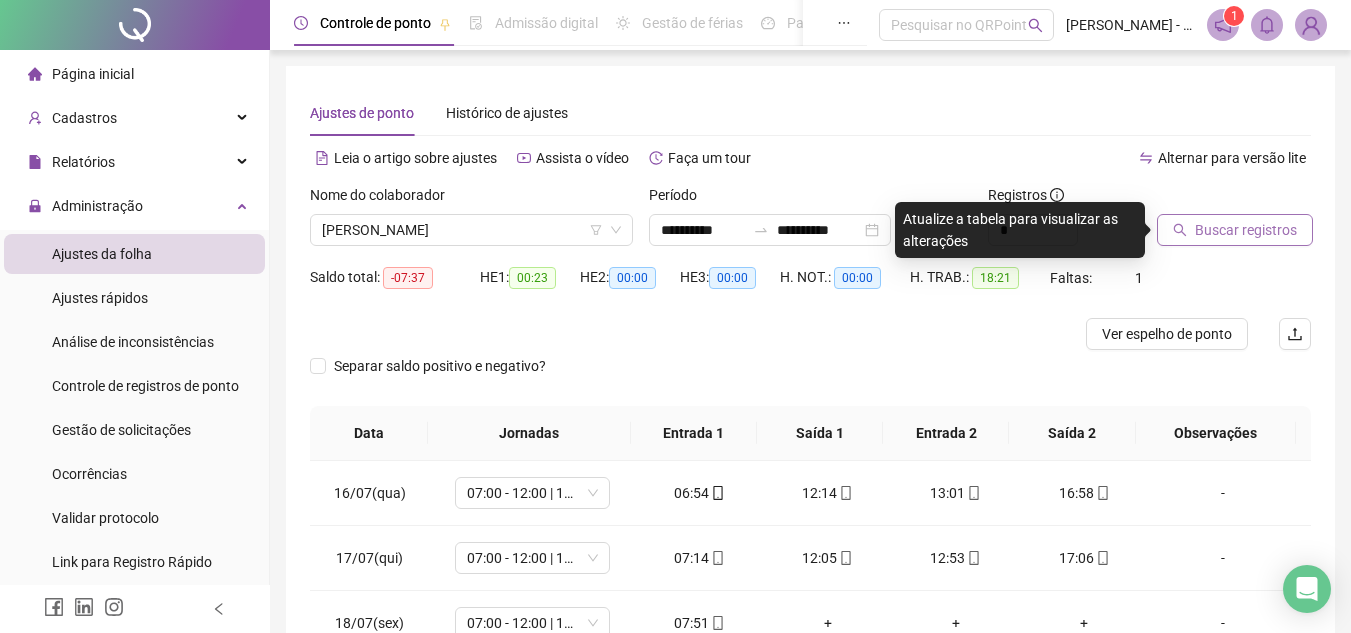 click on "Buscar registros" at bounding box center (1246, 230) 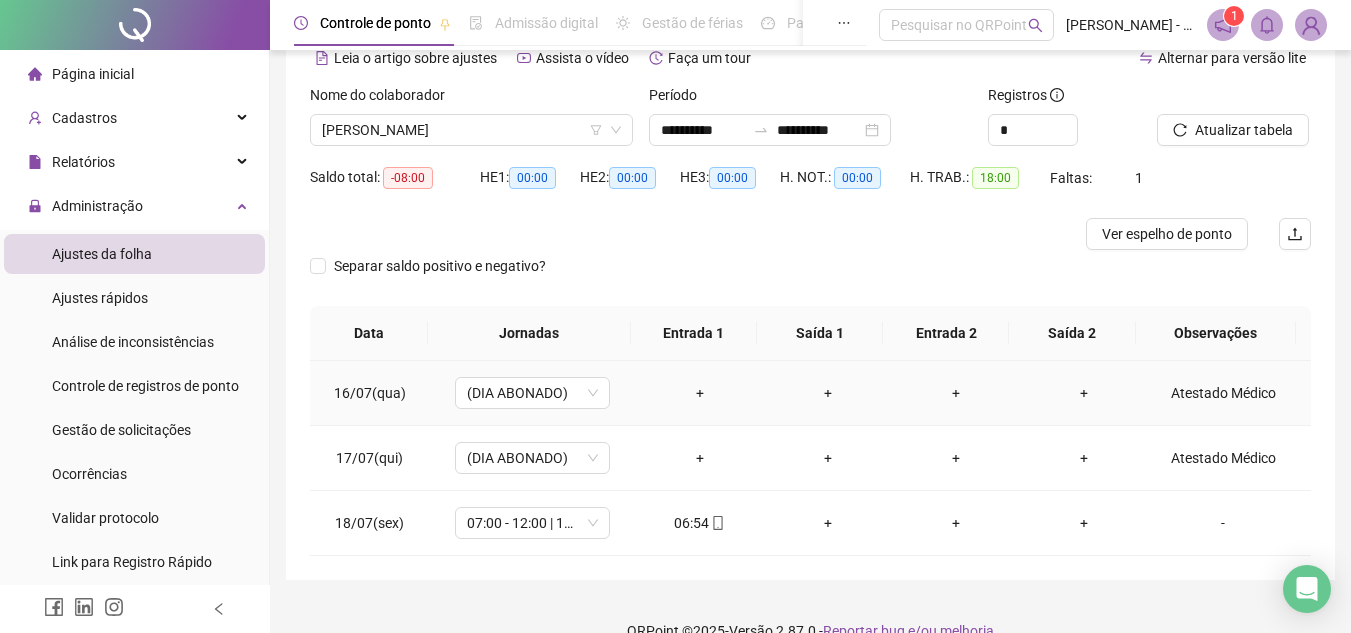 scroll, scrollTop: 133, scrollLeft: 0, axis: vertical 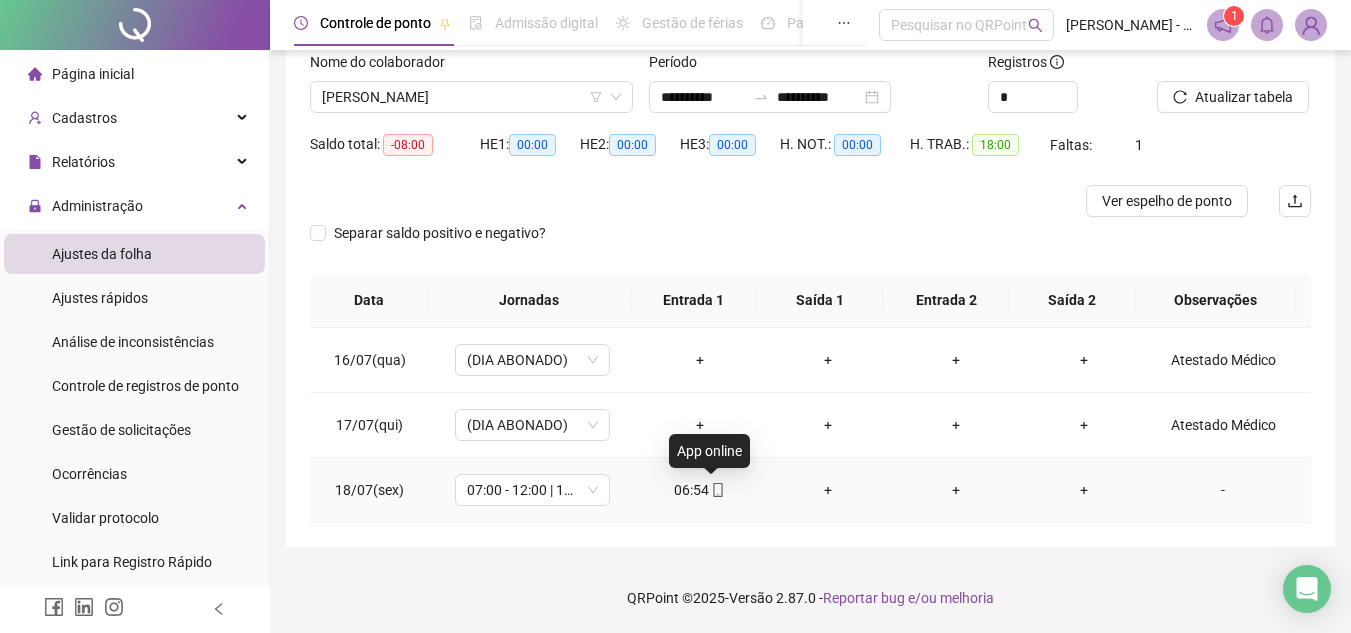 click 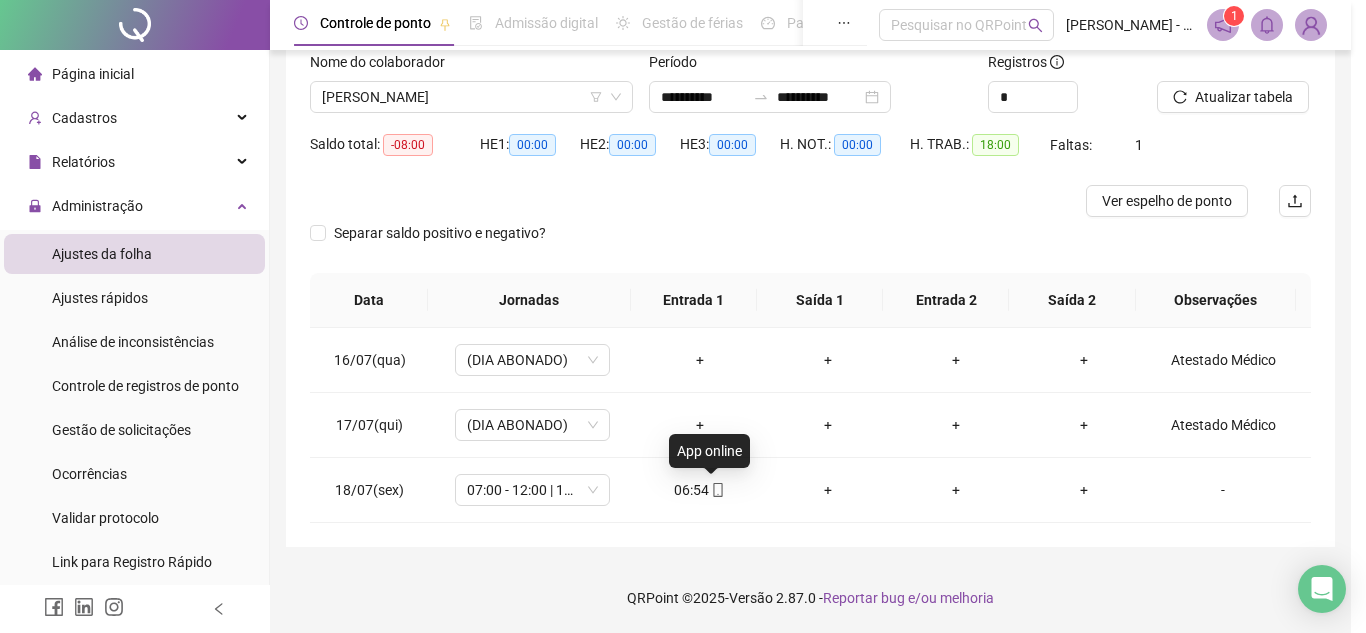 type on "**********" 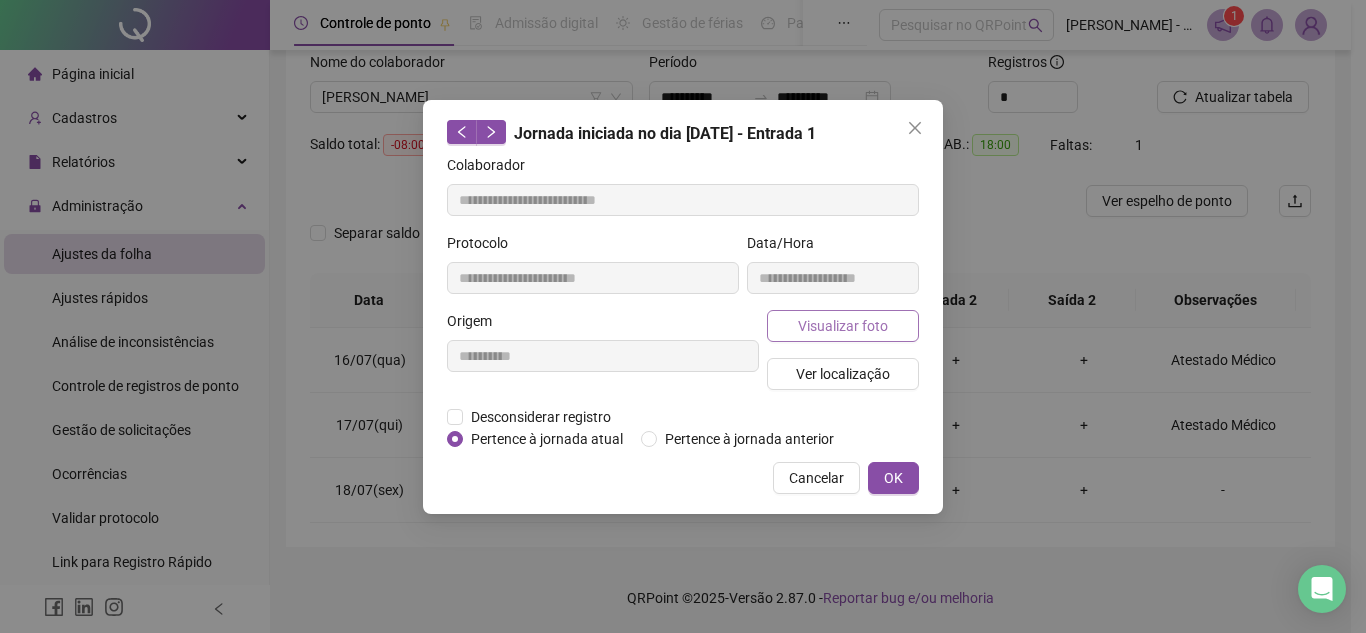 click on "Visualizar foto" at bounding box center [843, 326] 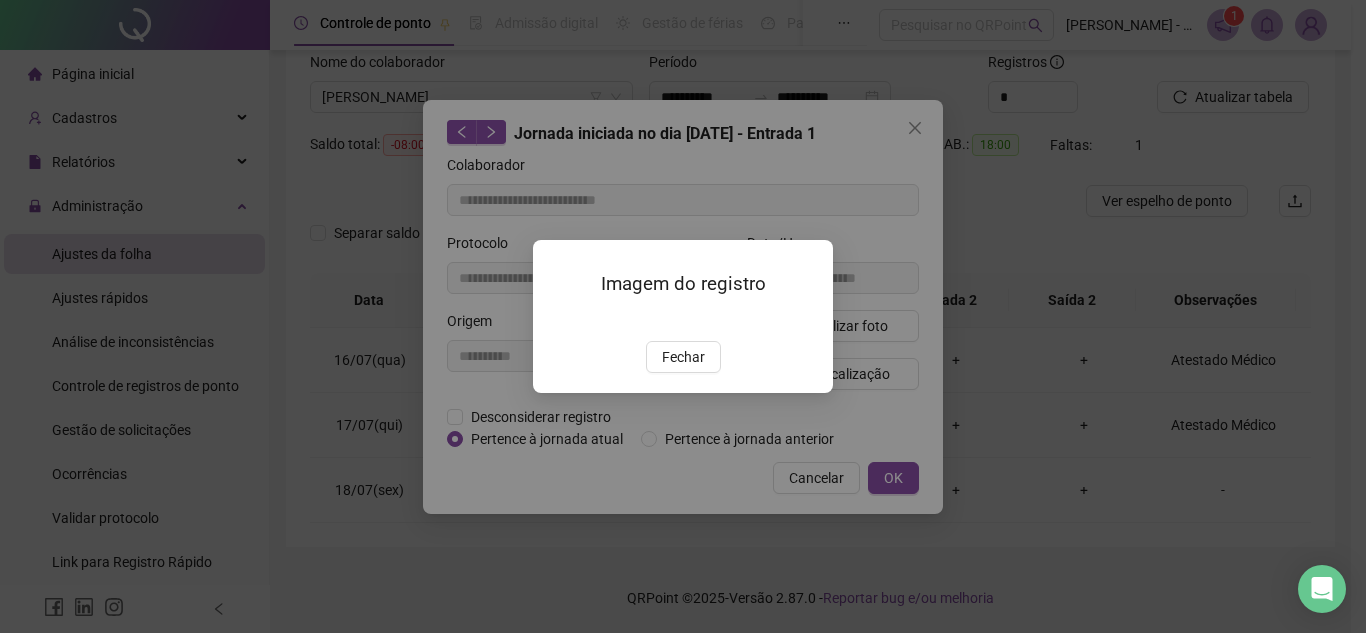 drag, startPoint x: 692, startPoint y: 476, endPoint x: 911, endPoint y: 485, distance: 219.18486 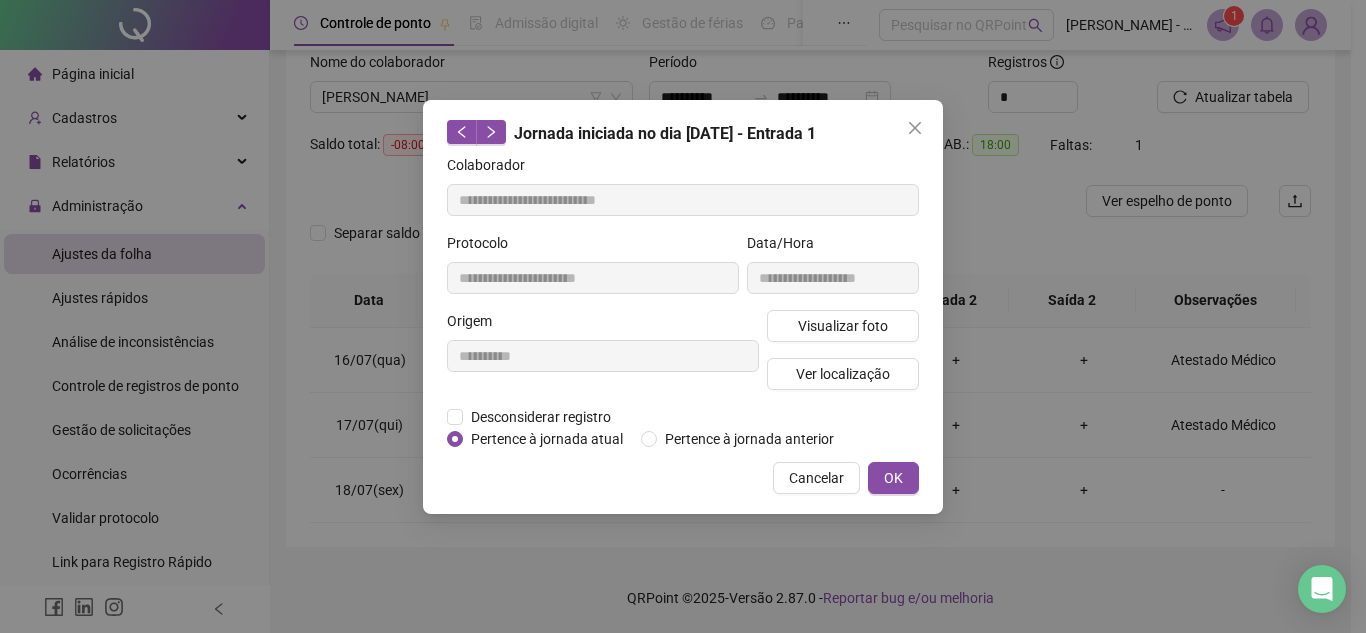 click on "OK" at bounding box center [893, 478] 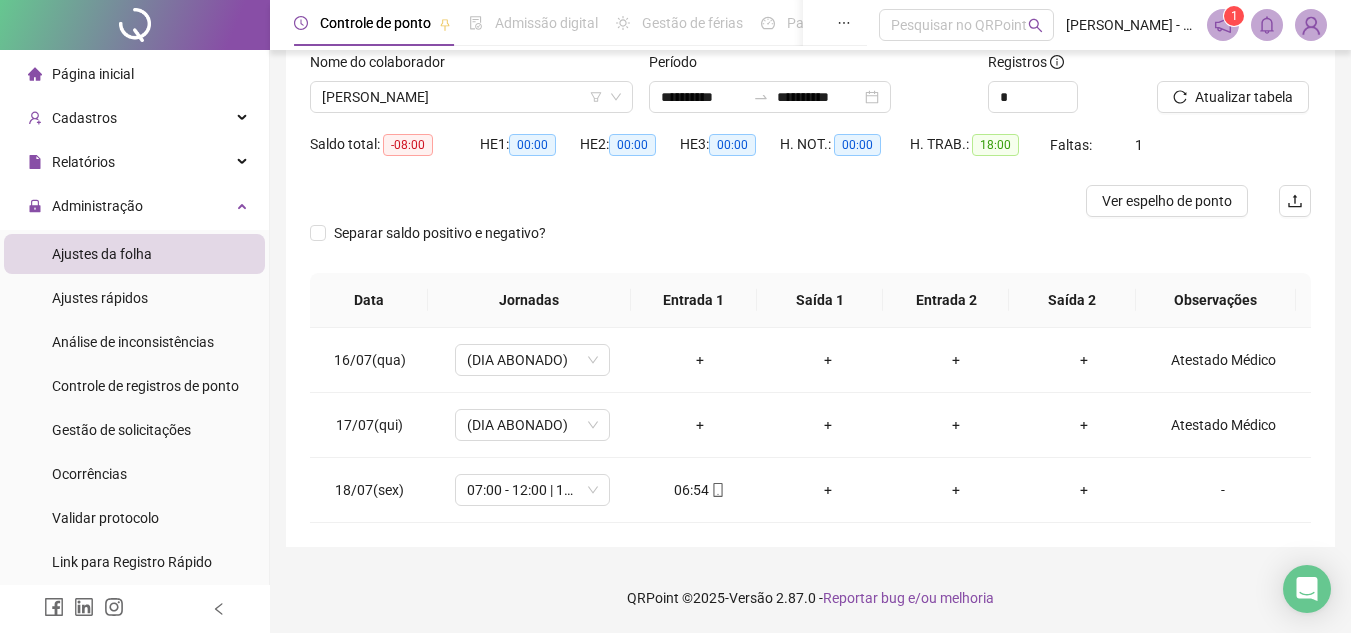 scroll, scrollTop: 33, scrollLeft: 0, axis: vertical 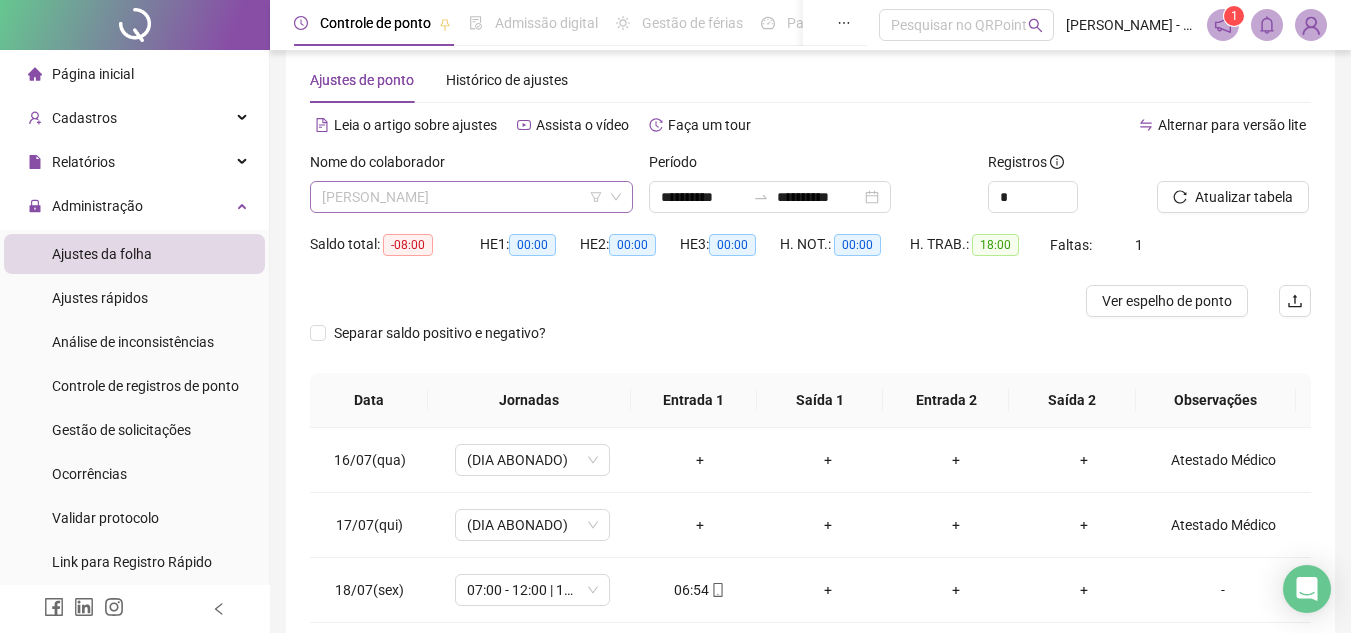 click on "AMARILDO BARRETO DOS SANTOS" at bounding box center (471, 197) 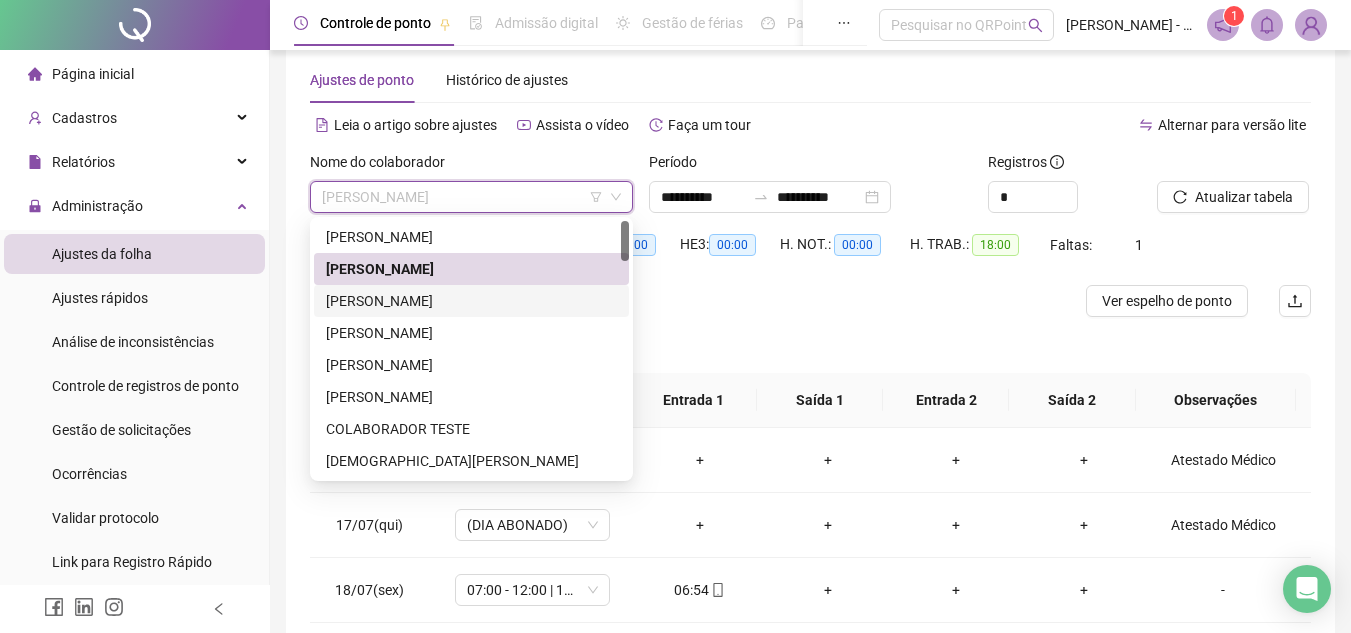 click on "ANILTON DA CONCEIÇÃO" at bounding box center (471, 301) 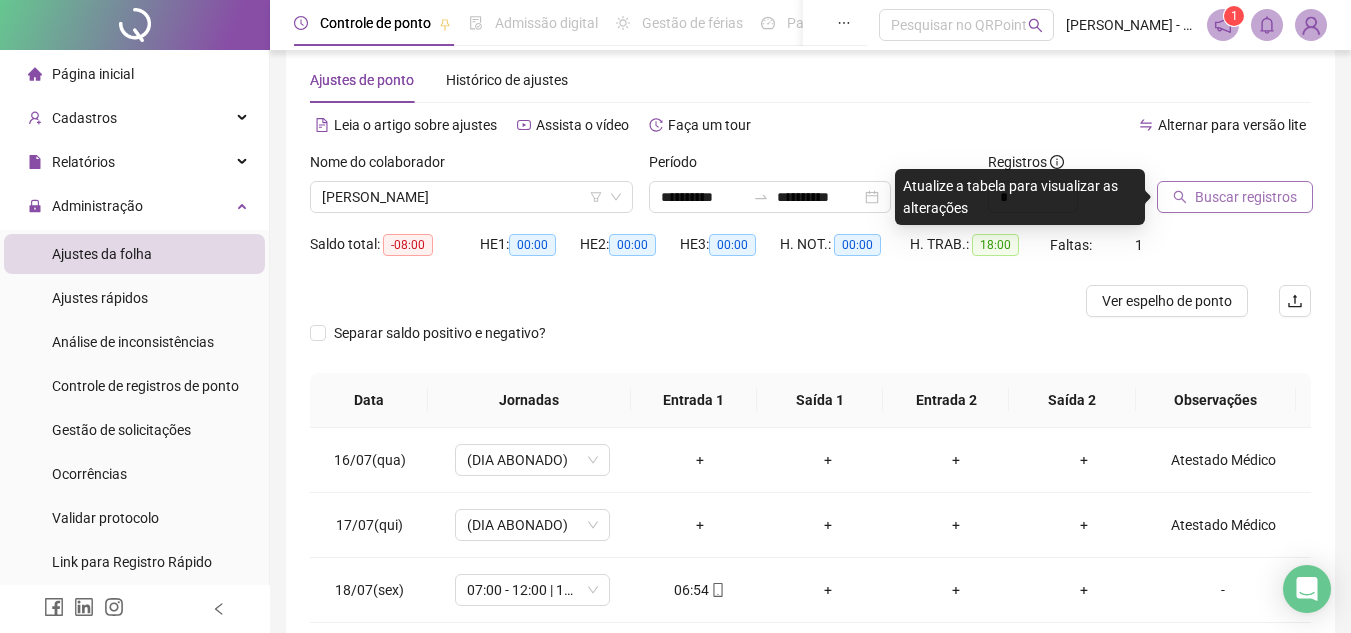 click on "Buscar registros" at bounding box center (1246, 197) 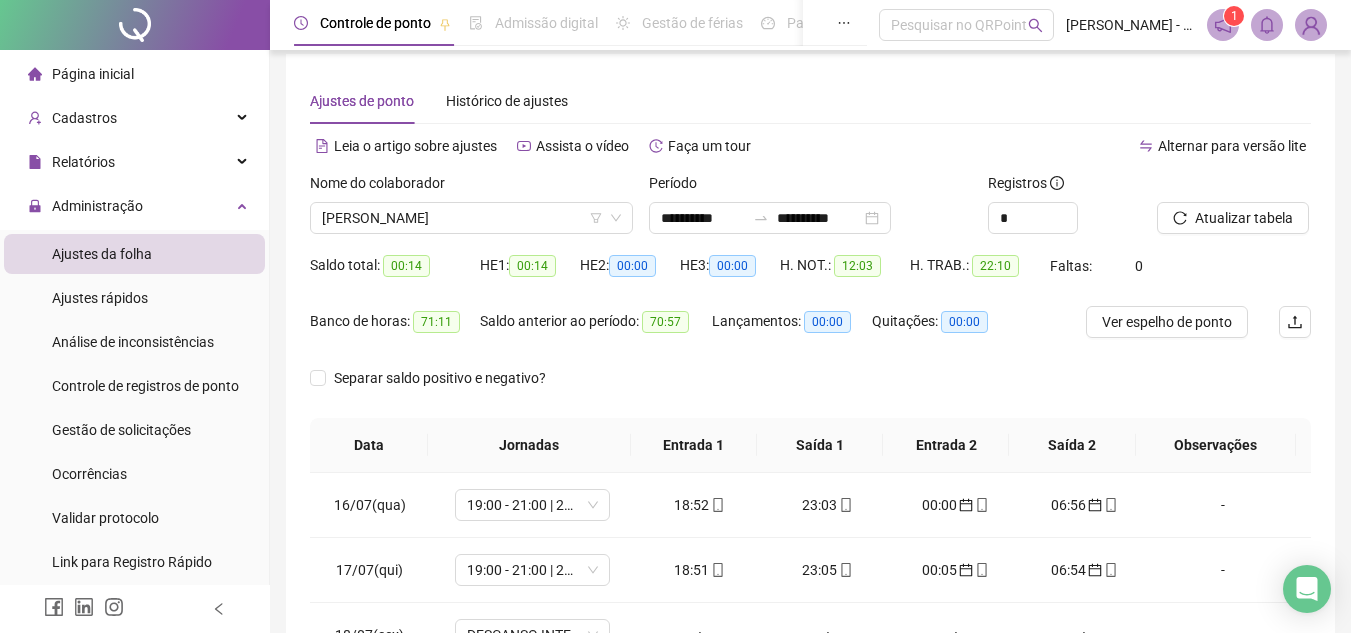 scroll, scrollTop: 0, scrollLeft: 0, axis: both 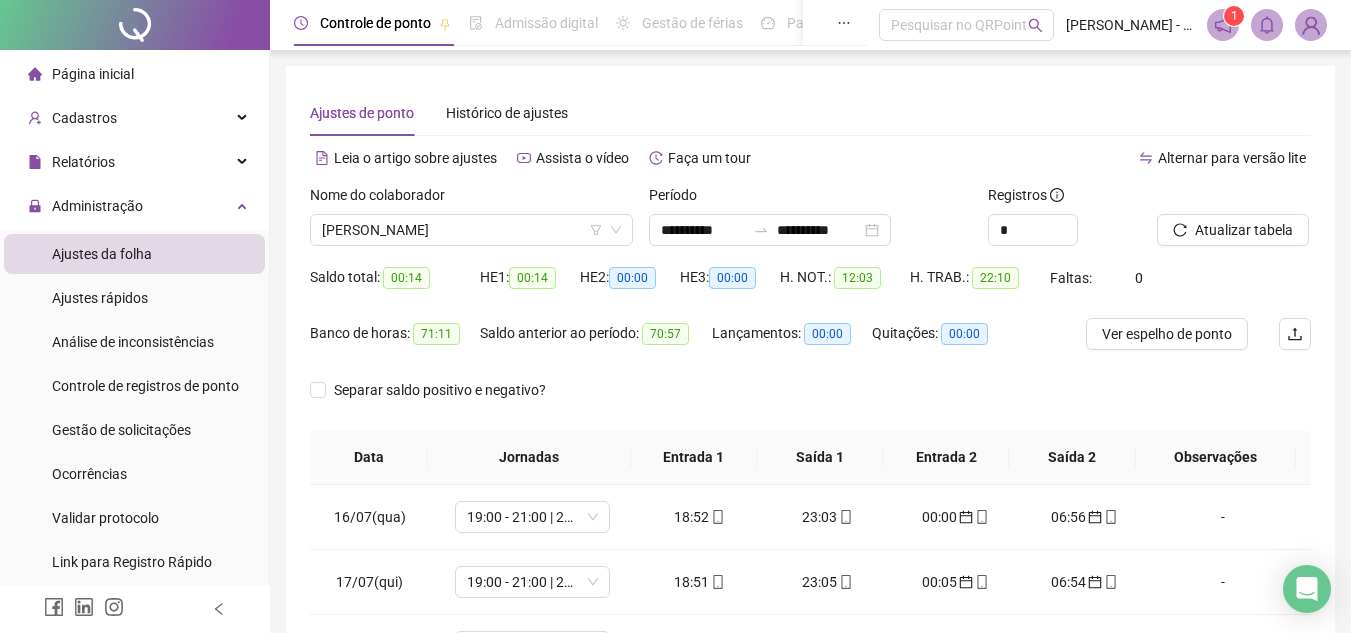 click on "Nome do colaborador ANILTON DA CONCEIÇÃO" at bounding box center (471, 223) 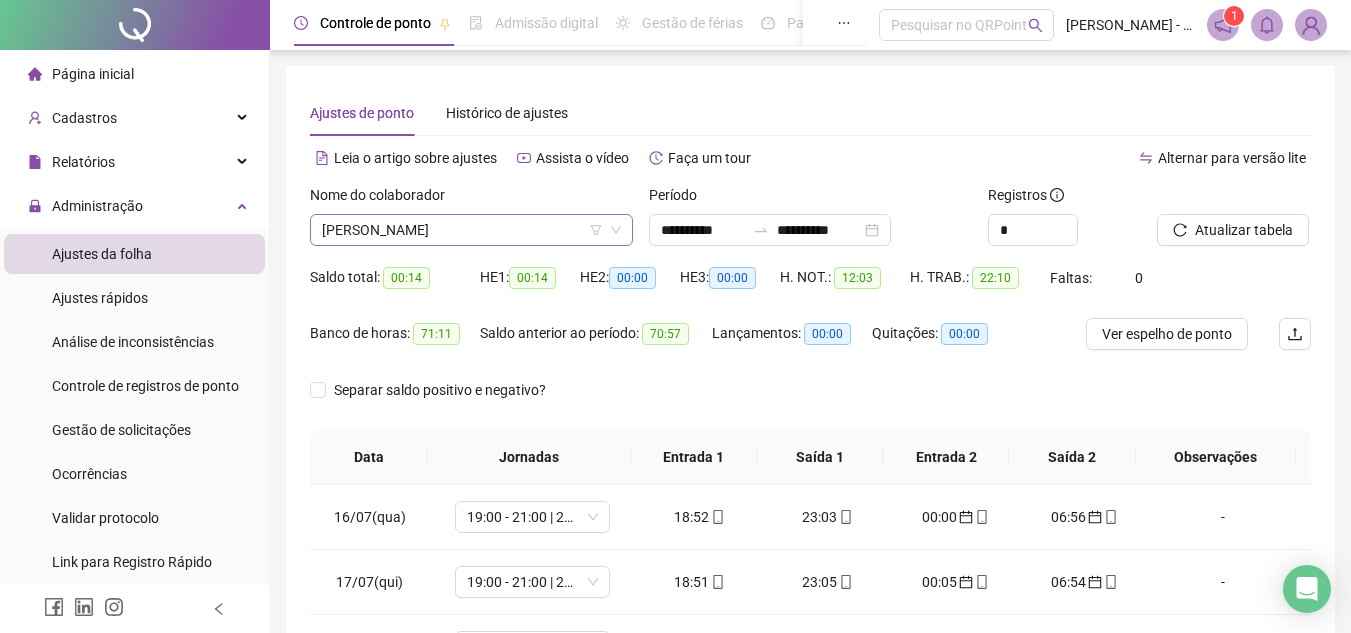click on "ANILTON DA CONCEIÇÃO" at bounding box center [471, 230] 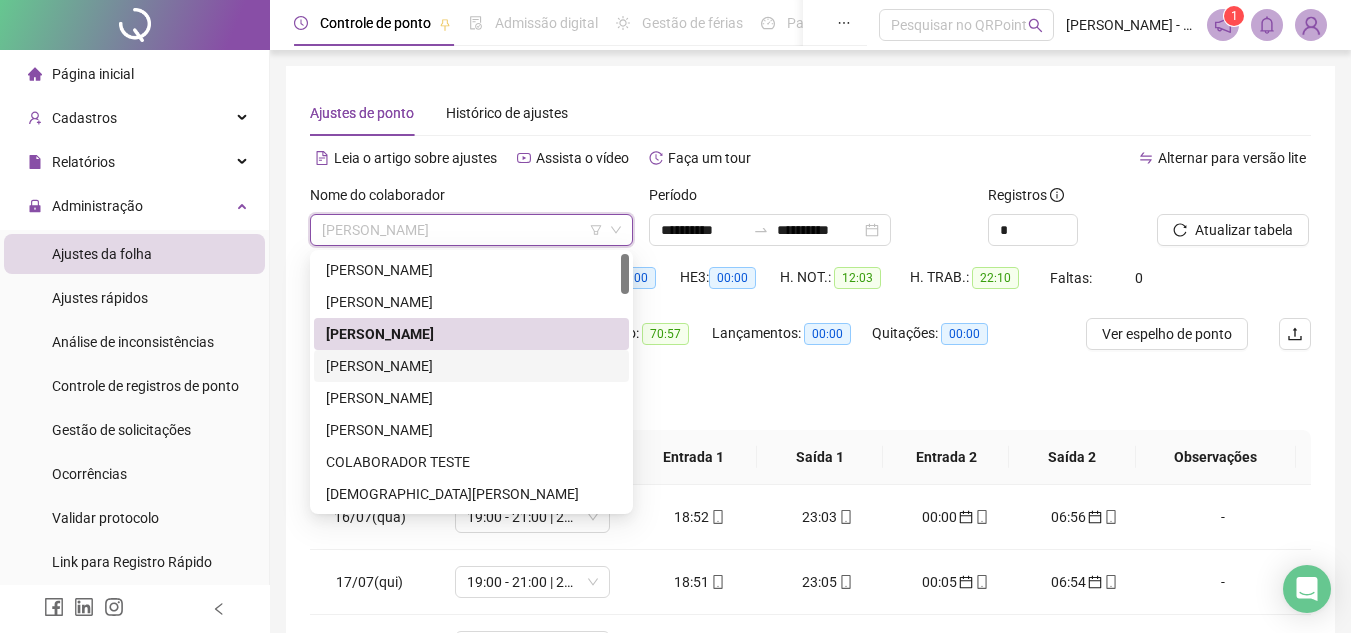 click on "ANTONIO LUIS SACRAMENTO VIANA" at bounding box center [471, 366] 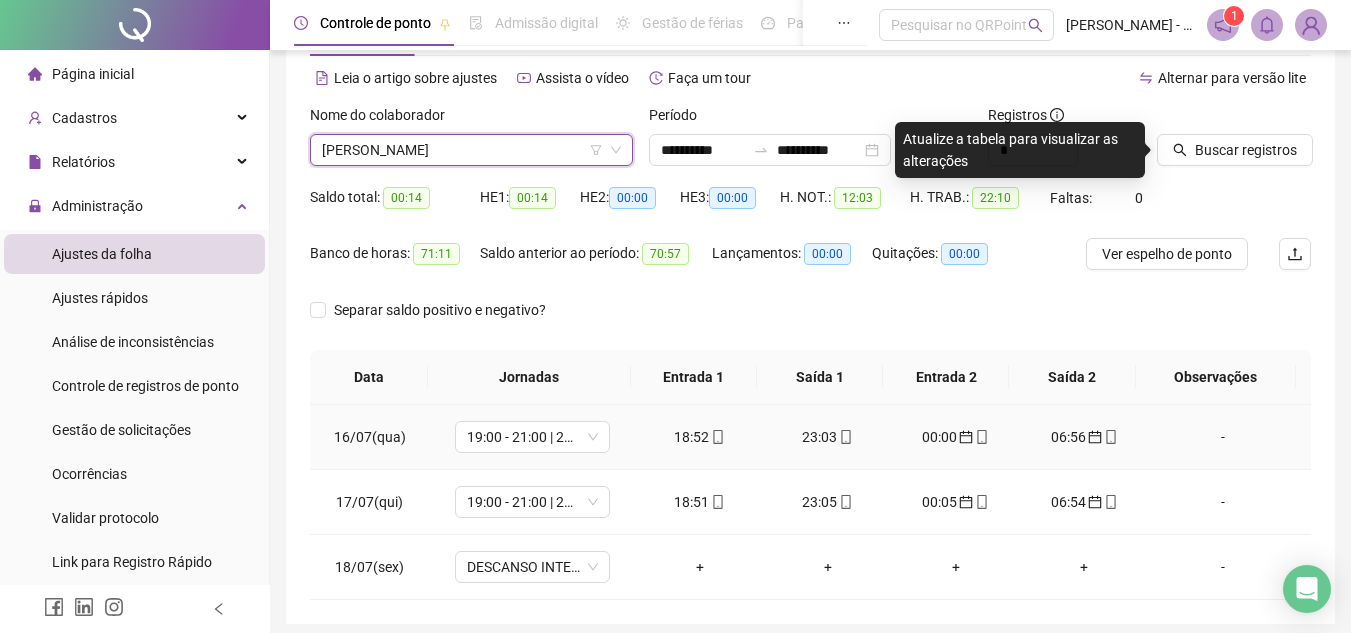 scroll, scrollTop: 0, scrollLeft: 0, axis: both 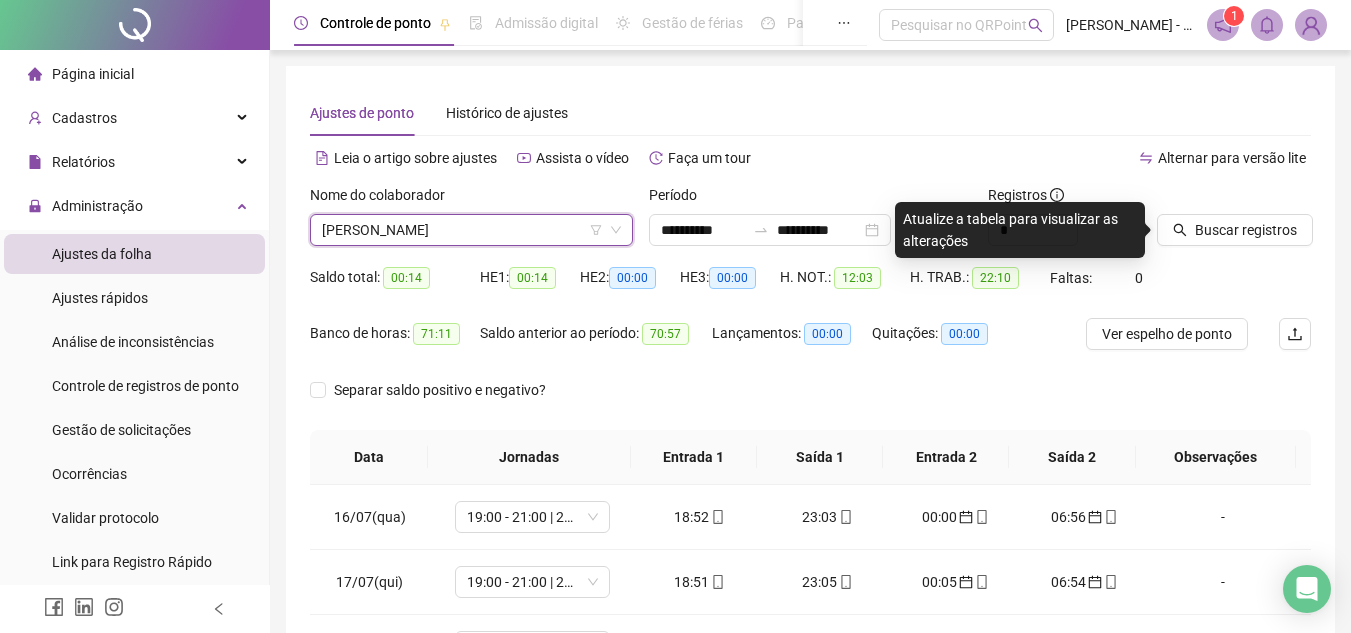 click 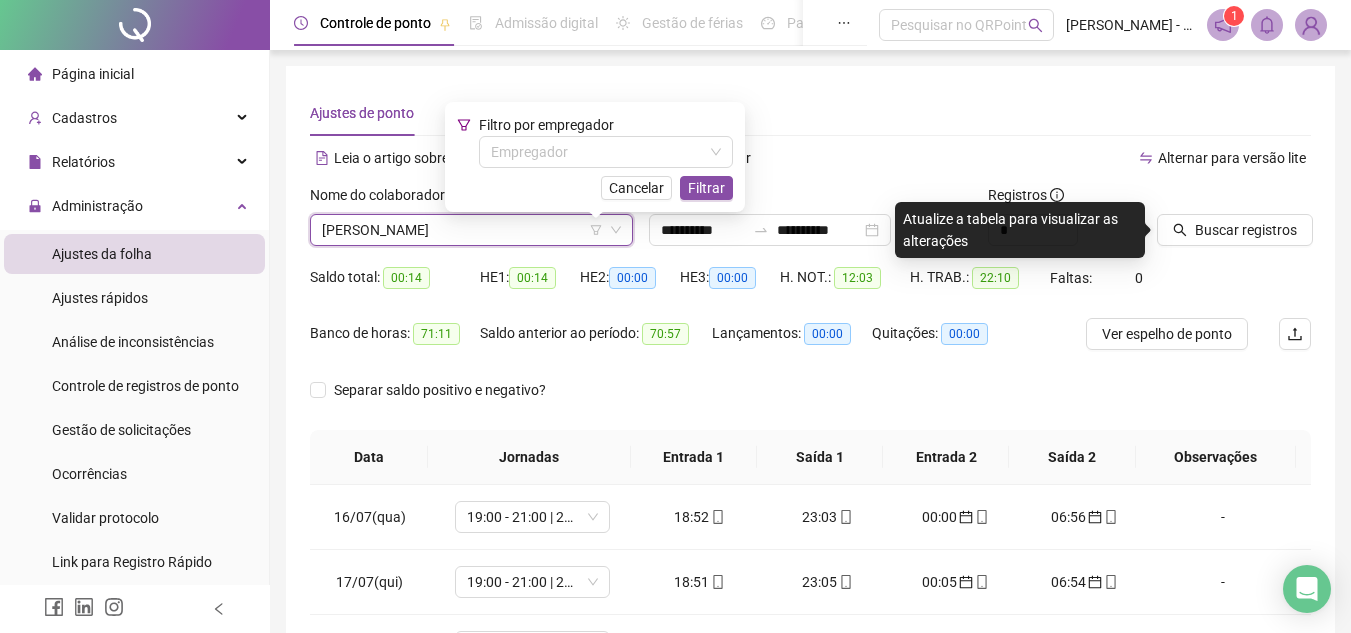 drag, startPoint x: 547, startPoint y: 226, endPoint x: 564, endPoint y: 237, distance: 20.248457 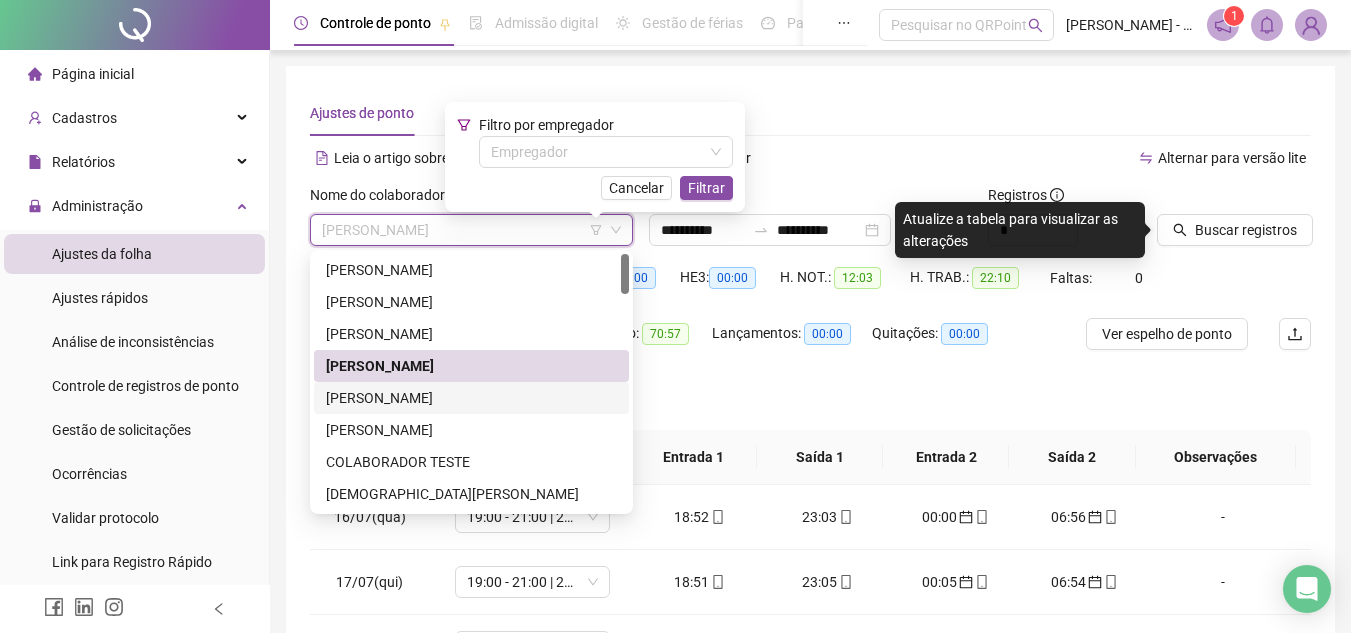 drag, startPoint x: 422, startPoint y: 404, endPoint x: 499, endPoint y: 392, distance: 77.92946 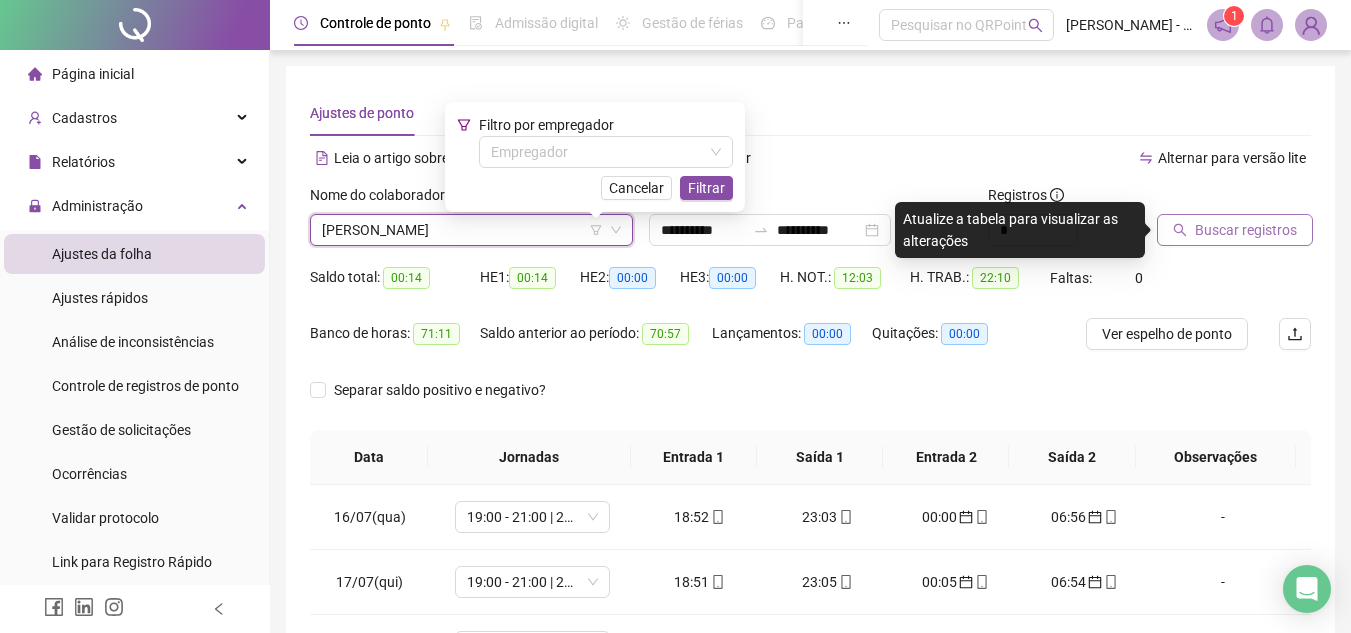 click on "Buscar registros" at bounding box center (1246, 230) 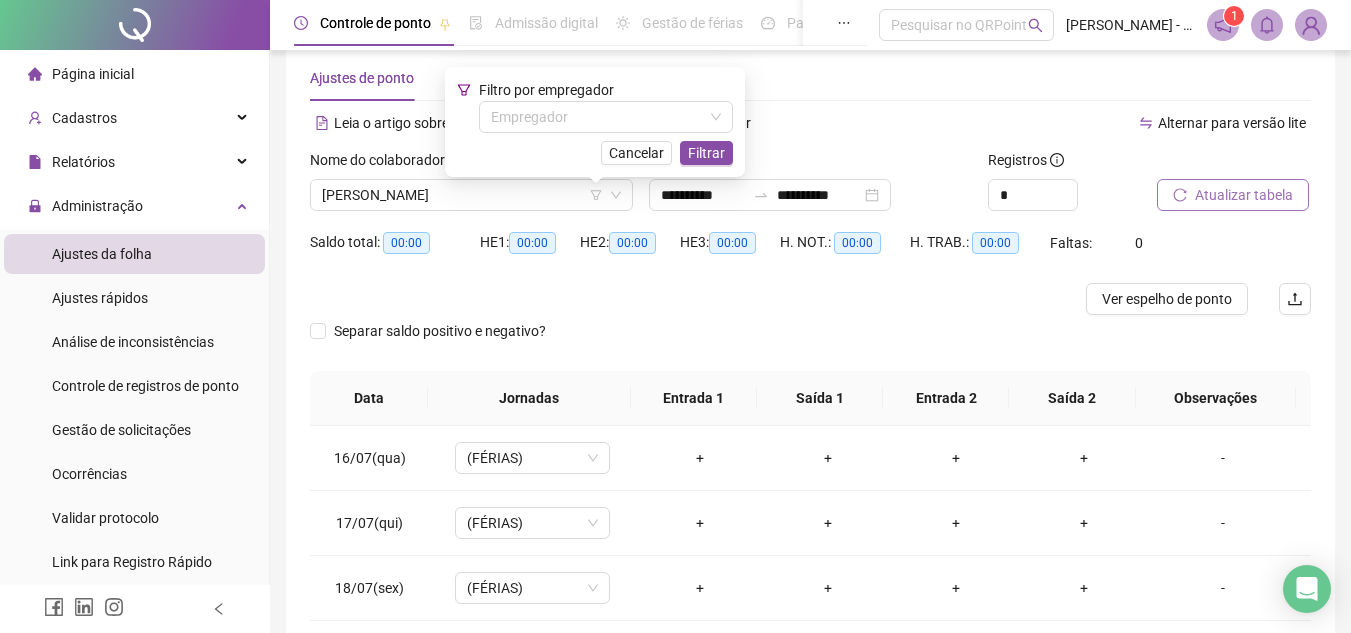 scroll, scrollTop: 0, scrollLeft: 0, axis: both 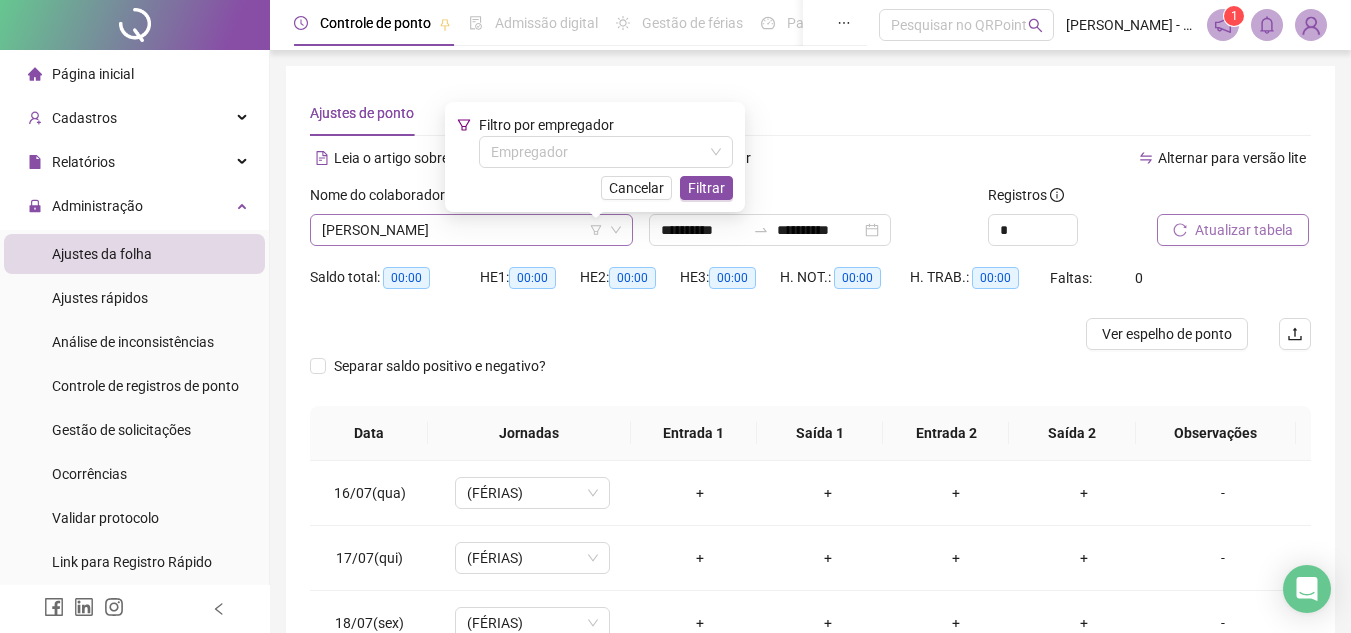 drag, startPoint x: 644, startPoint y: 195, endPoint x: 544, endPoint y: 238, distance: 108.85311 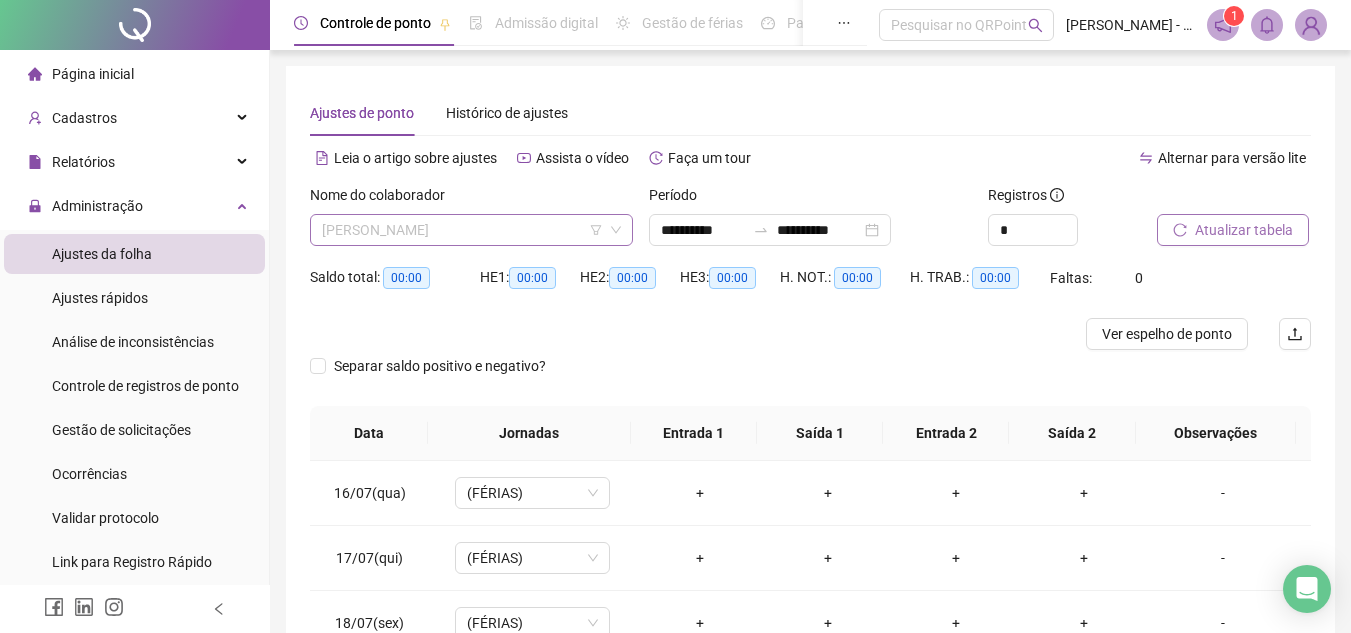 click on "ANTONIO MARCOS SILVA" at bounding box center (471, 230) 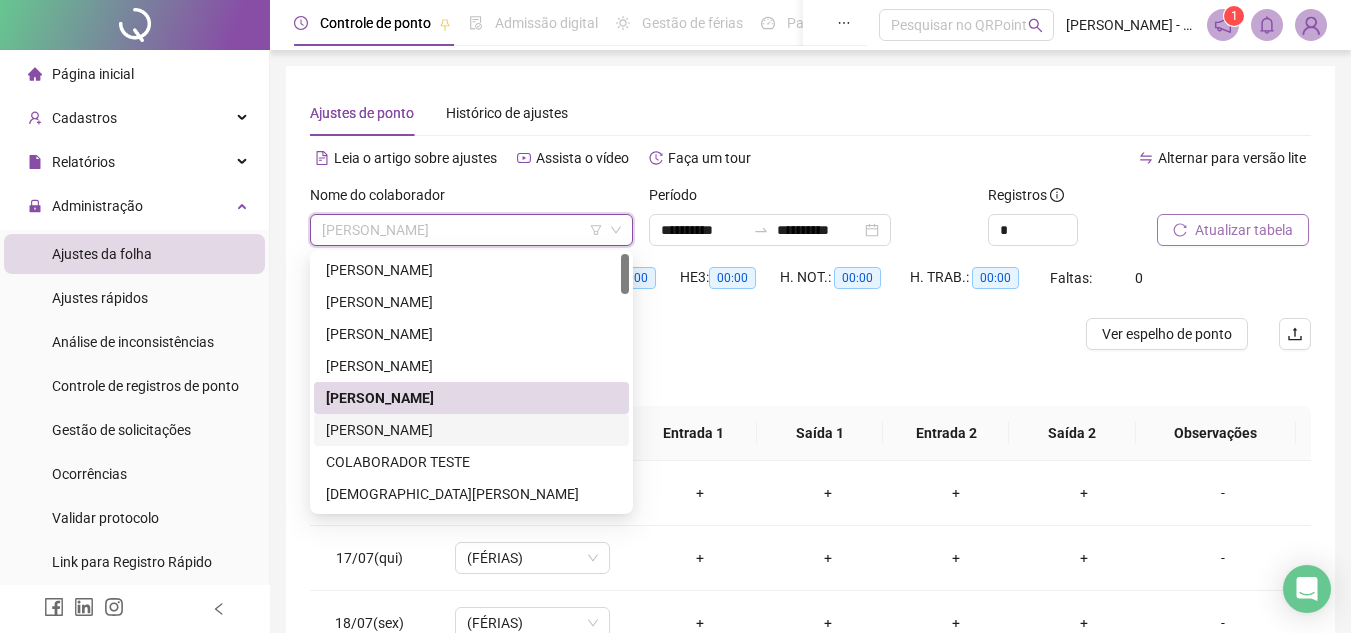 drag, startPoint x: 418, startPoint y: 435, endPoint x: 1252, endPoint y: 376, distance: 836.08435 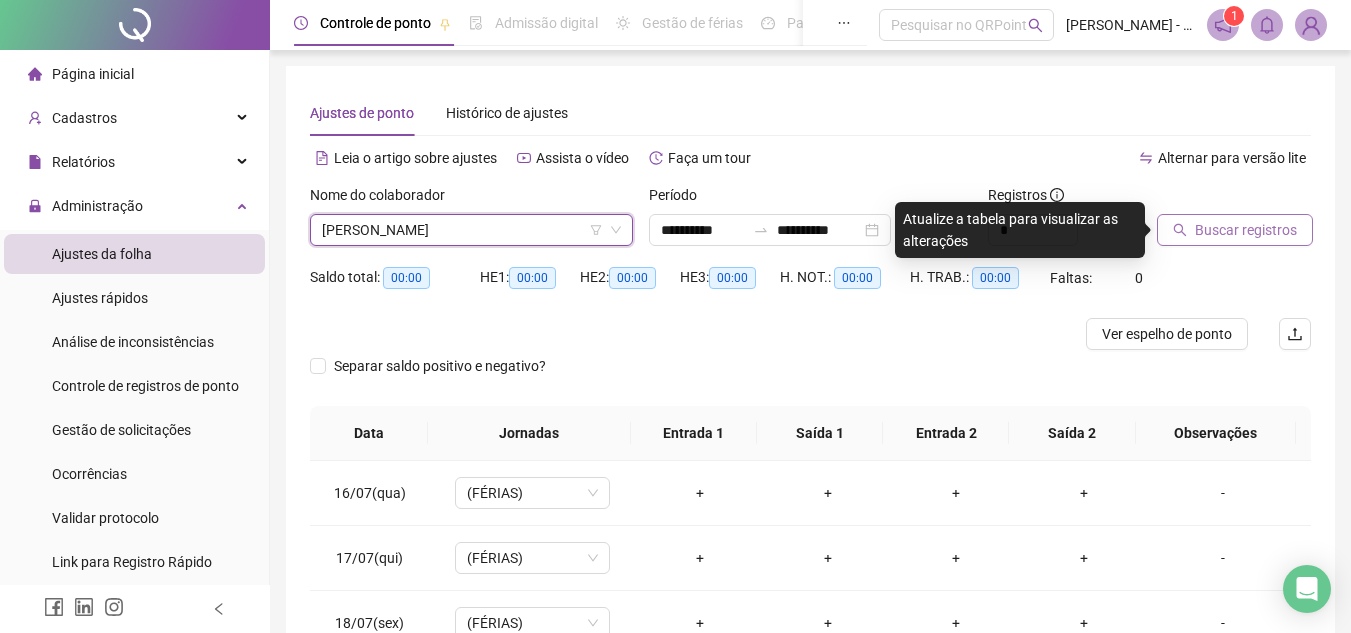 click on "Buscar registros" at bounding box center [1246, 230] 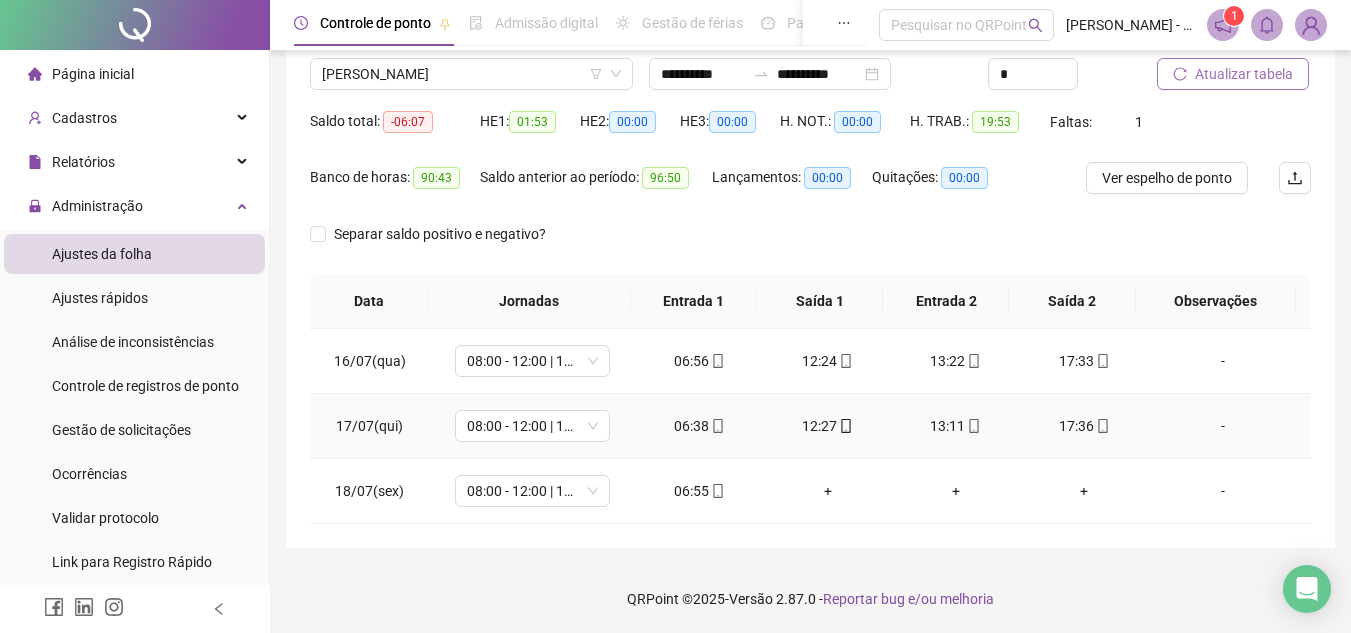 scroll, scrollTop: 157, scrollLeft: 0, axis: vertical 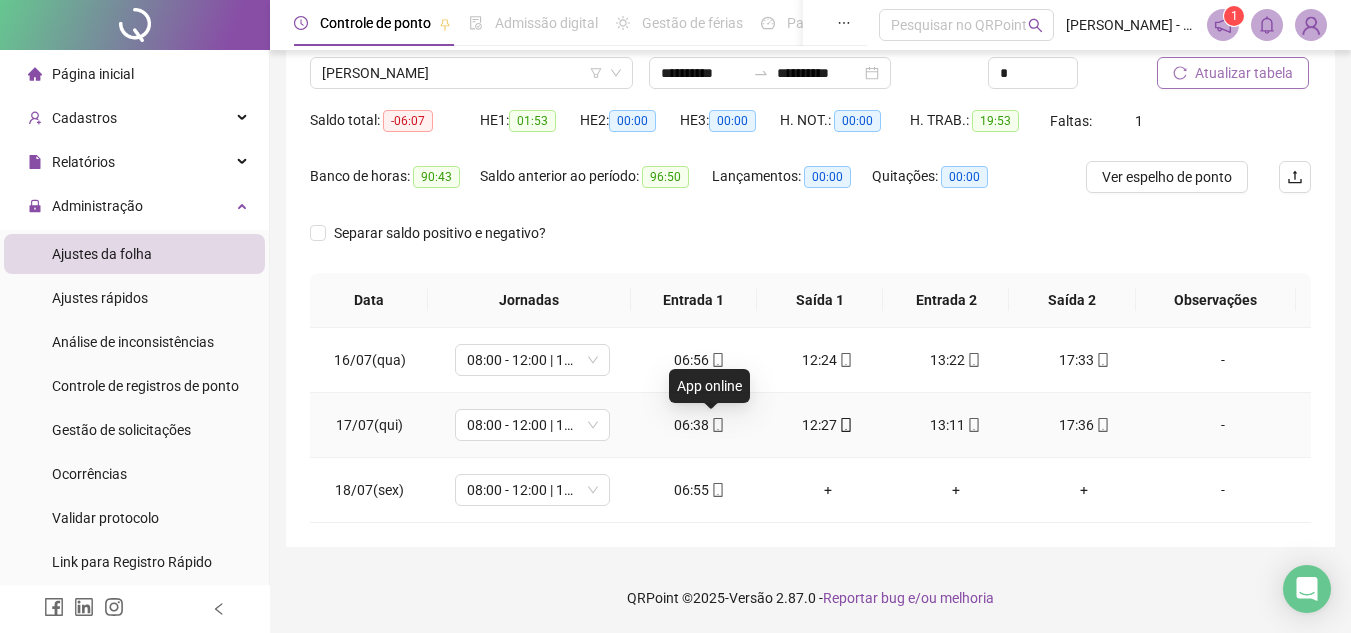 click 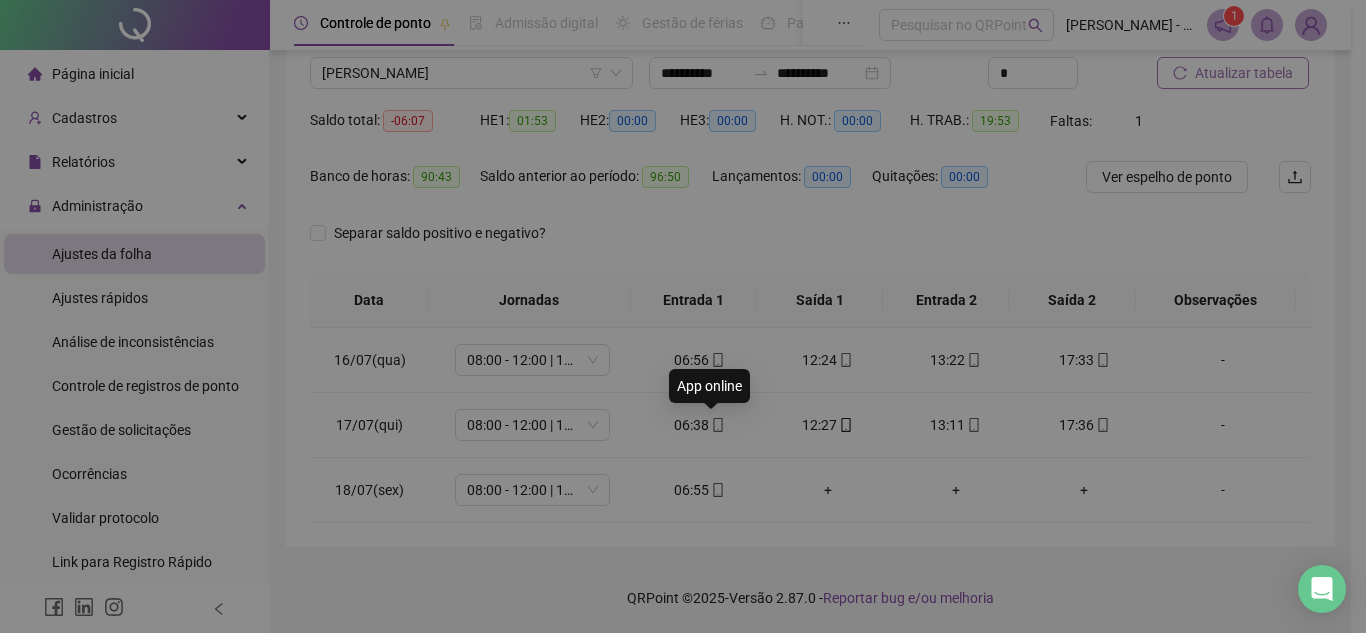 type on "**********" 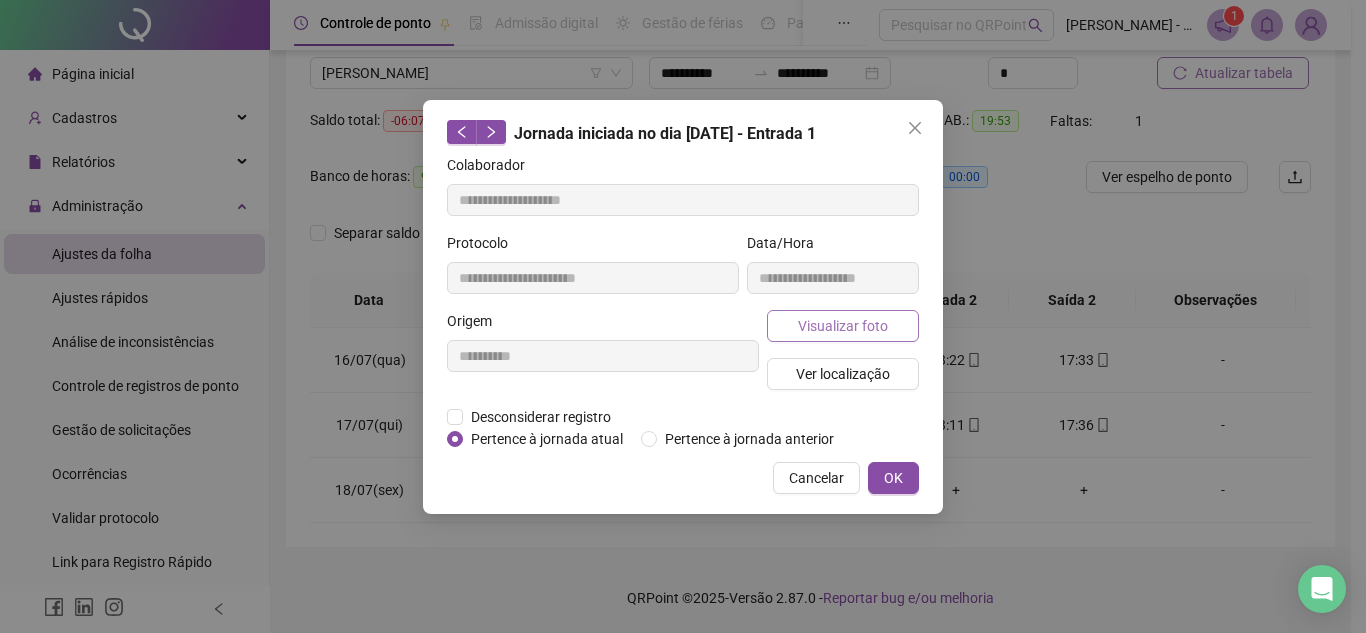 click on "Visualizar foto" at bounding box center (843, 326) 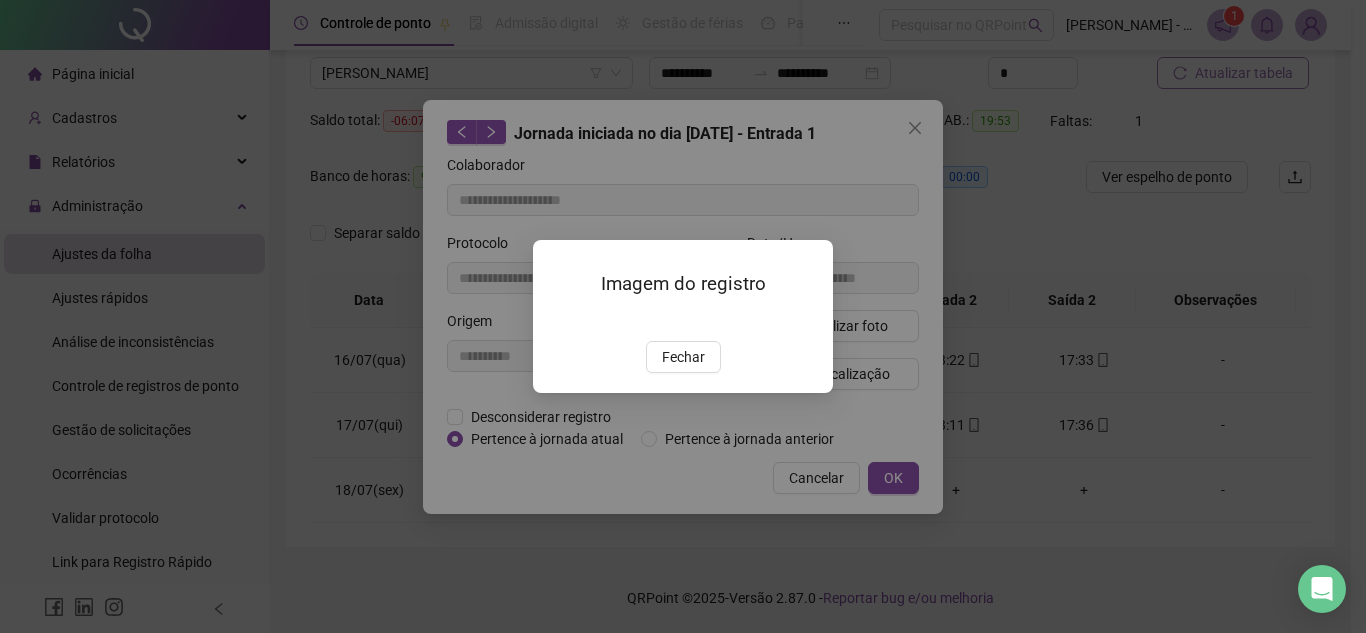 click at bounding box center (557, 320) 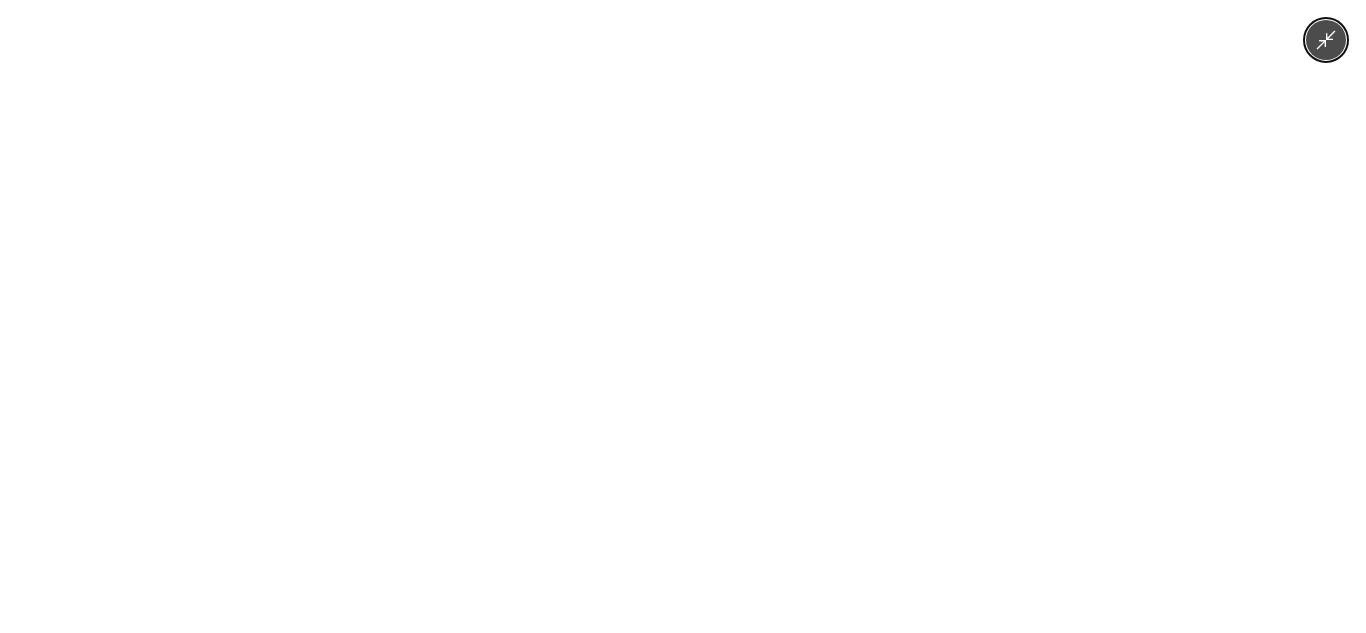 click at bounding box center [683, 316] 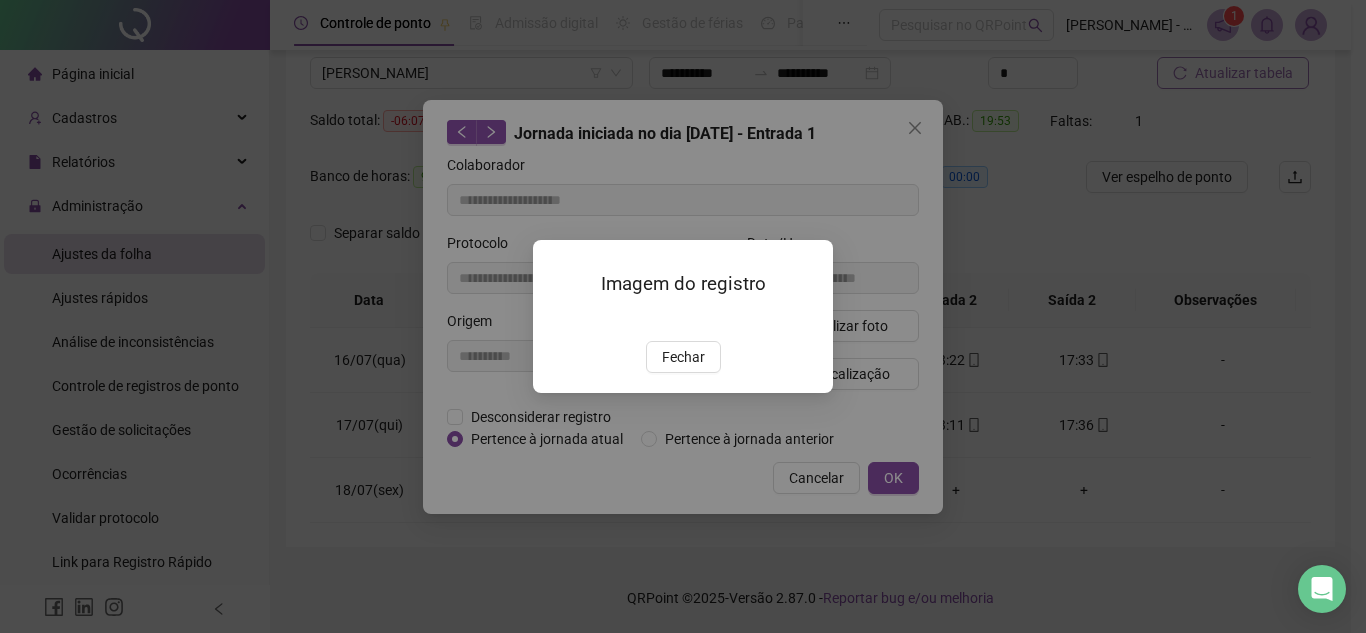 drag, startPoint x: 672, startPoint y: 471, endPoint x: 1041, endPoint y: 473, distance: 369.00543 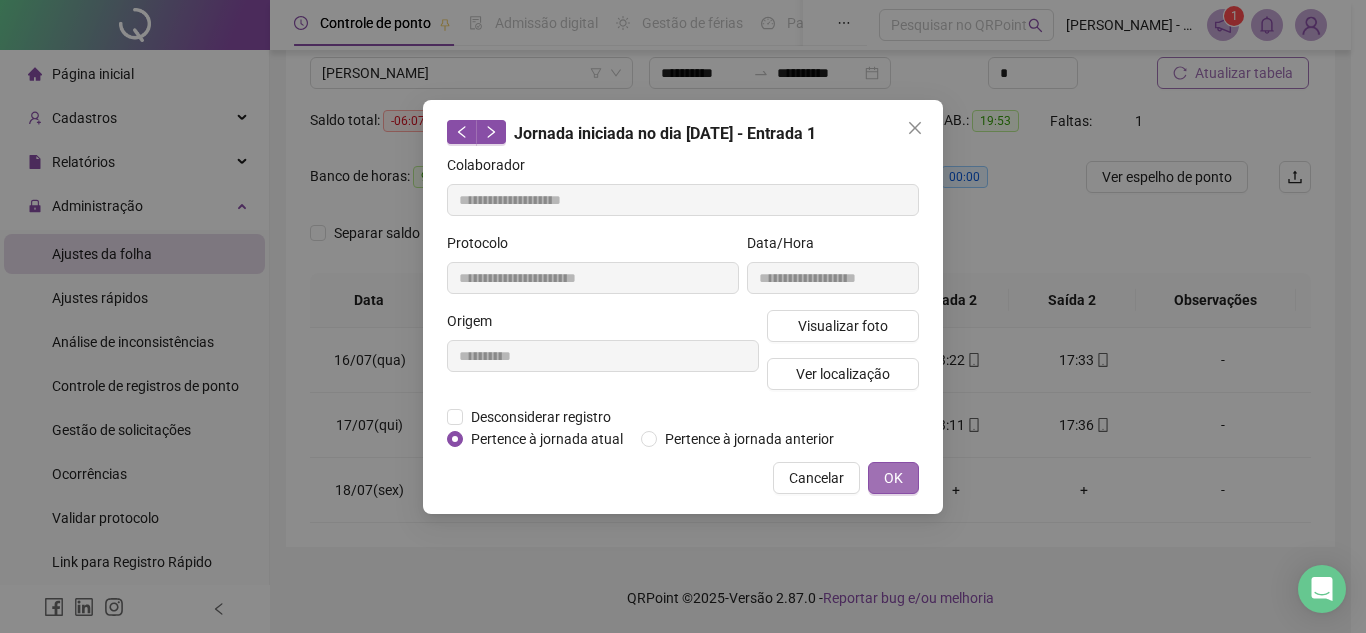 click on "OK" at bounding box center (893, 478) 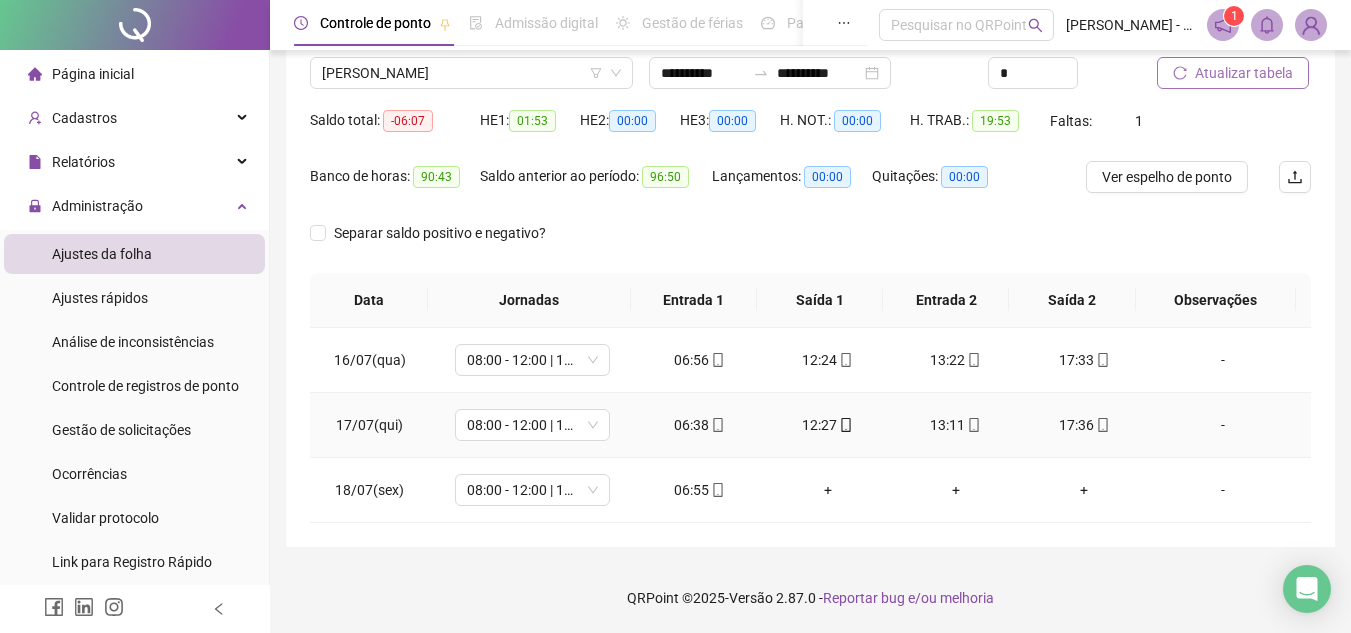 click 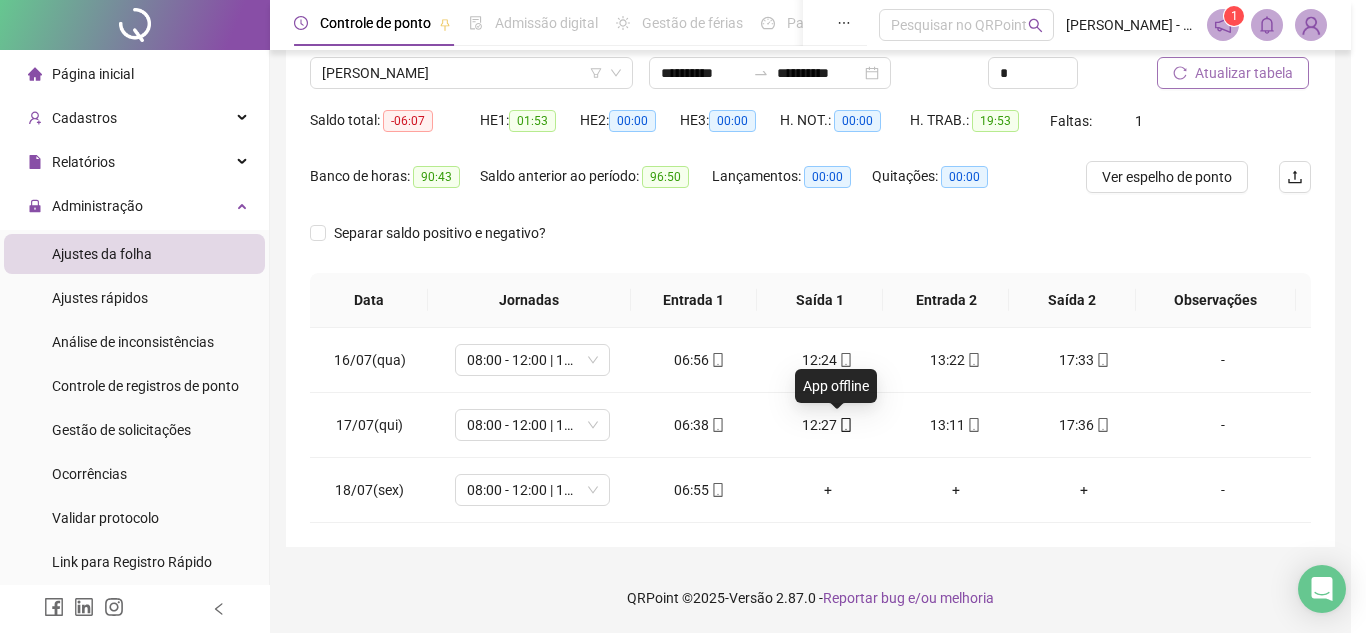 type on "**********" 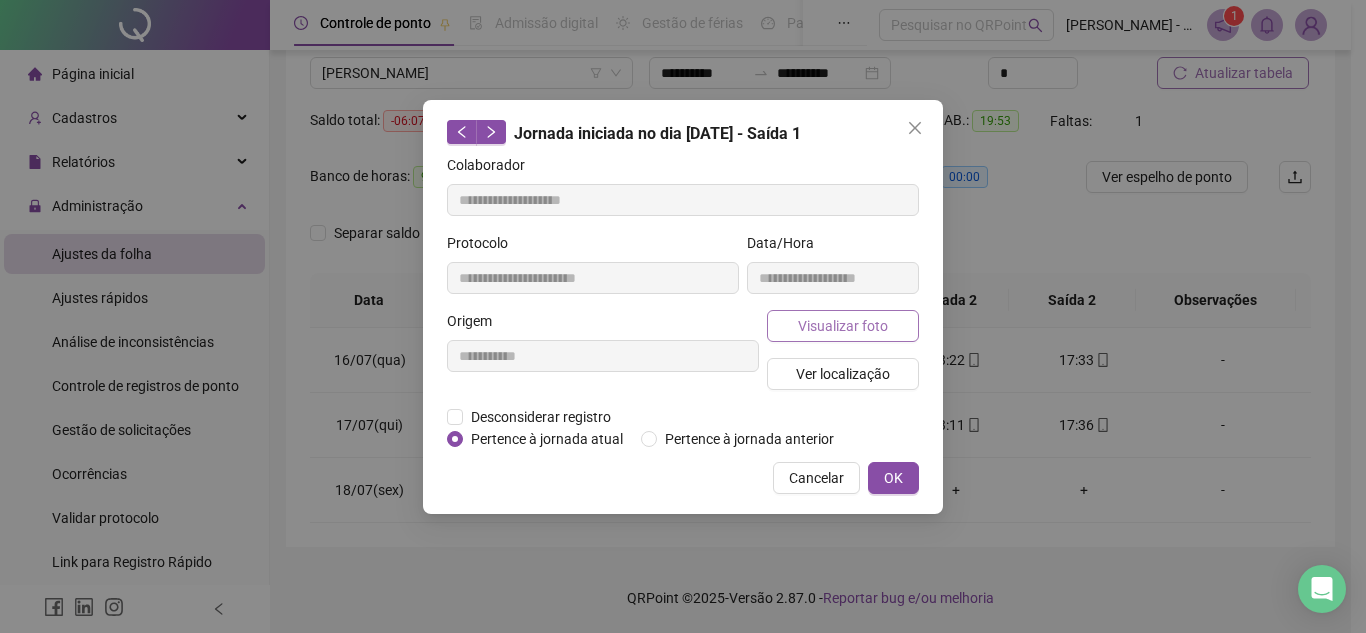 click on "Visualizar foto" at bounding box center (843, 326) 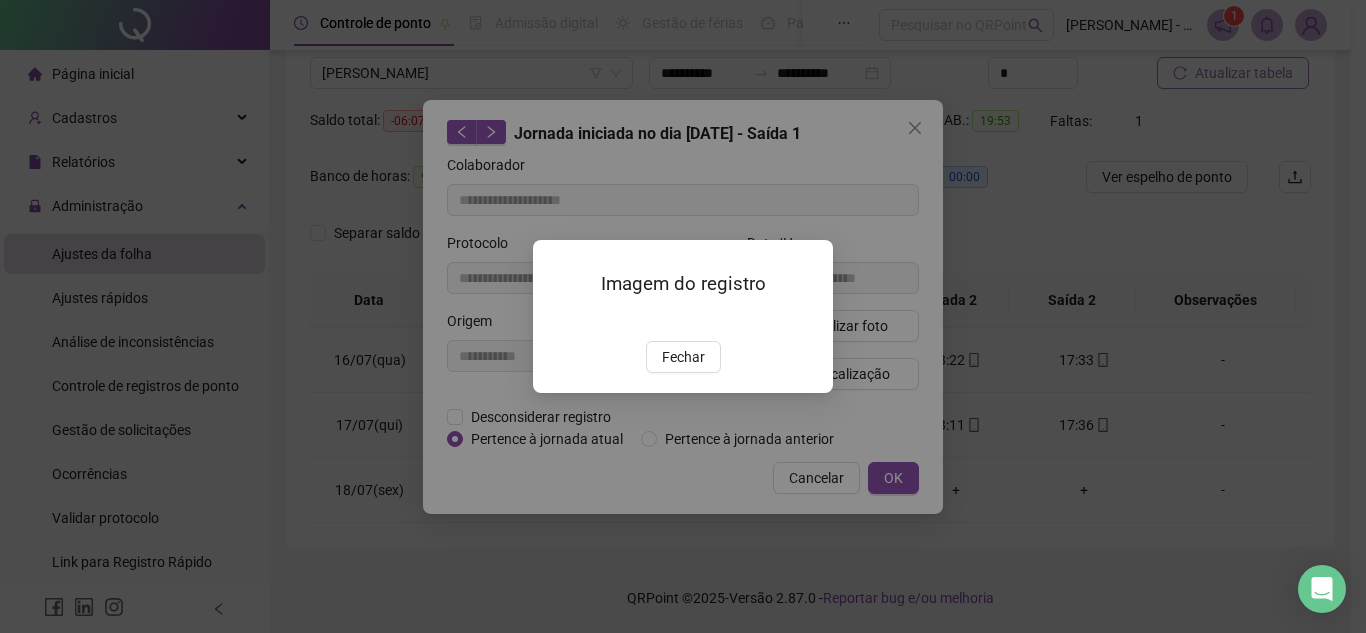 click at bounding box center (557, 320) 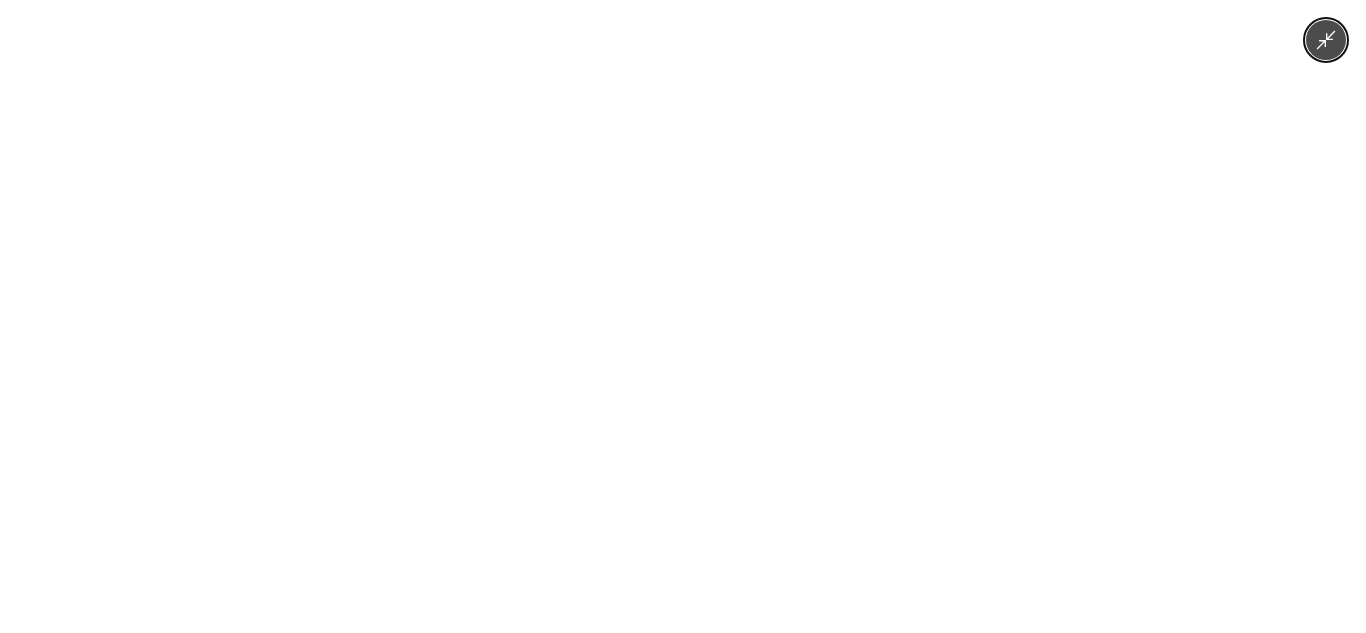click at bounding box center [683, 316] 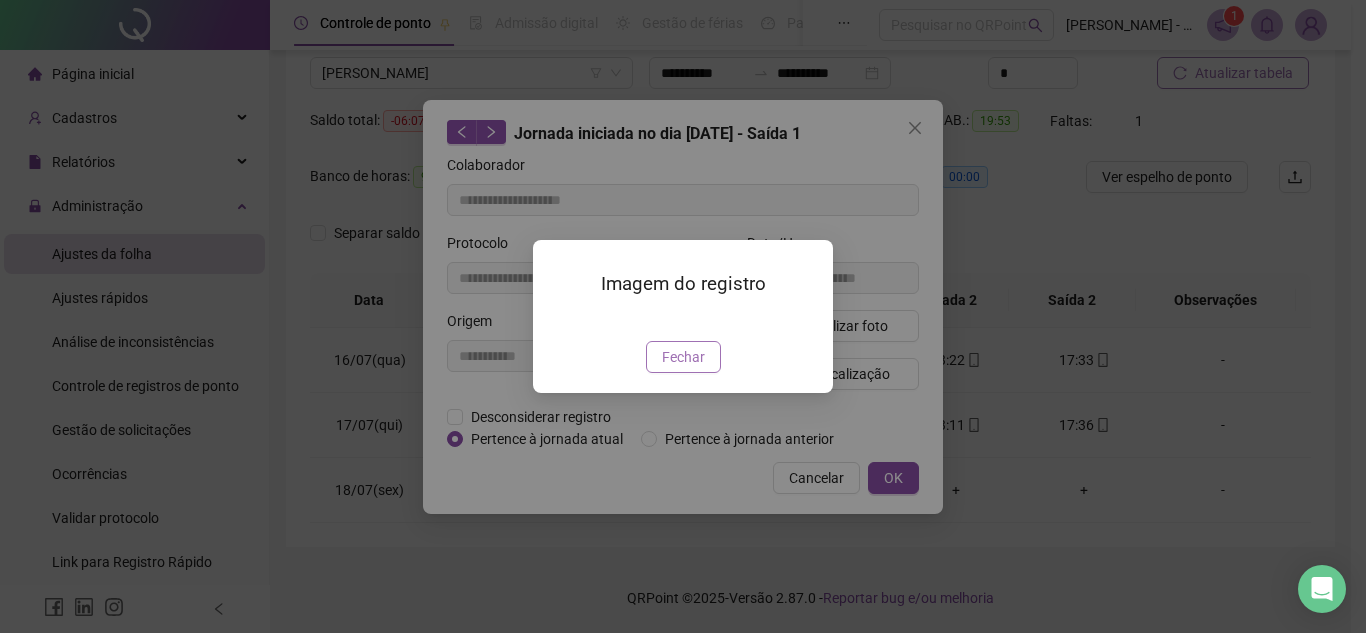 click on "Fechar" at bounding box center (683, 357) 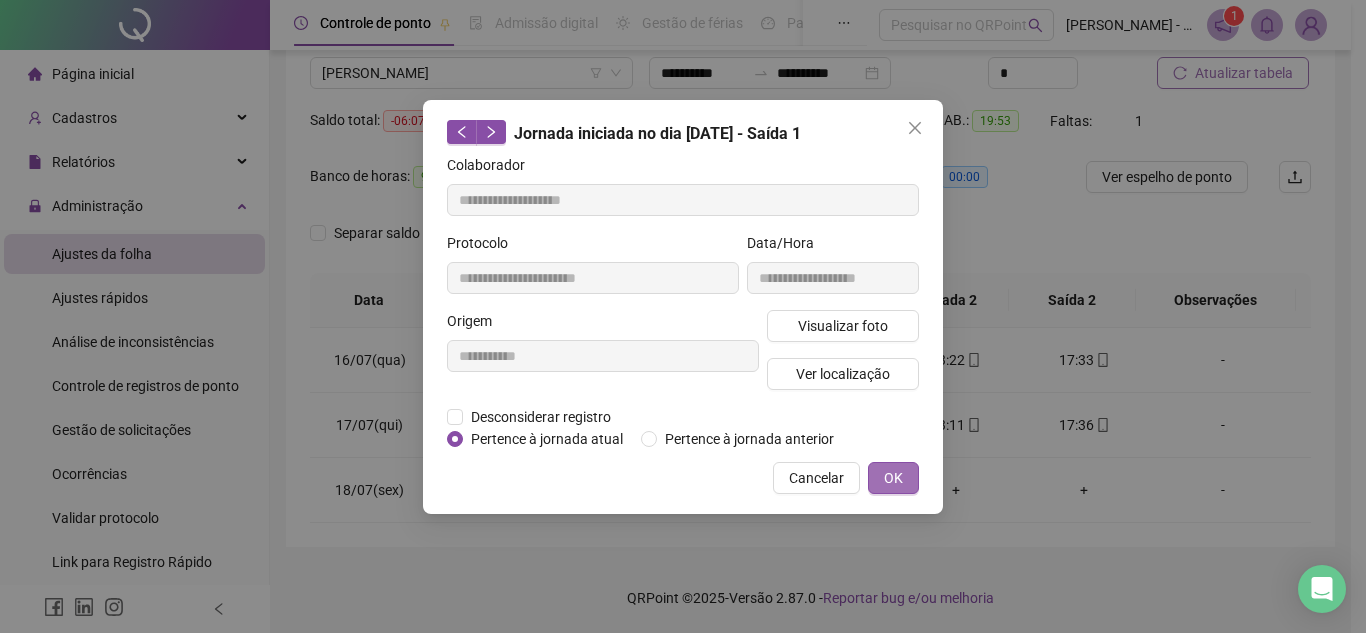 click on "OK" at bounding box center (893, 478) 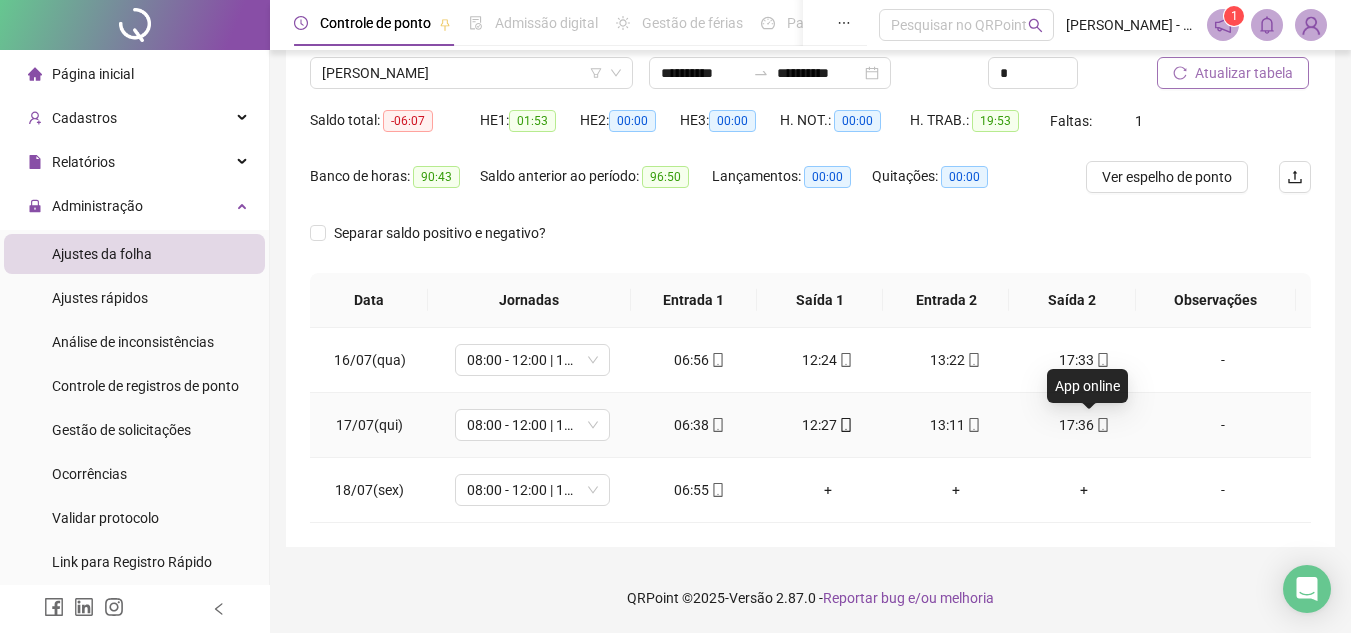 click 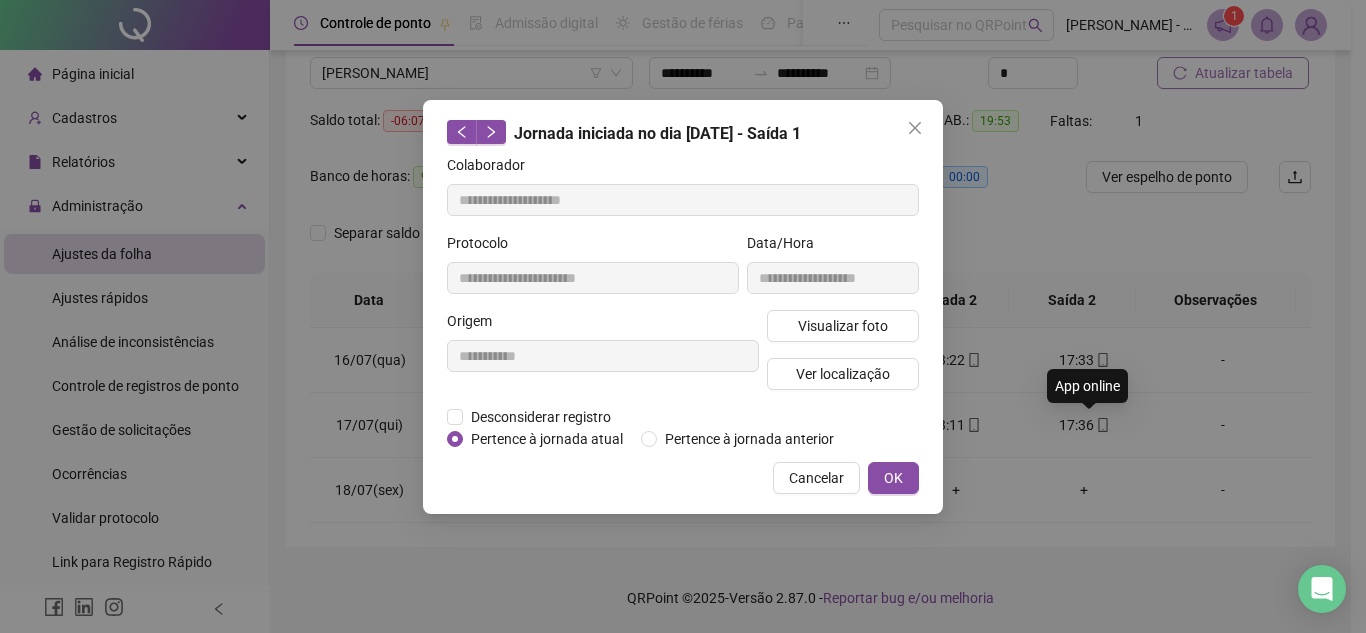 type on "**********" 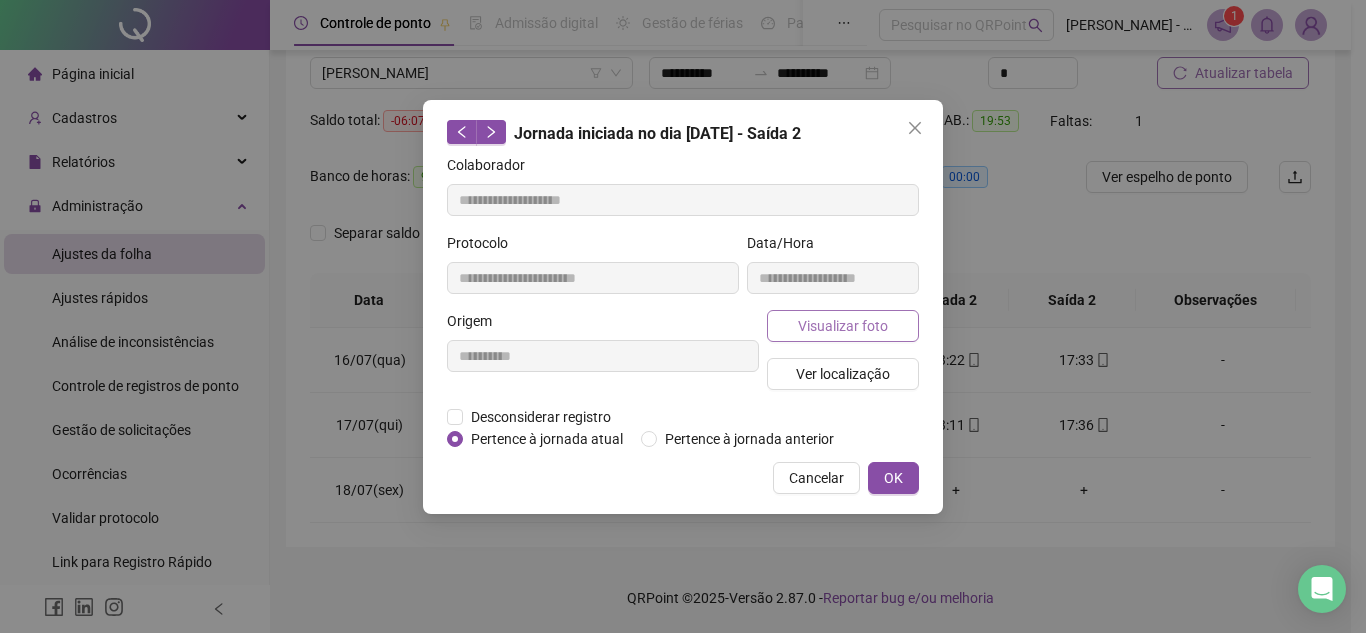 click on "Visualizar foto" at bounding box center [843, 326] 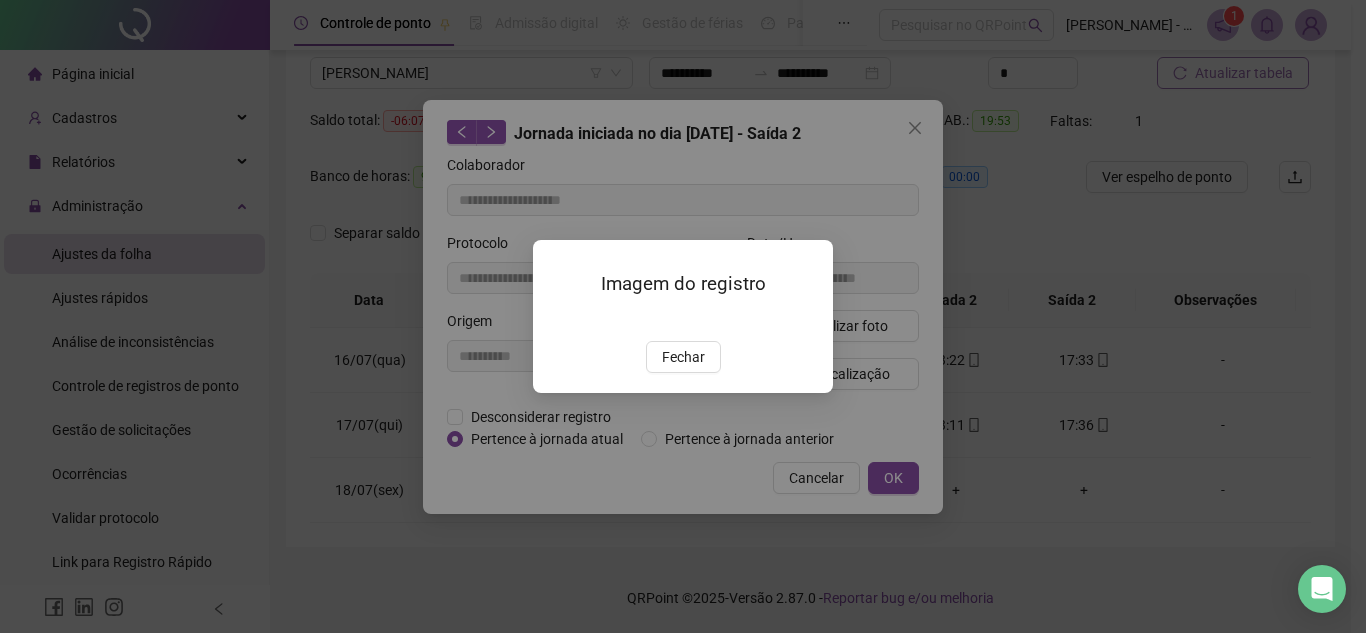 drag, startPoint x: 675, startPoint y: 366, endPoint x: 689, endPoint y: 359, distance: 15.652476 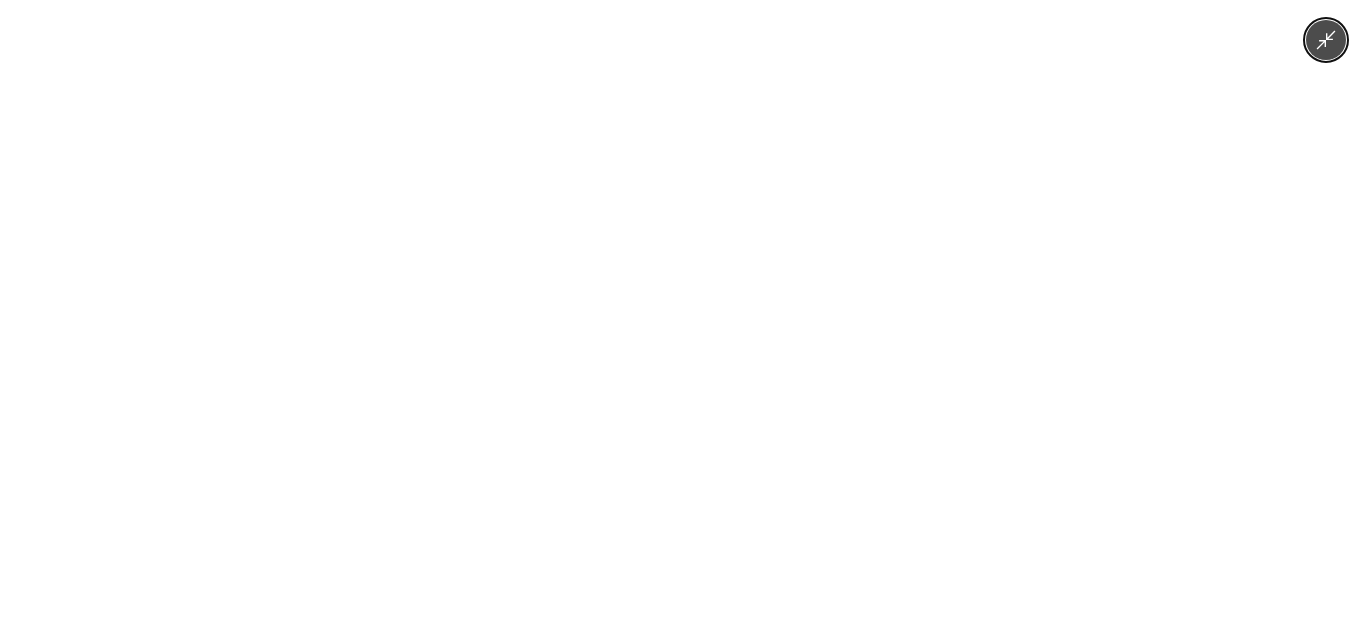 drag, startPoint x: 1094, startPoint y: 259, endPoint x: 1010, endPoint y: 312, distance: 99.32271 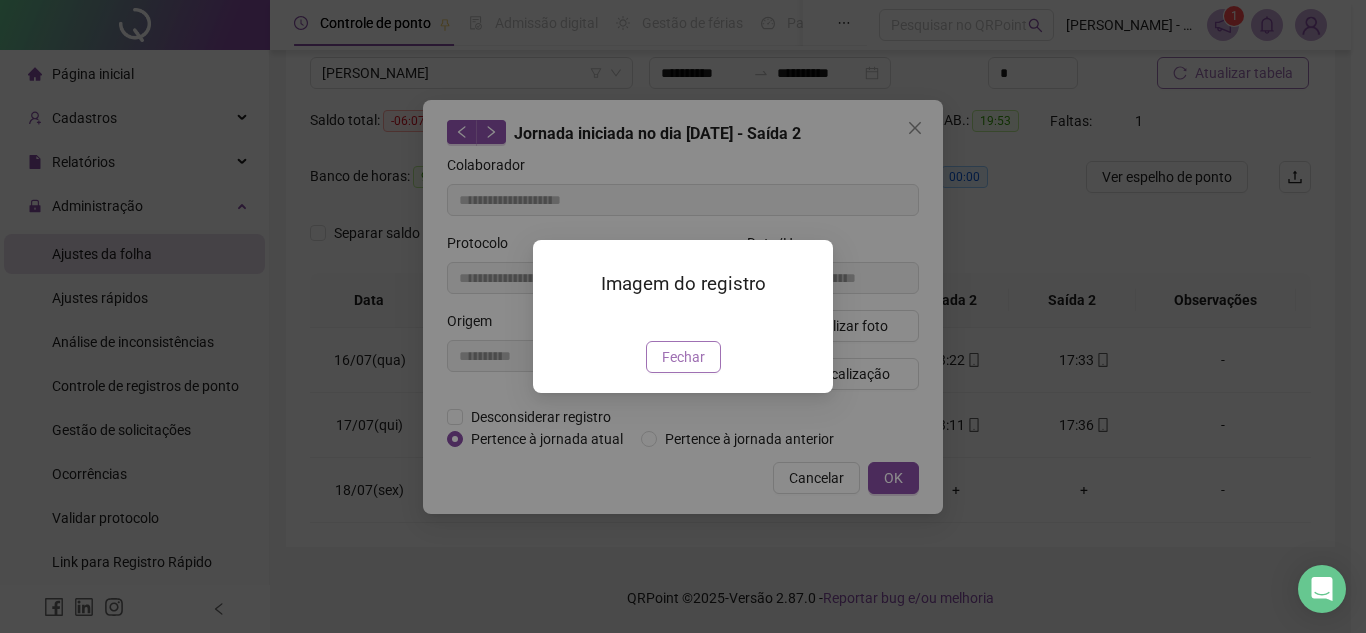 click on "Fechar" at bounding box center (683, 357) 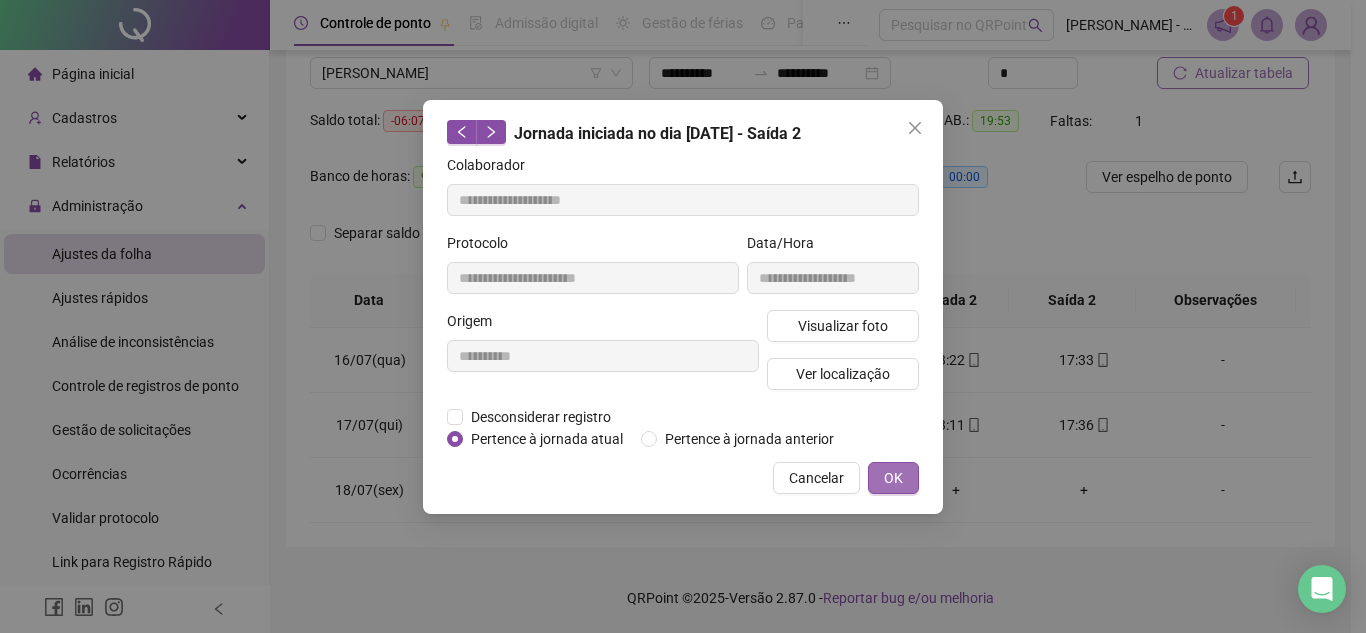 click on "OK" at bounding box center (893, 478) 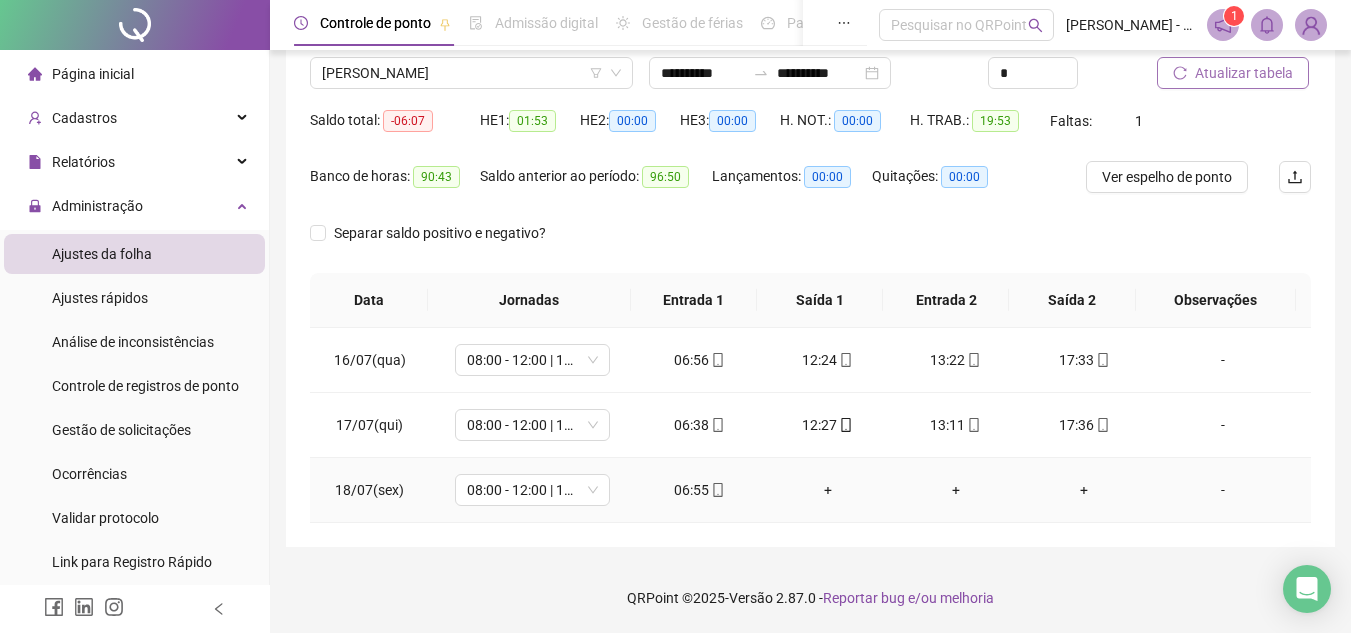 click 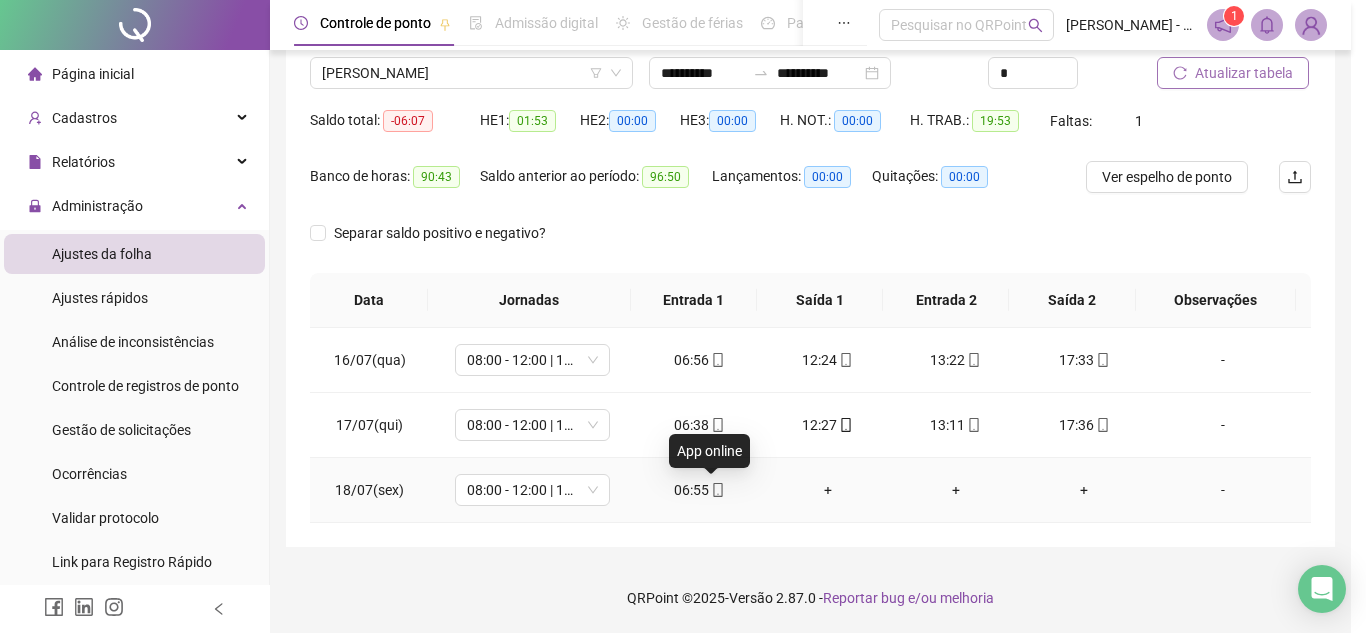 type on "**********" 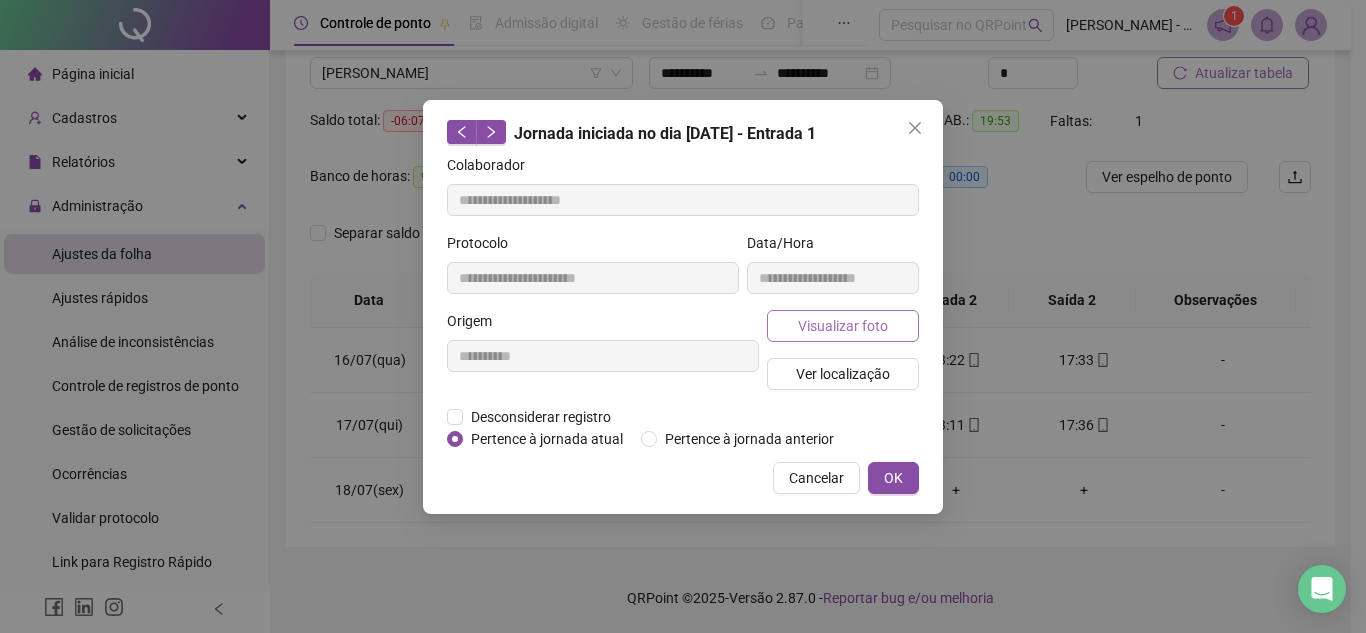 drag, startPoint x: 867, startPoint y: 306, endPoint x: 862, endPoint y: 322, distance: 16.763054 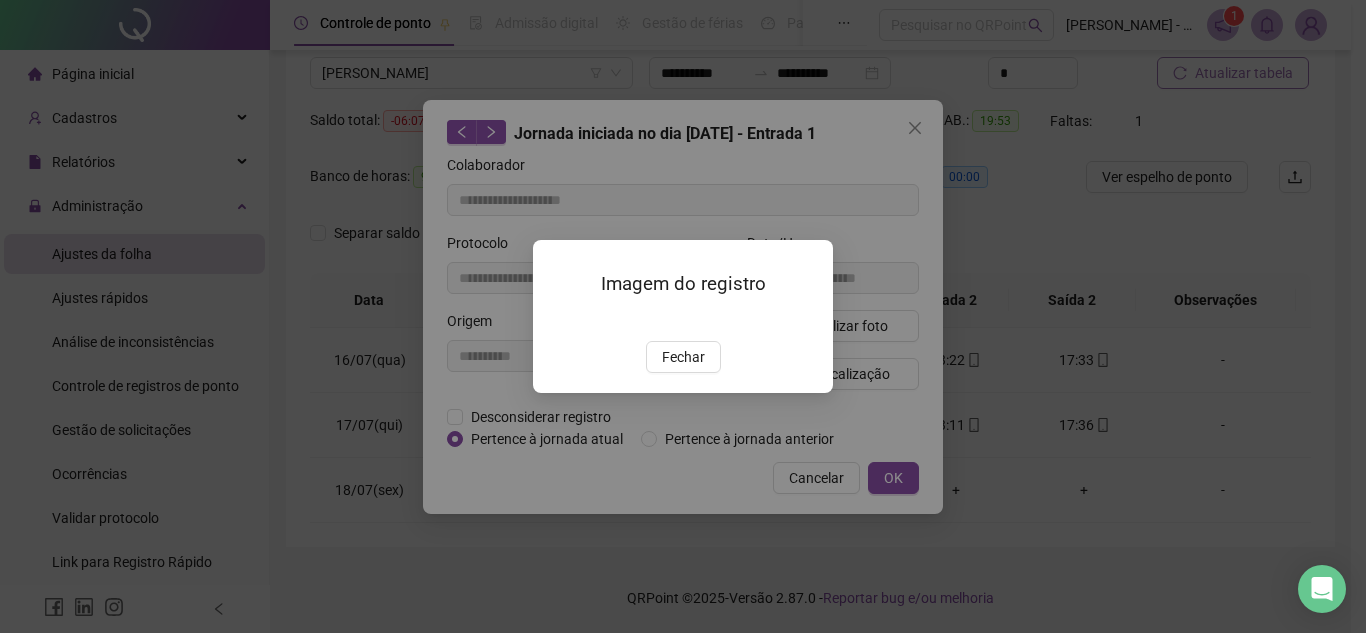 click at bounding box center (683, 318) 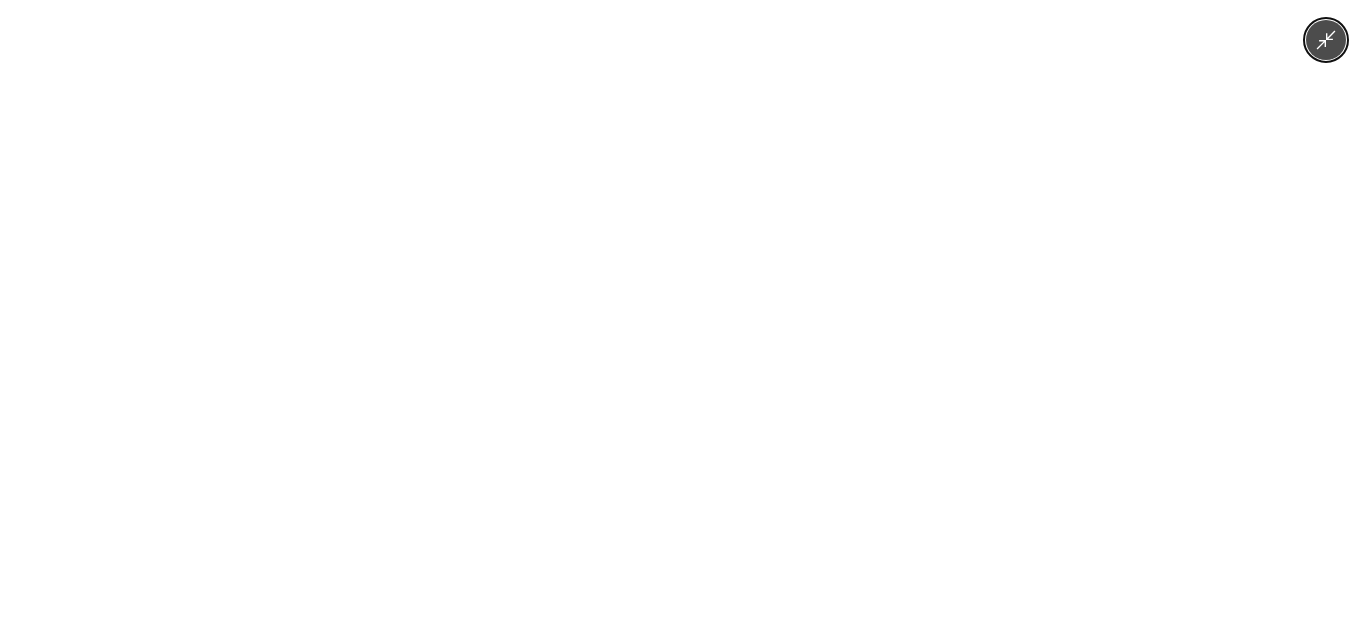 click 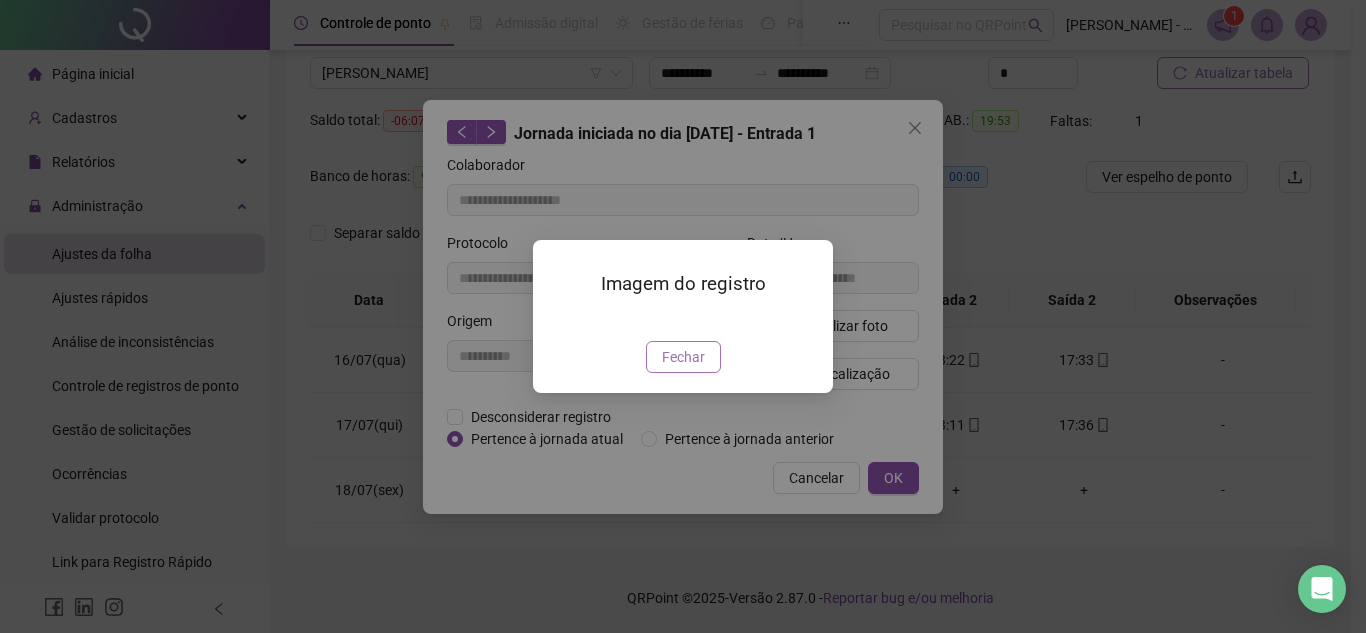 drag, startPoint x: 689, startPoint y: 485, endPoint x: 896, endPoint y: 468, distance: 207.6969 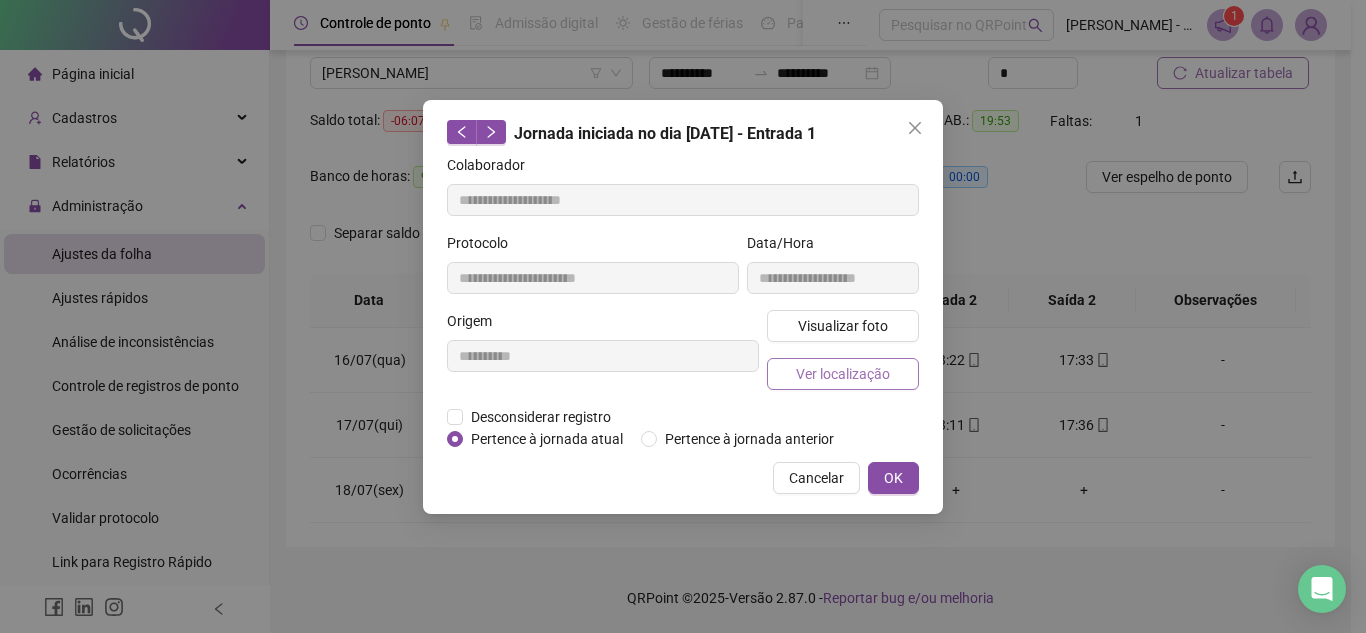 click on "Ver localização" at bounding box center (843, 374) 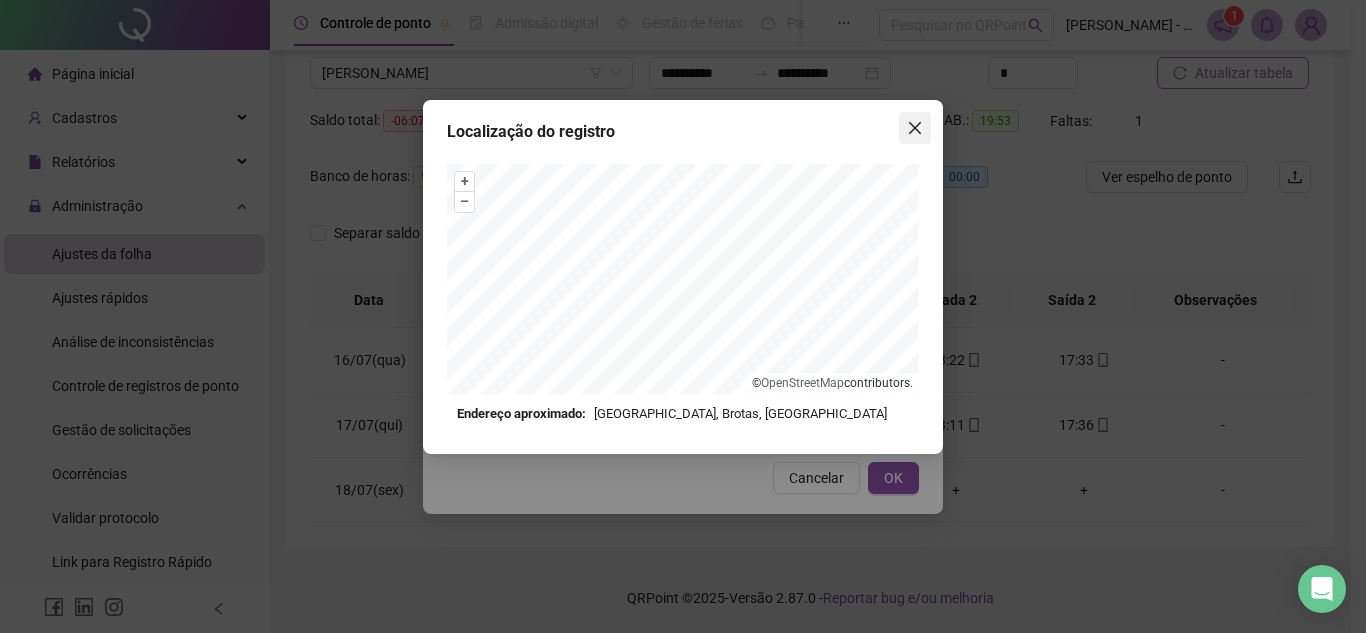 click at bounding box center [915, 128] 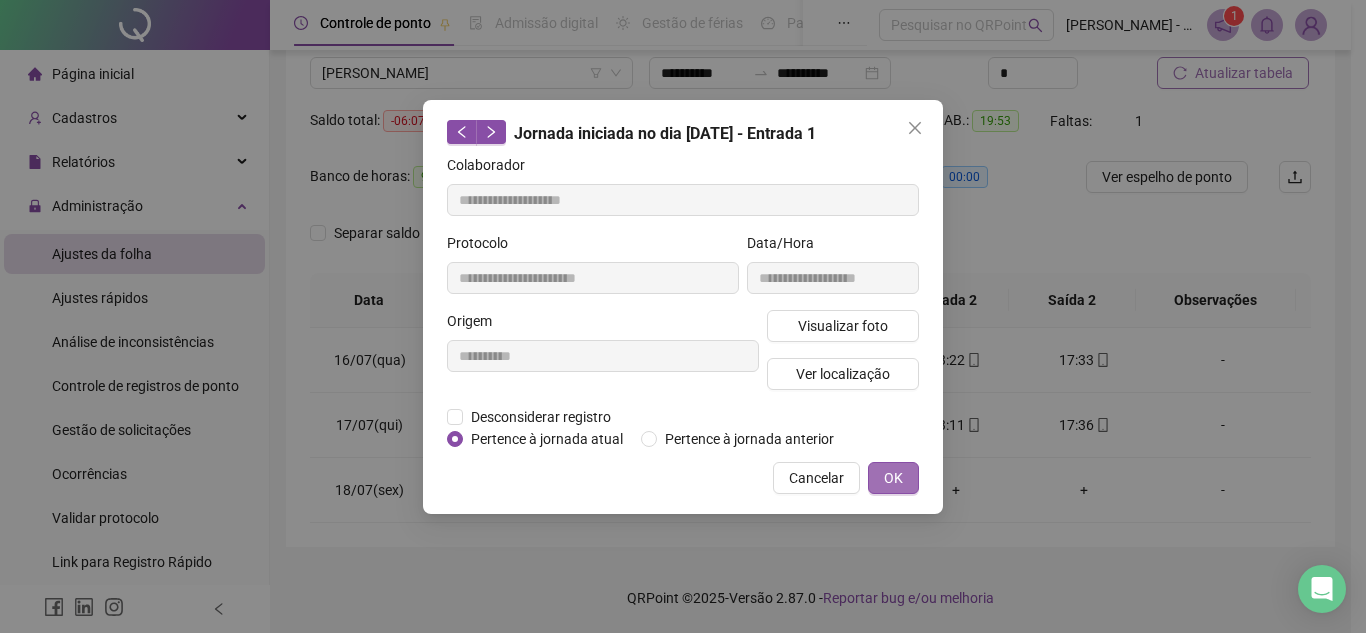 click on "OK" at bounding box center (893, 478) 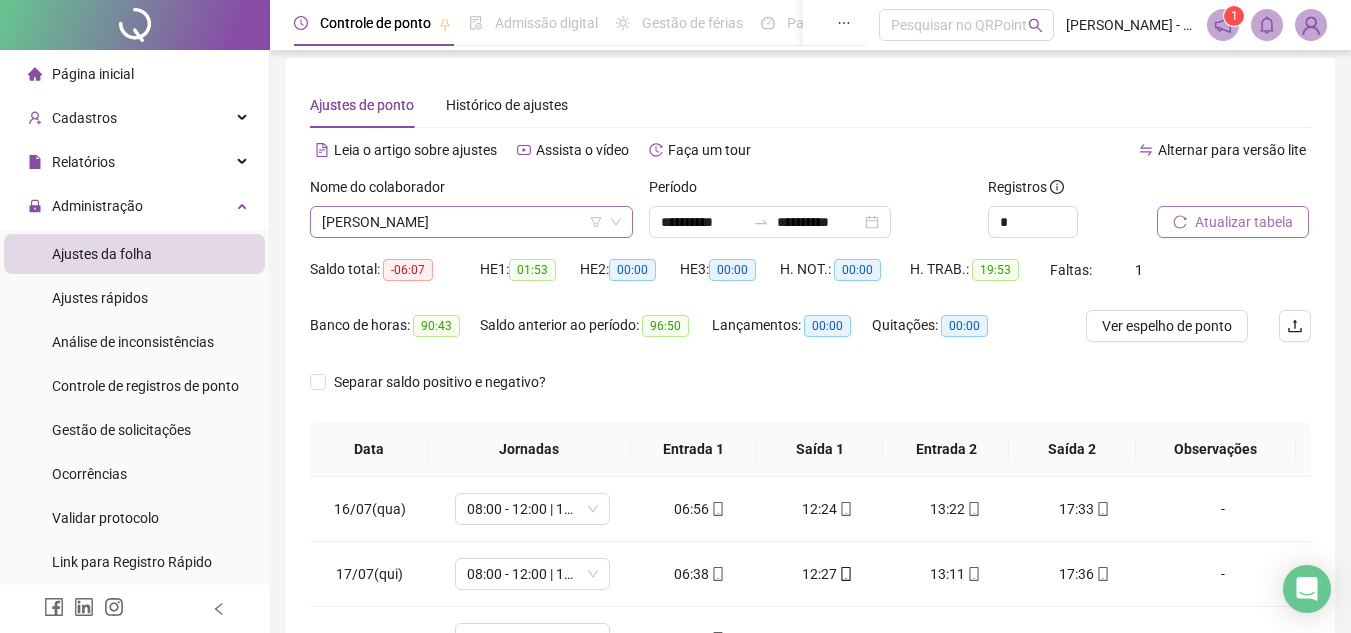 scroll, scrollTop: 0, scrollLeft: 0, axis: both 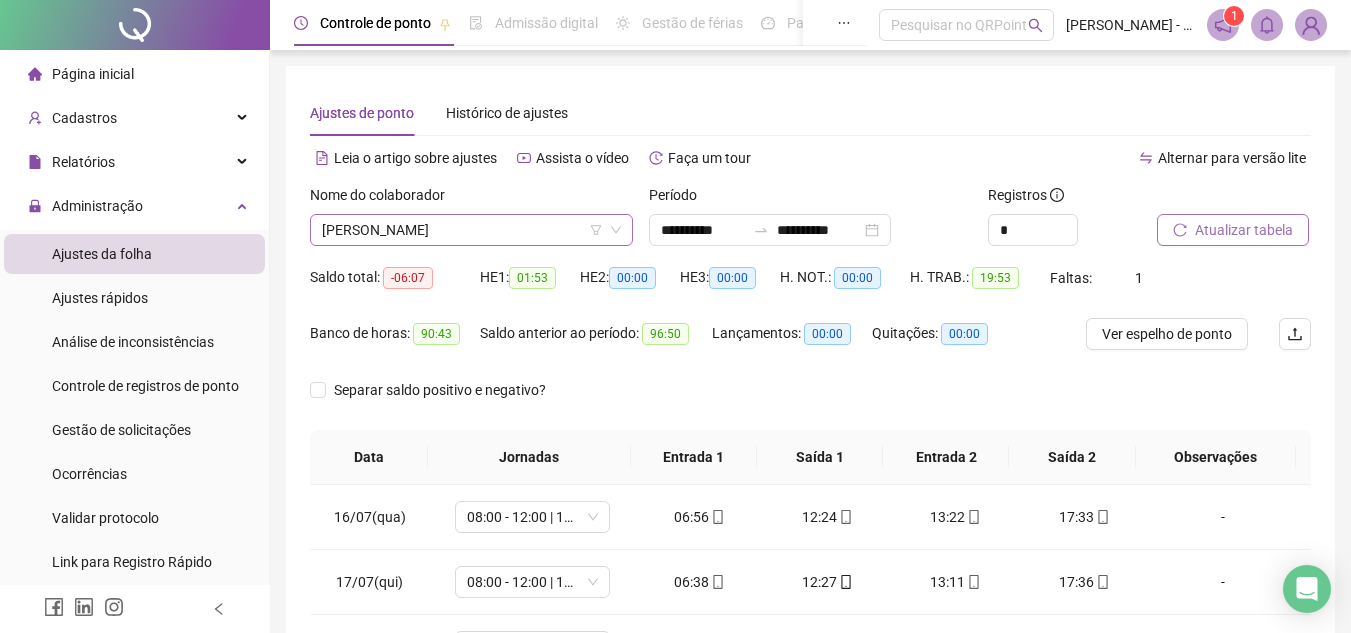 click on "CAMILA FRANCO SANTOS" at bounding box center [471, 230] 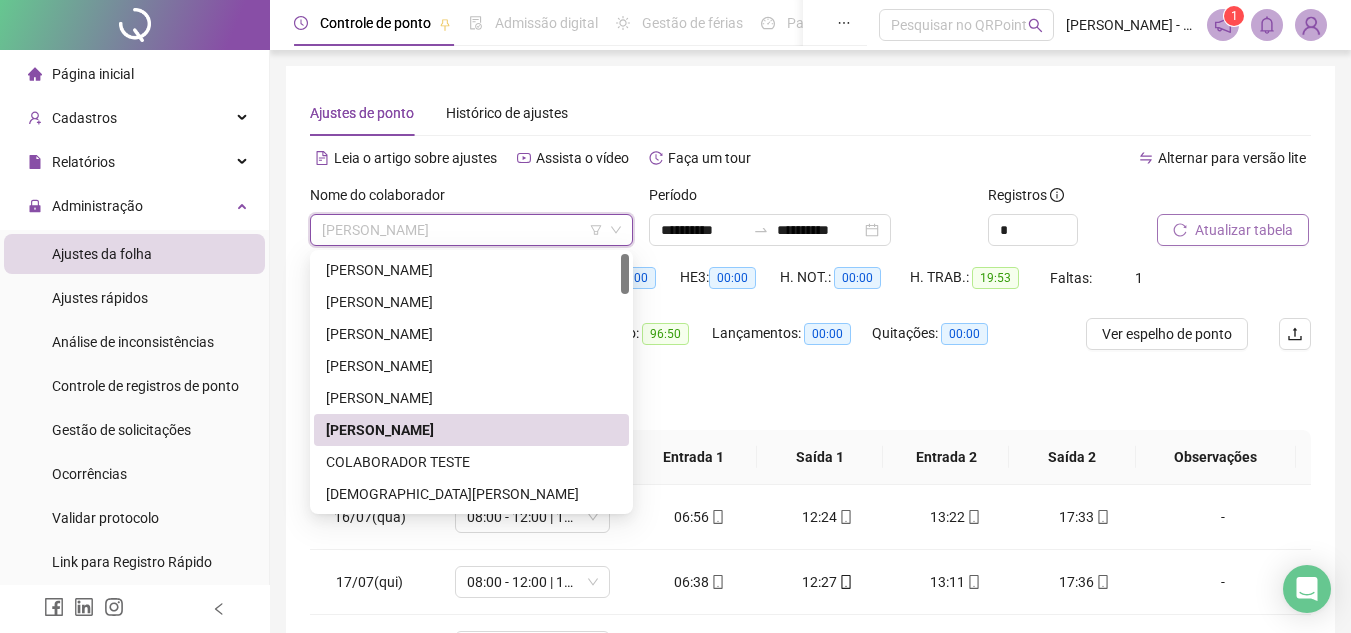 scroll, scrollTop: 100, scrollLeft: 0, axis: vertical 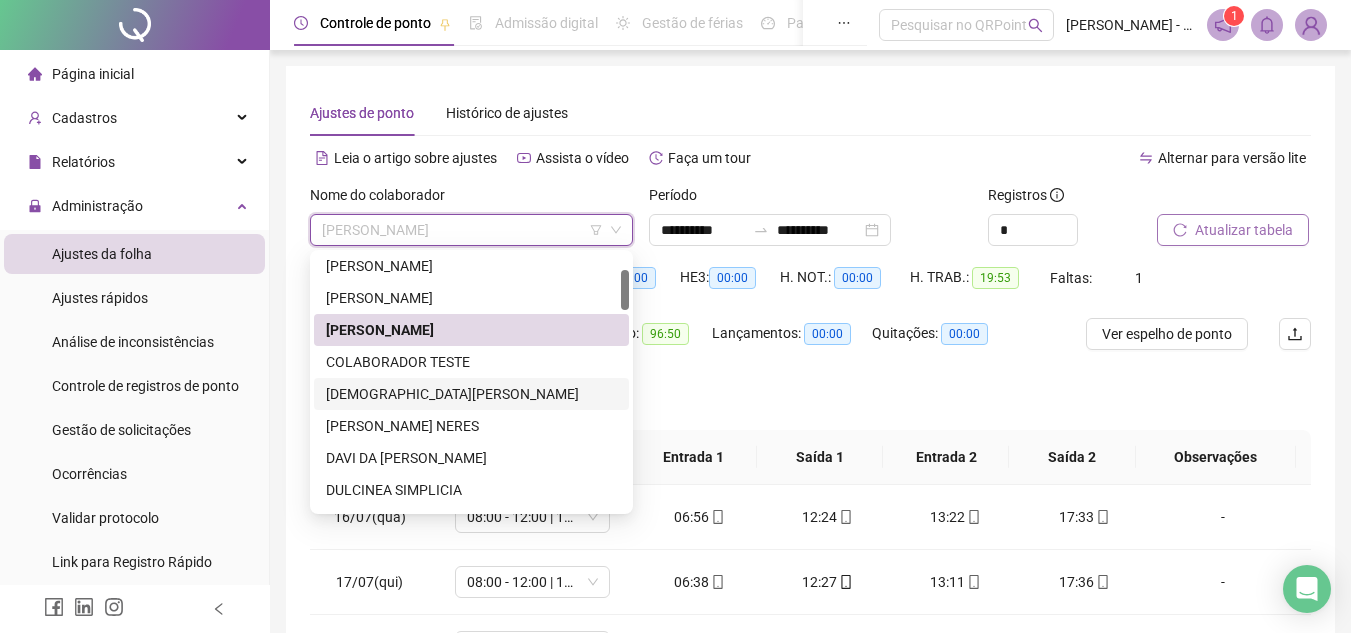 click on "CRISTIANO GONÇALVES PITANGA" at bounding box center (471, 394) 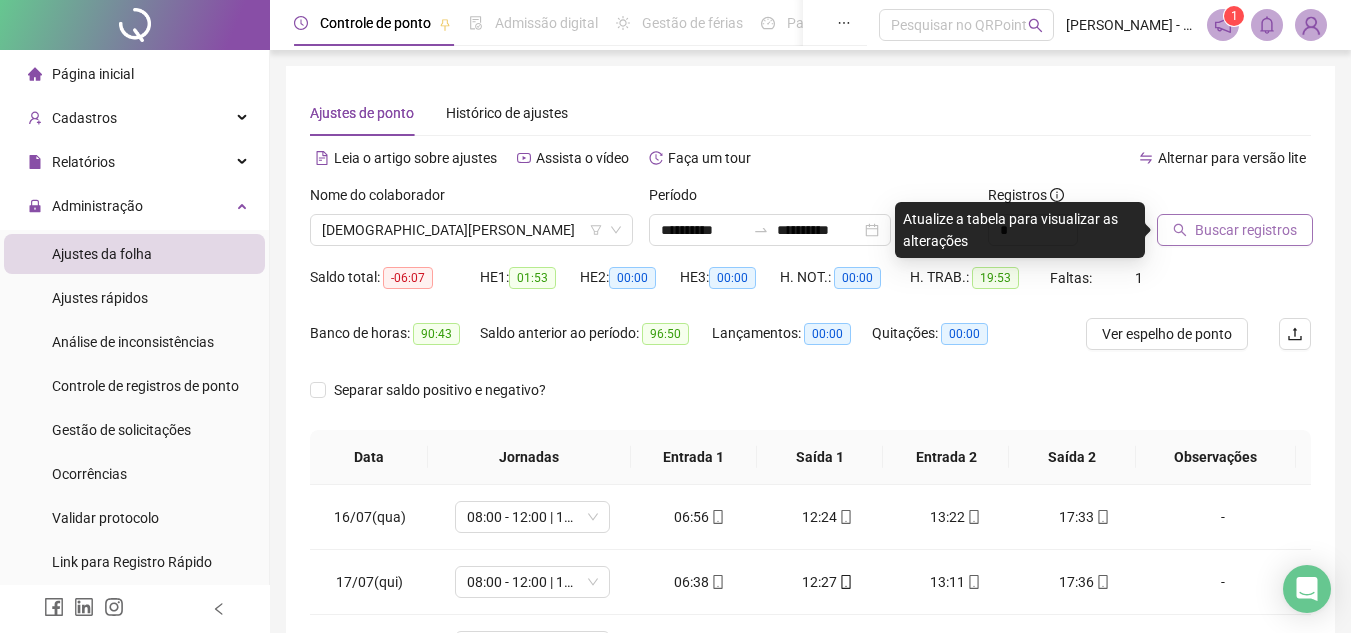 click on "Buscar registros" at bounding box center (1235, 230) 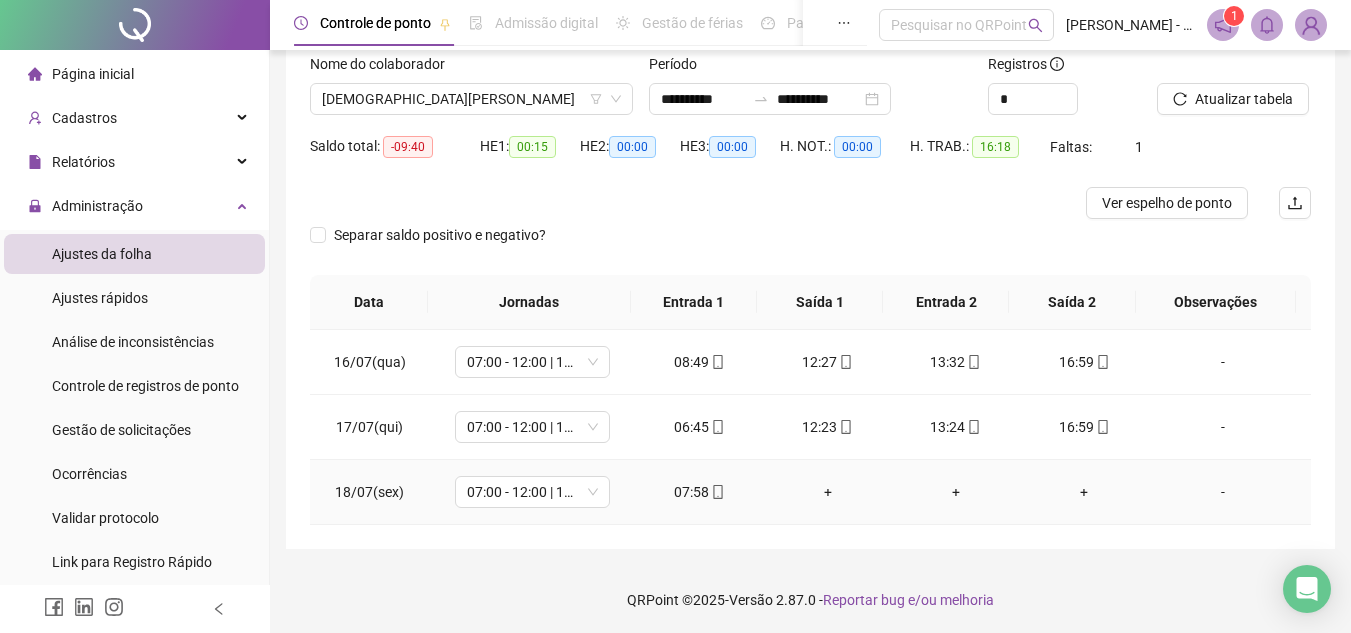 scroll, scrollTop: 133, scrollLeft: 0, axis: vertical 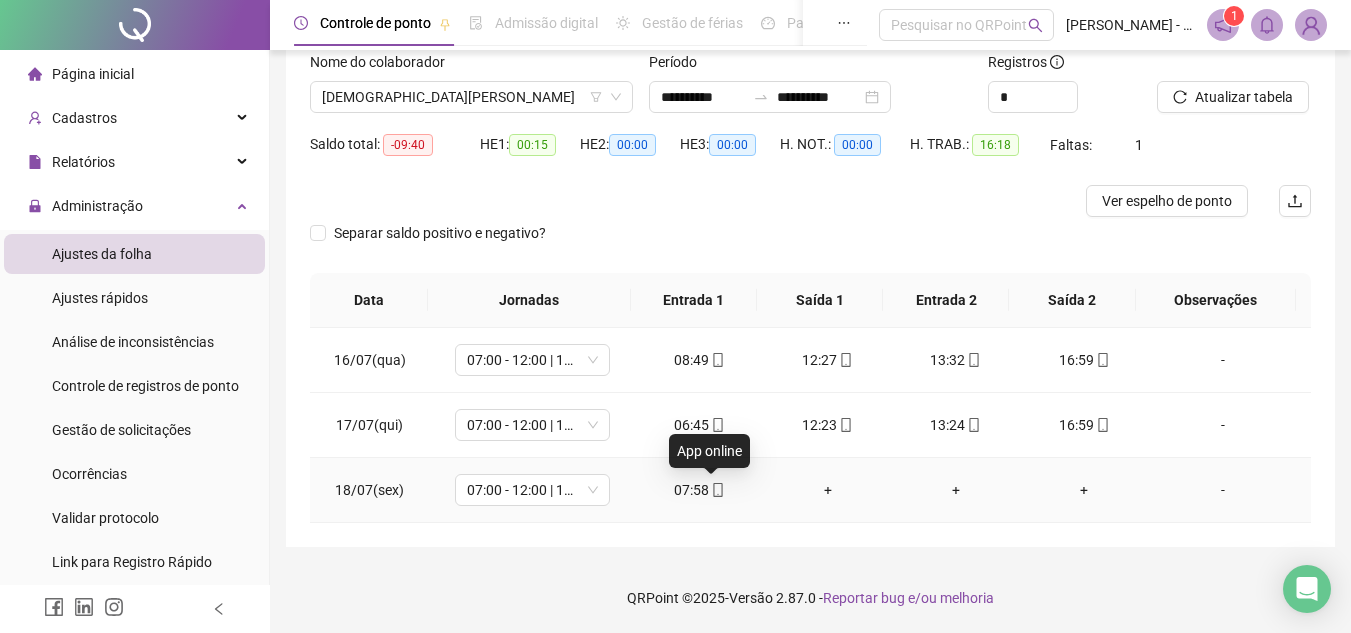 click on "07:58" at bounding box center [700, 490] 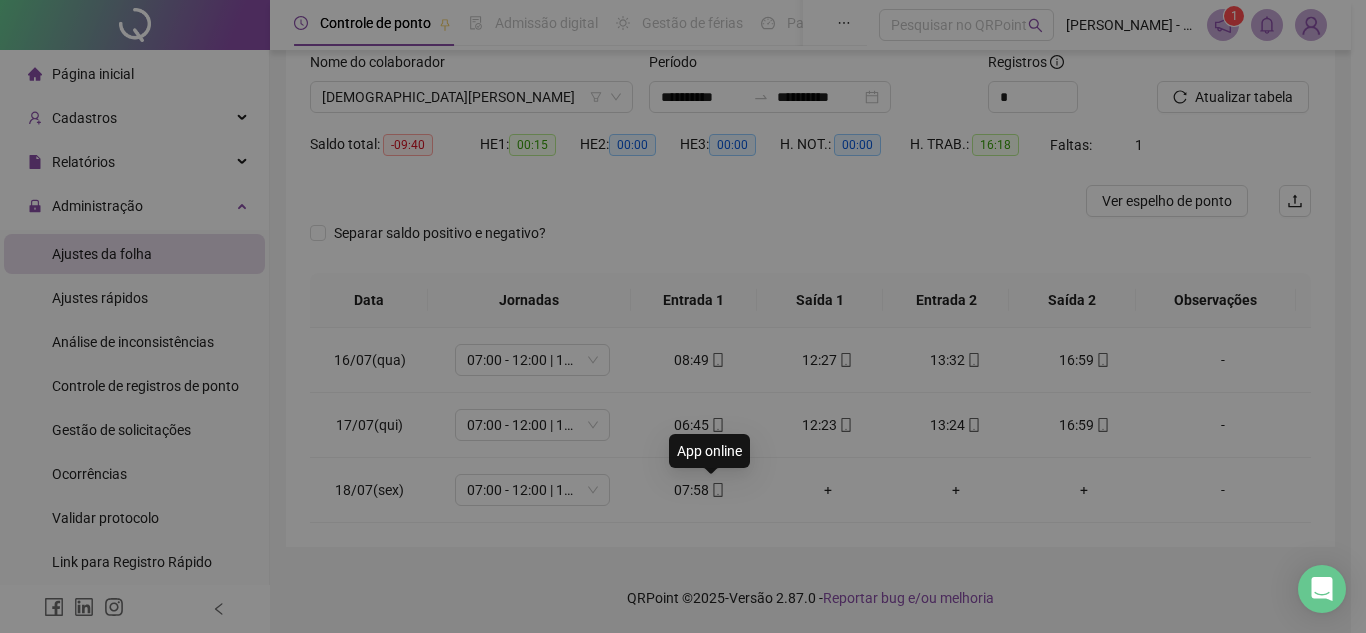 type on "**********" 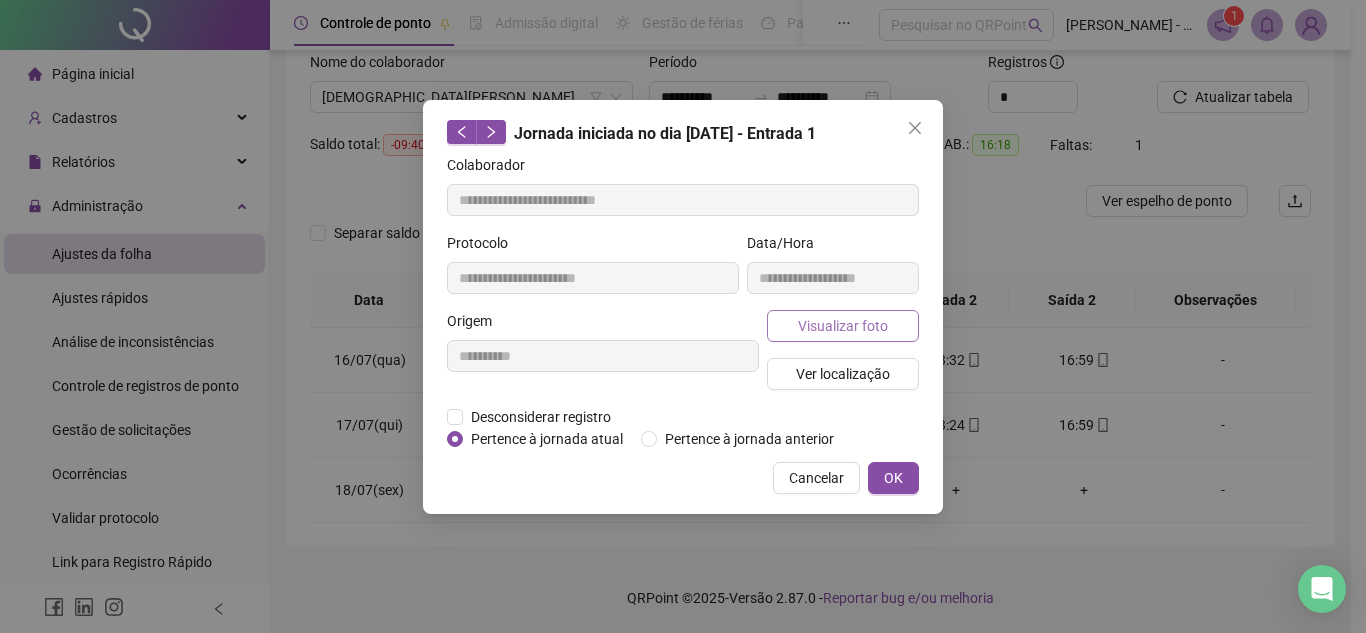 click on "Visualizar foto" at bounding box center [843, 326] 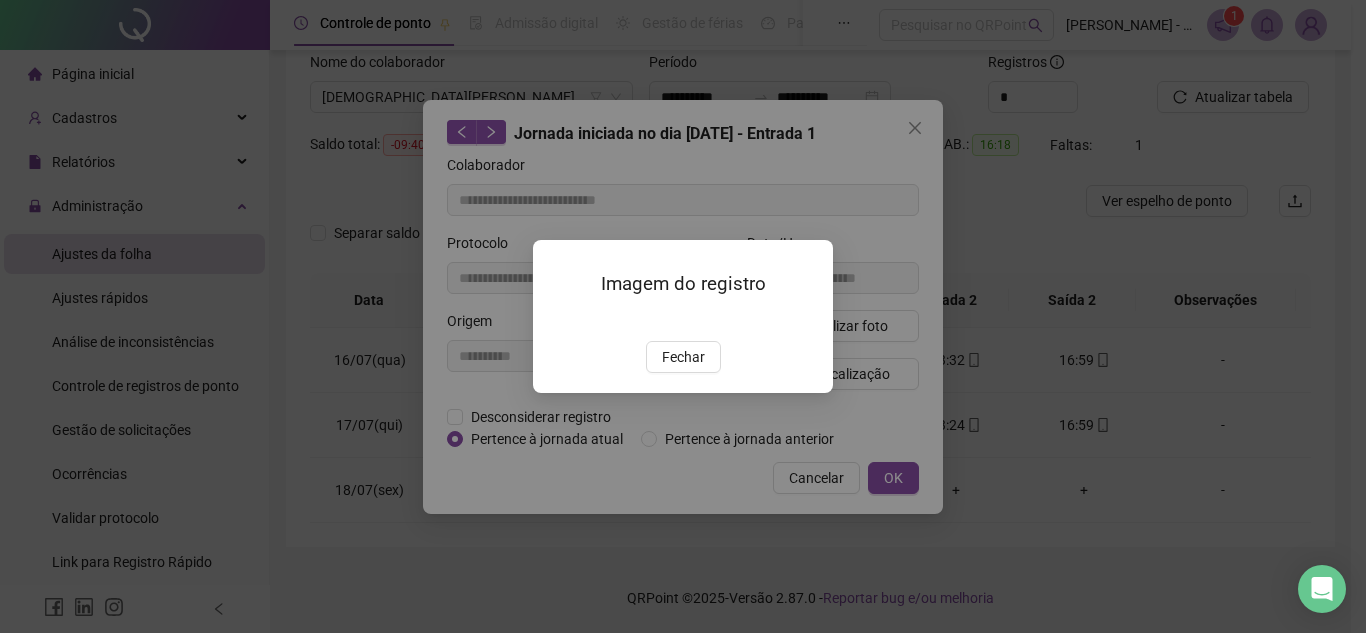 click at bounding box center (557, 320) 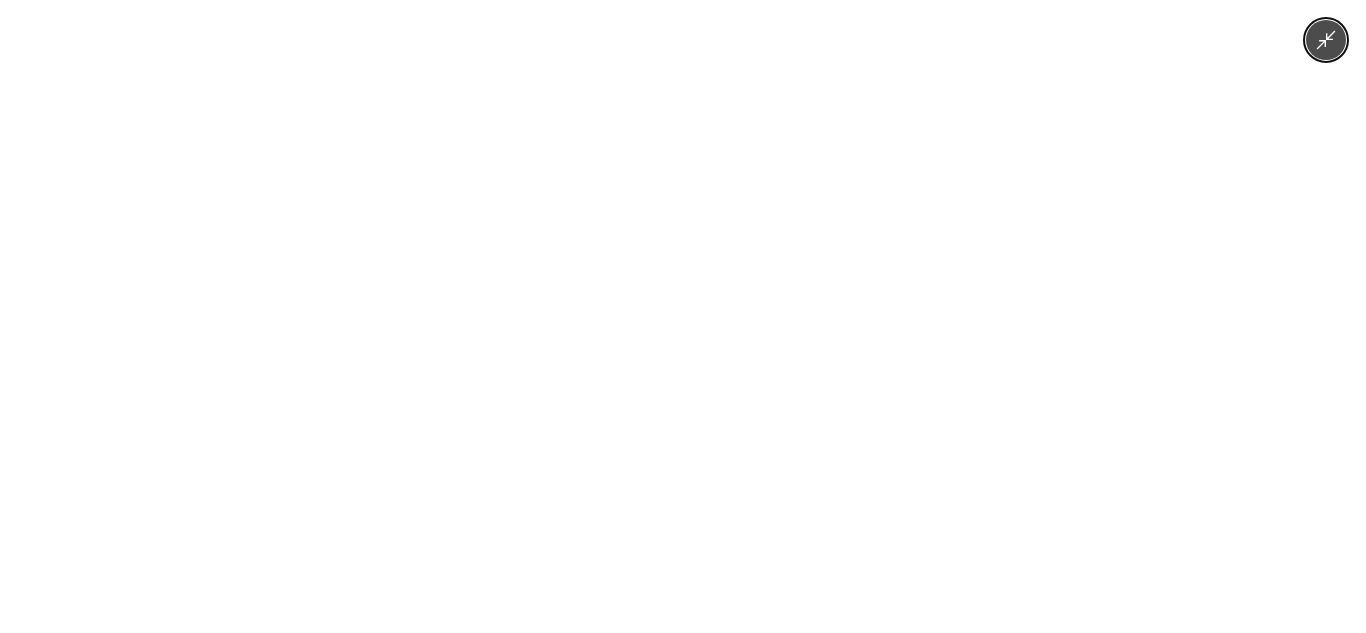 click at bounding box center [683, 316] 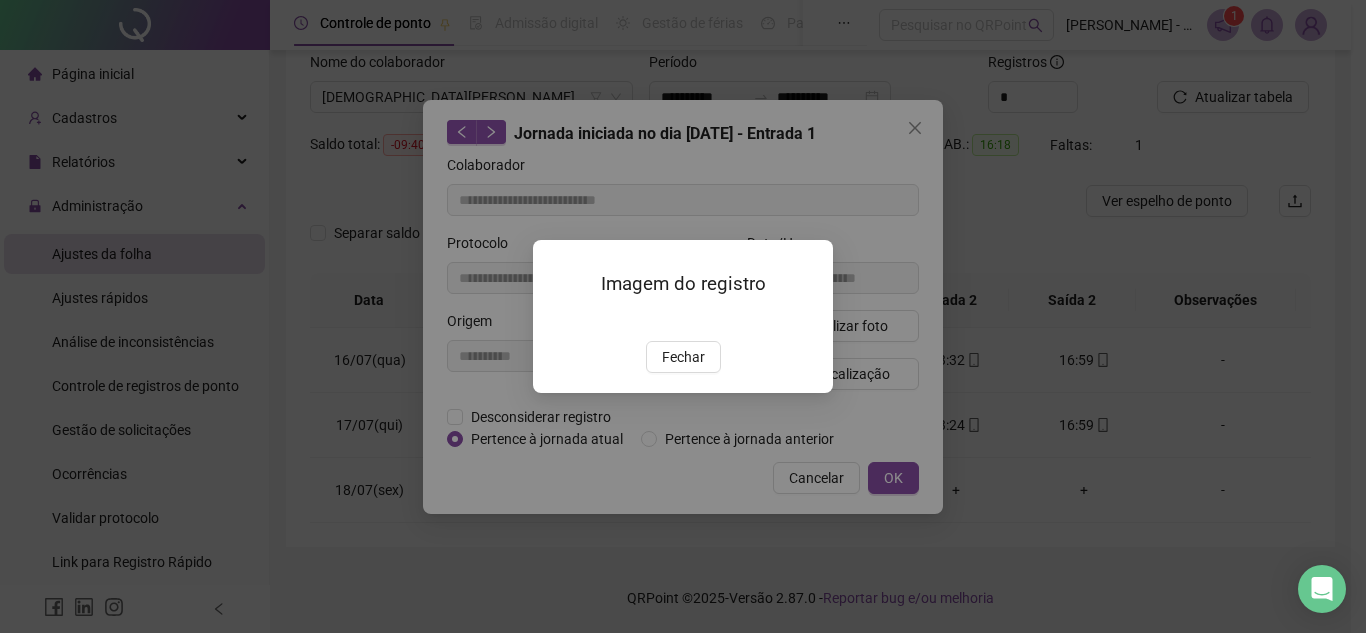 click on "Fechar" at bounding box center (683, 357) 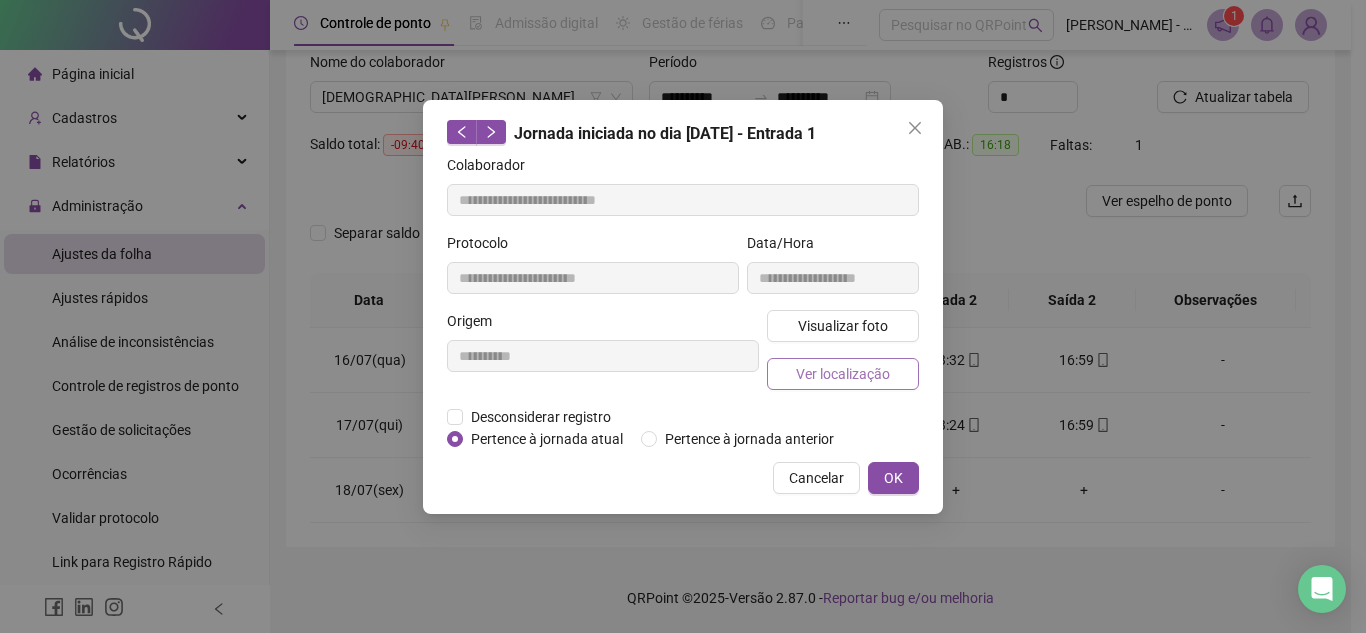 click on "Ver localização" at bounding box center [843, 374] 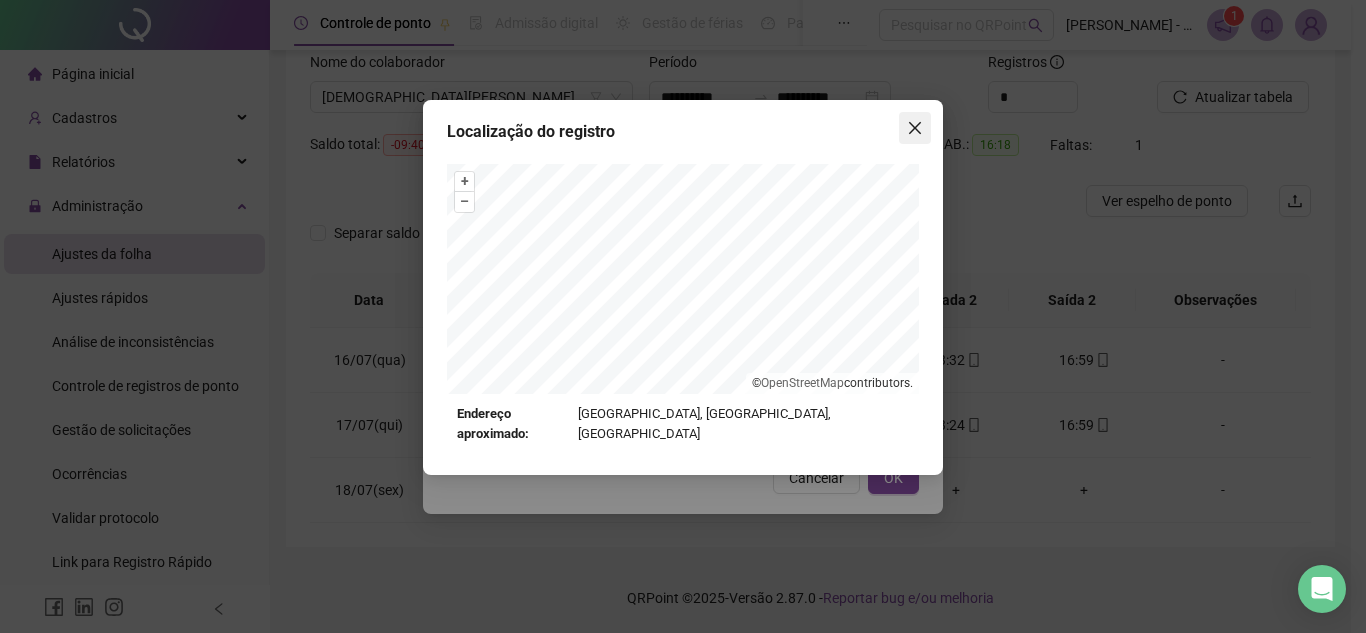 click 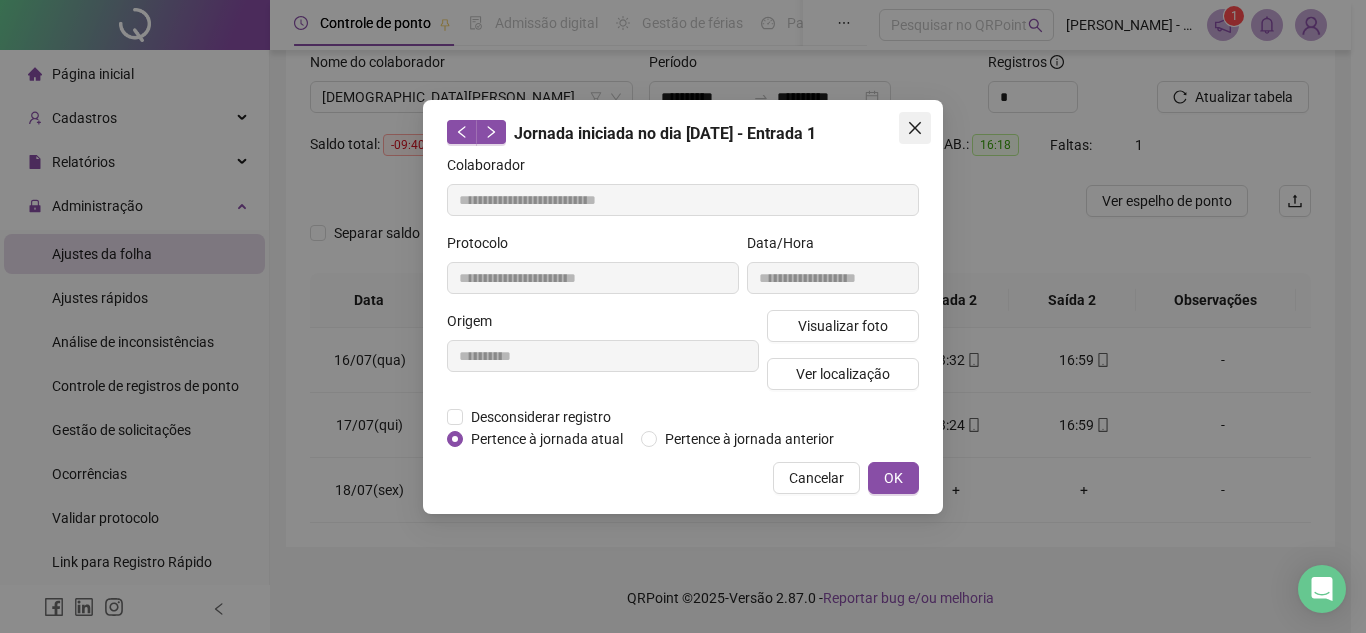 click 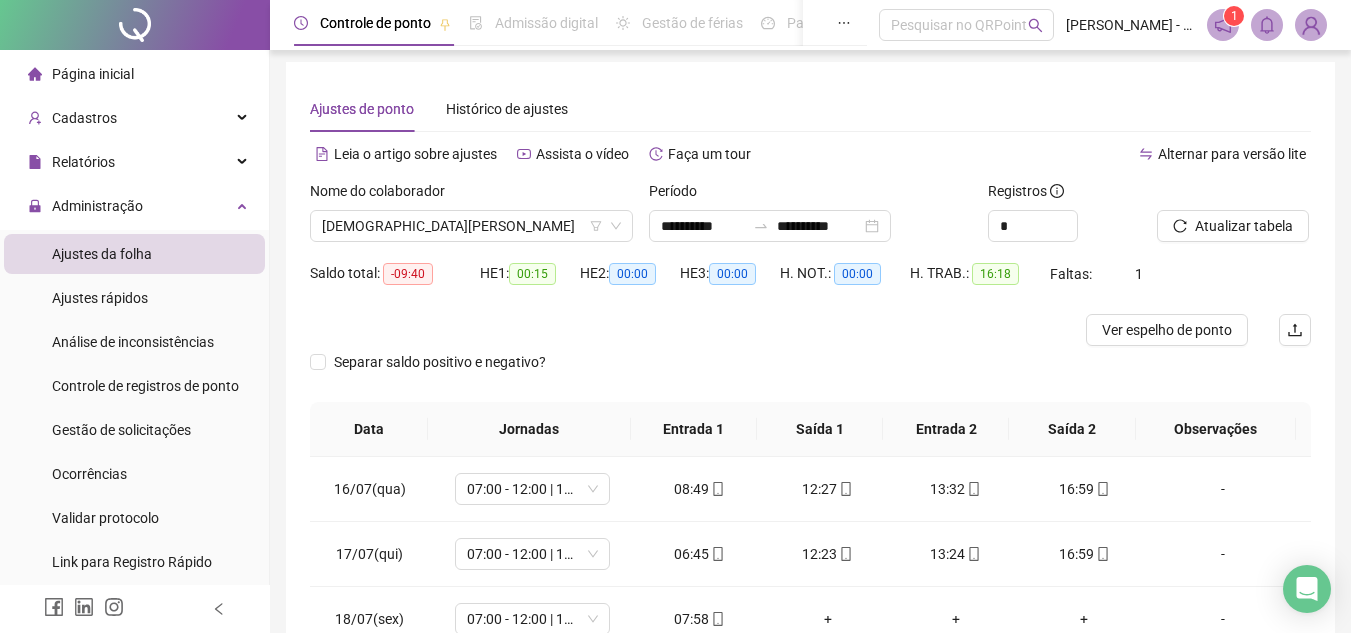 scroll, scrollTop: 0, scrollLeft: 0, axis: both 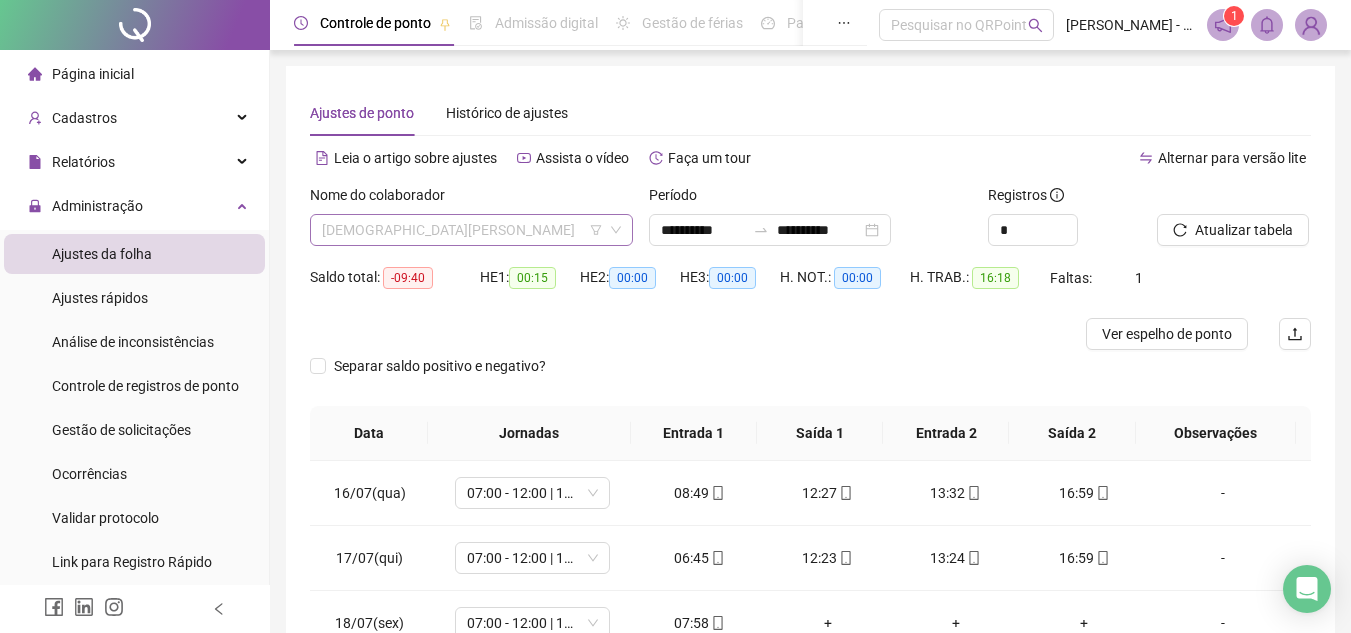 click on "CRISTIANO GONÇALVES PITANGA" at bounding box center [471, 230] 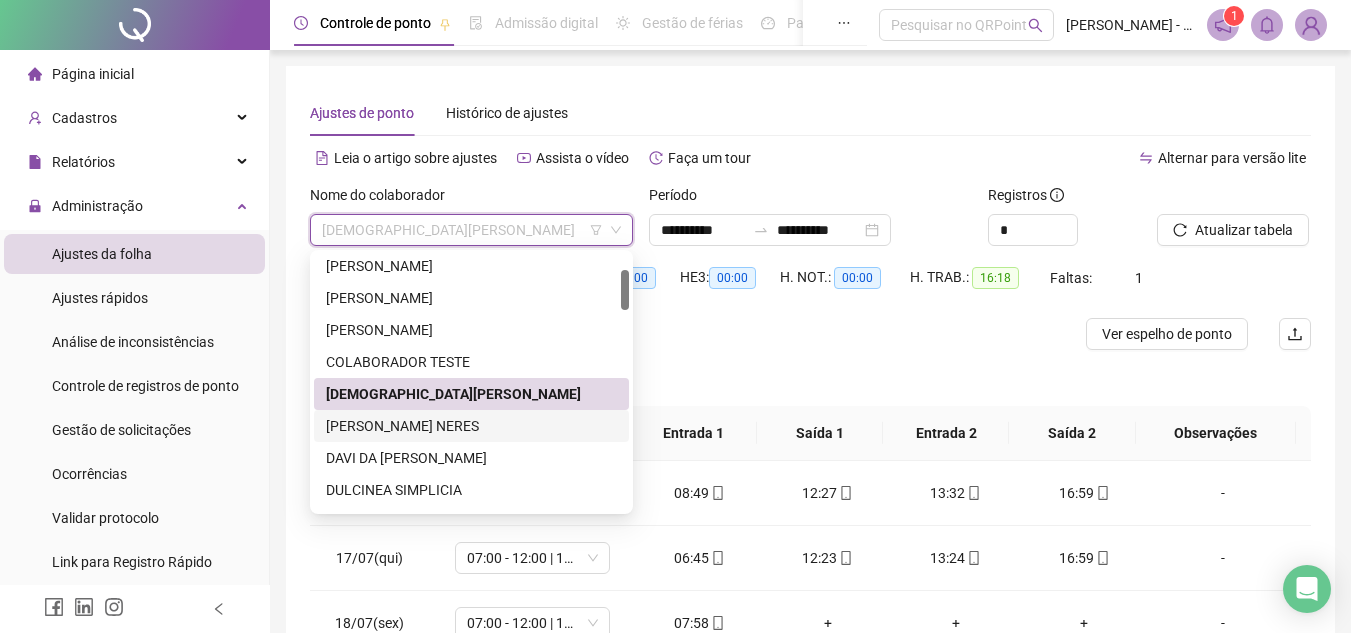 drag, startPoint x: 411, startPoint y: 432, endPoint x: 409, endPoint y: 422, distance: 10.198039 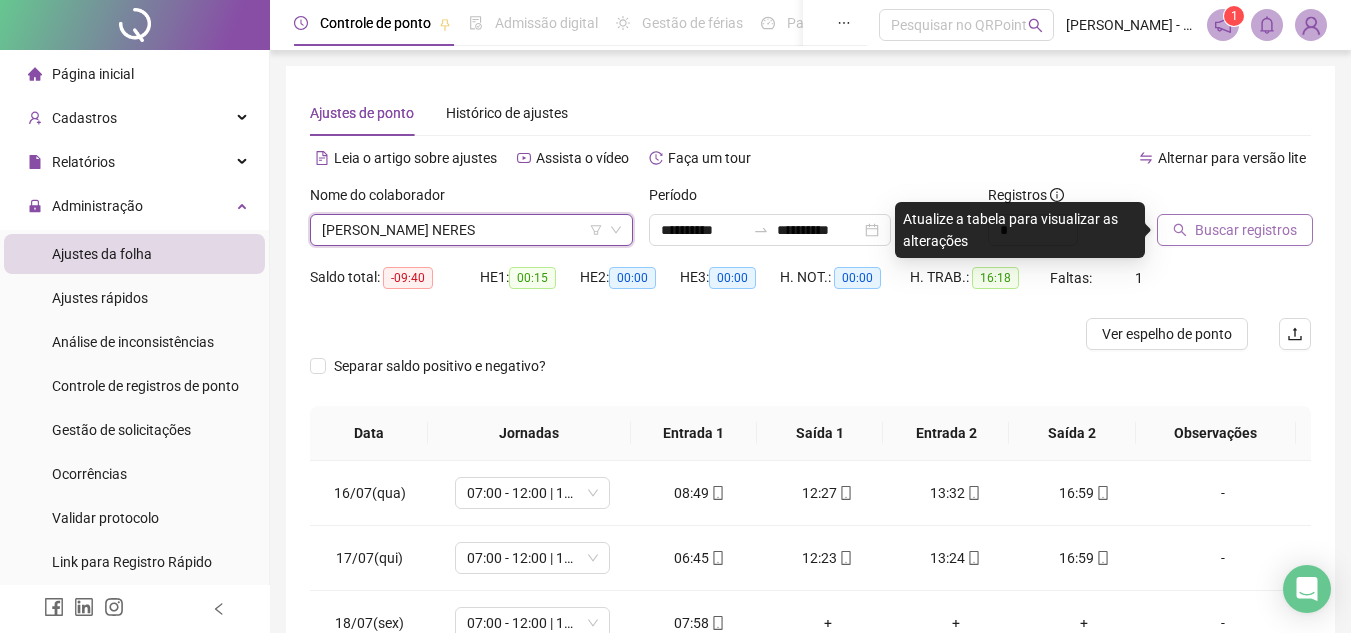 click on "Buscar registros" at bounding box center (1246, 230) 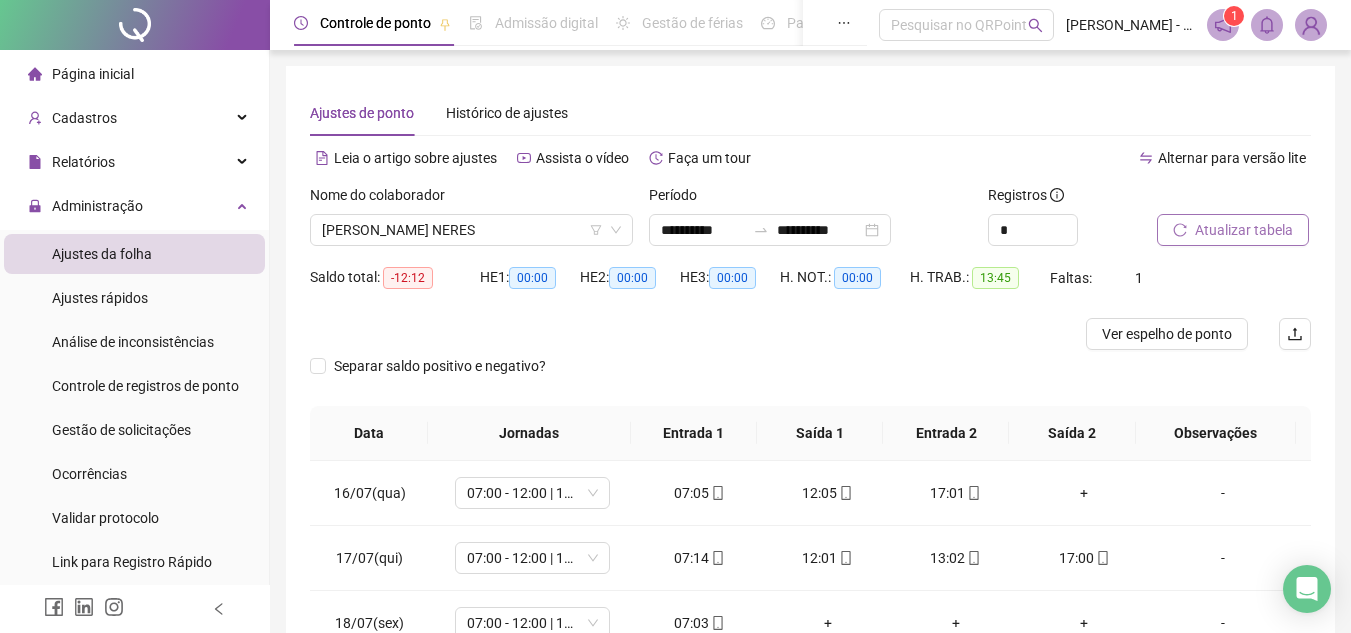 scroll, scrollTop: 100, scrollLeft: 0, axis: vertical 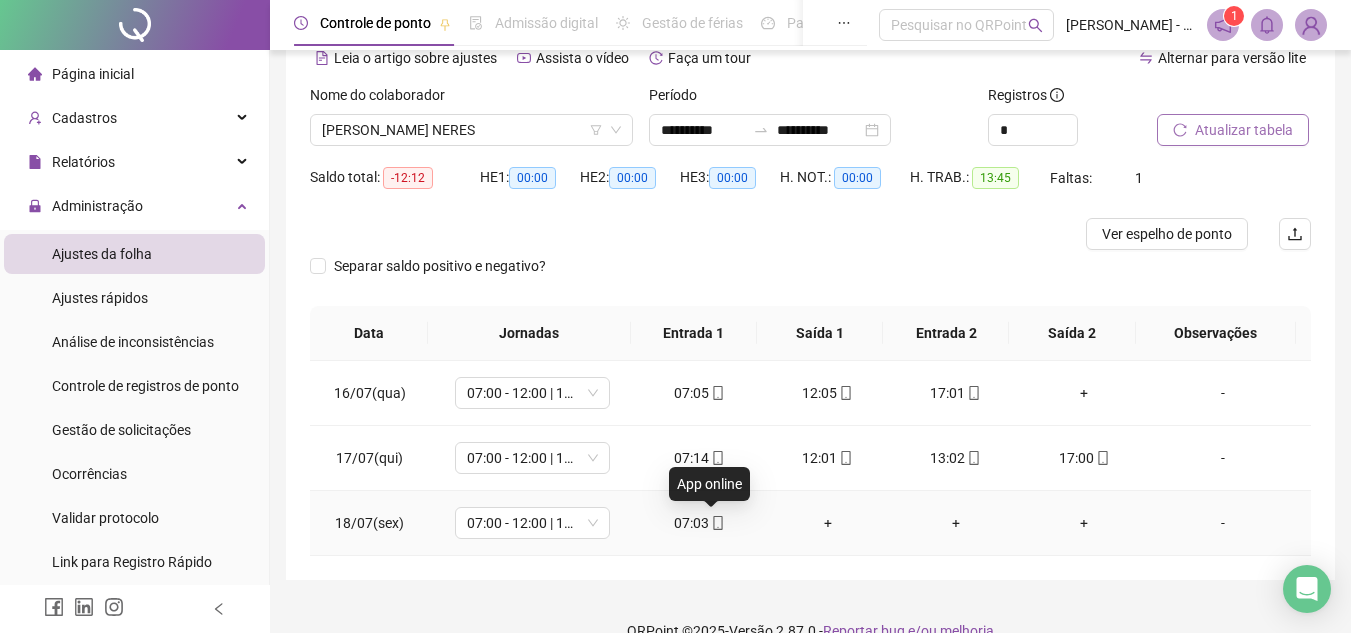 click 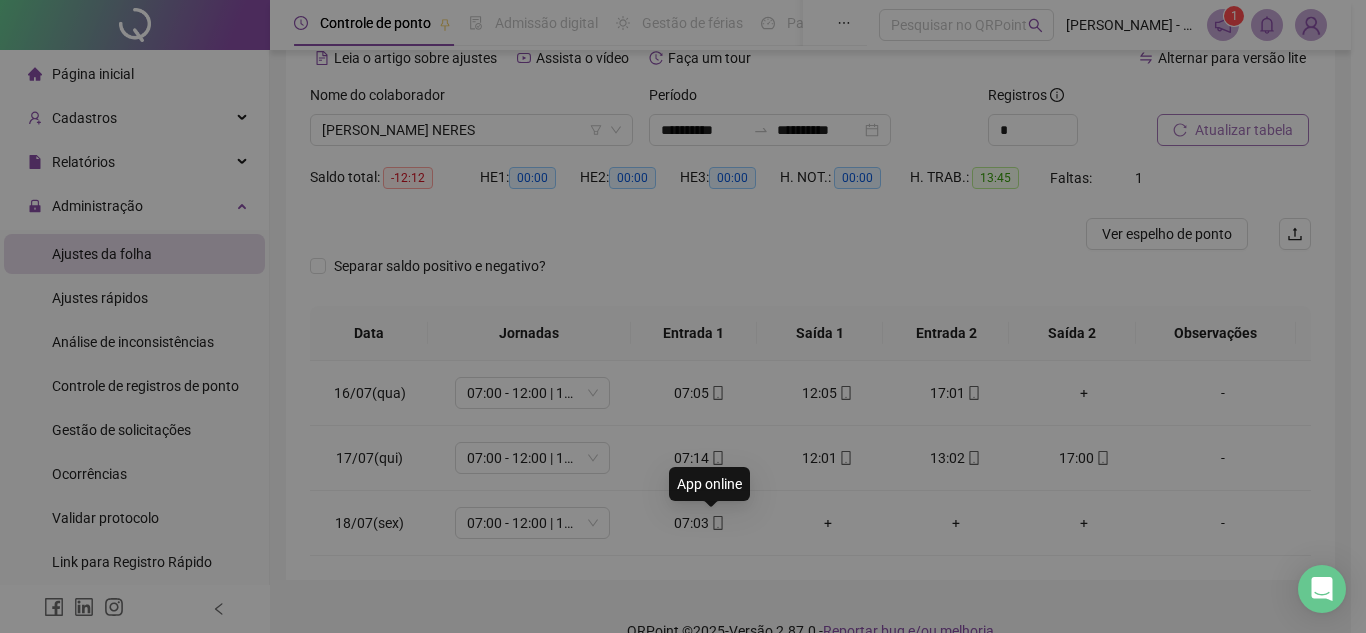 type on "**********" 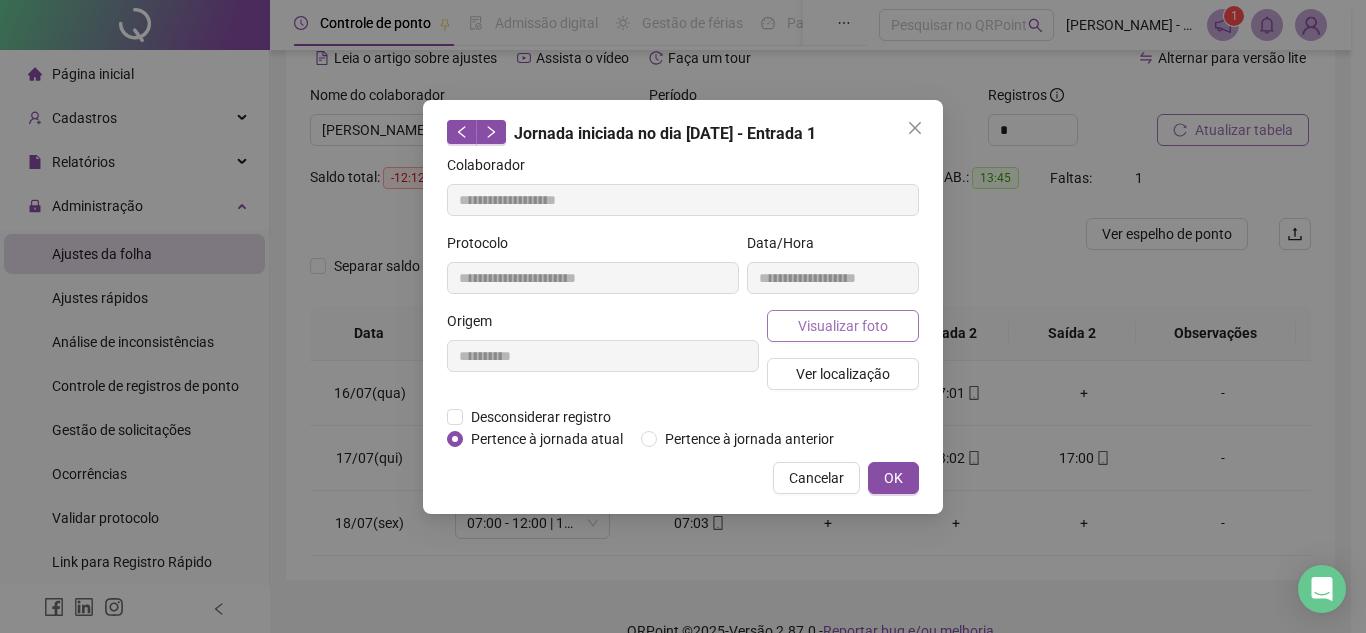 click on "Visualizar foto" at bounding box center [843, 326] 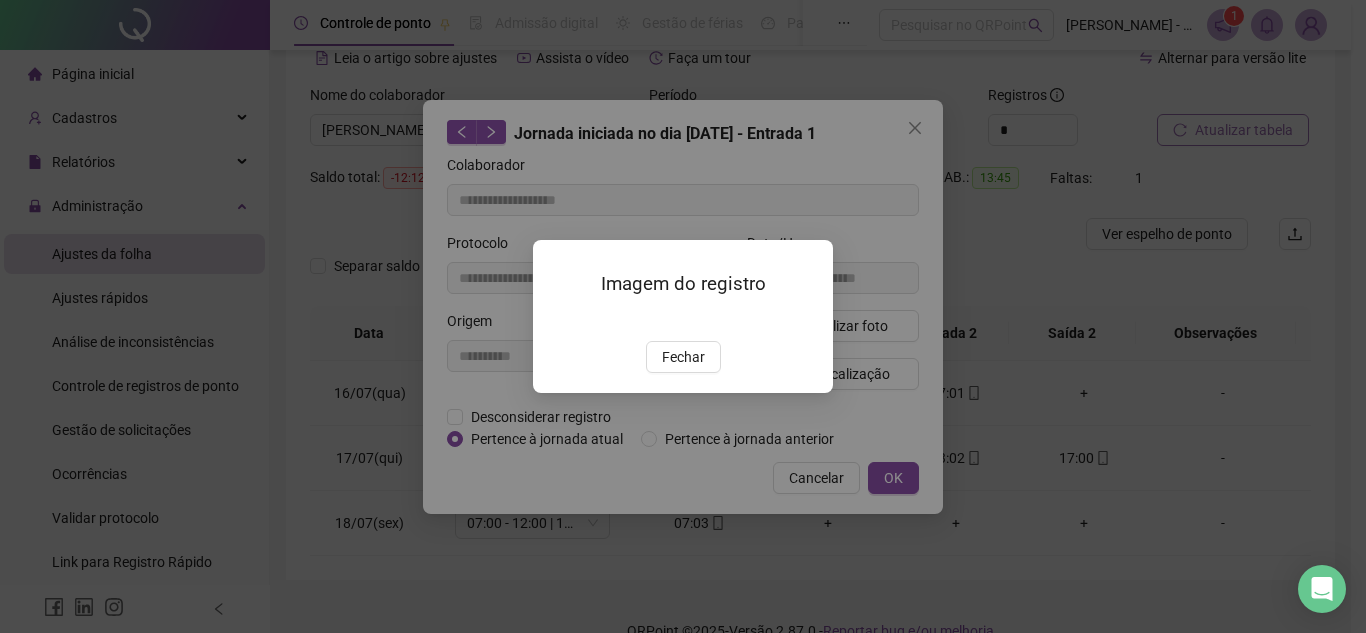 drag, startPoint x: 689, startPoint y: 474, endPoint x: 848, endPoint y: 469, distance: 159.0786 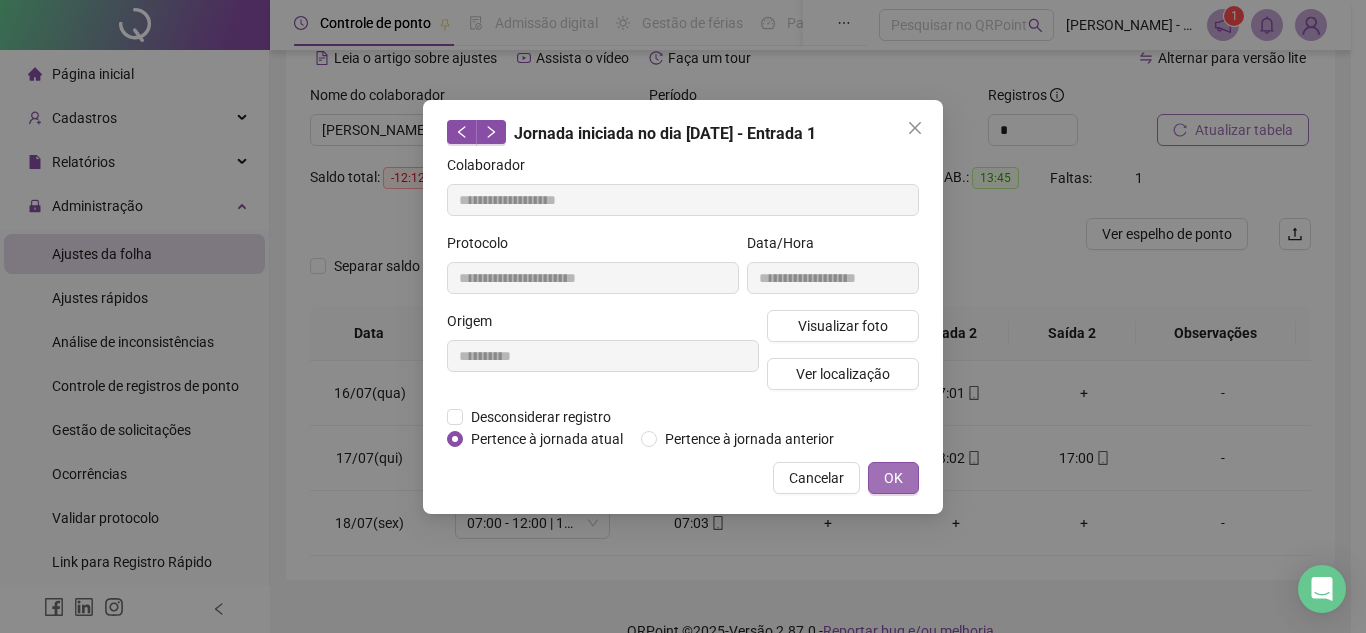 click on "OK" at bounding box center (893, 478) 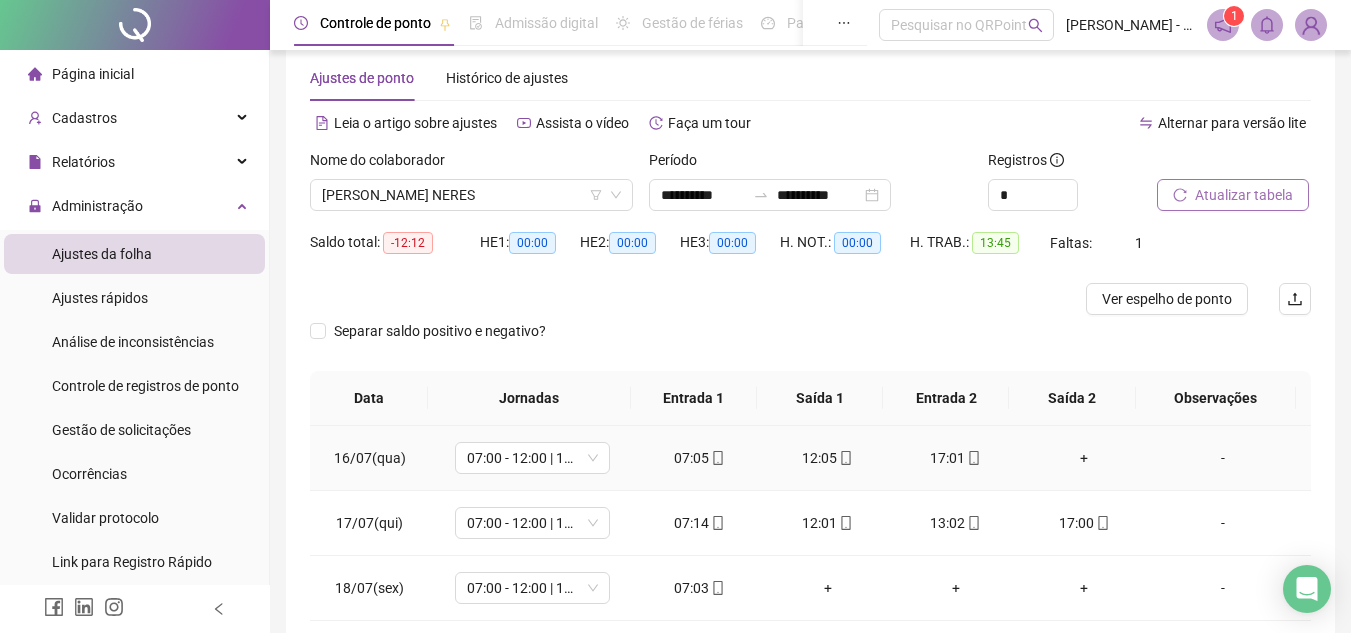 scroll, scrollTop: 0, scrollLeft: 0, axis: both 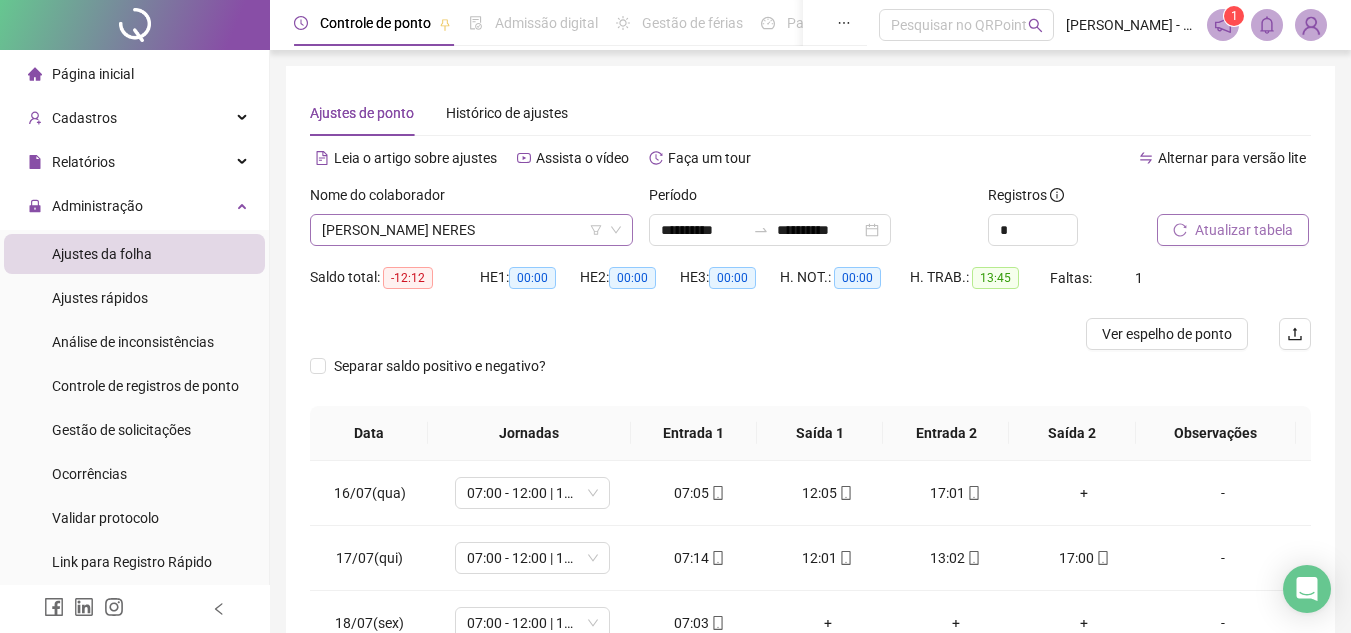 click on "DANIEL BONFIM NERES" at bounding box center [471, 230] 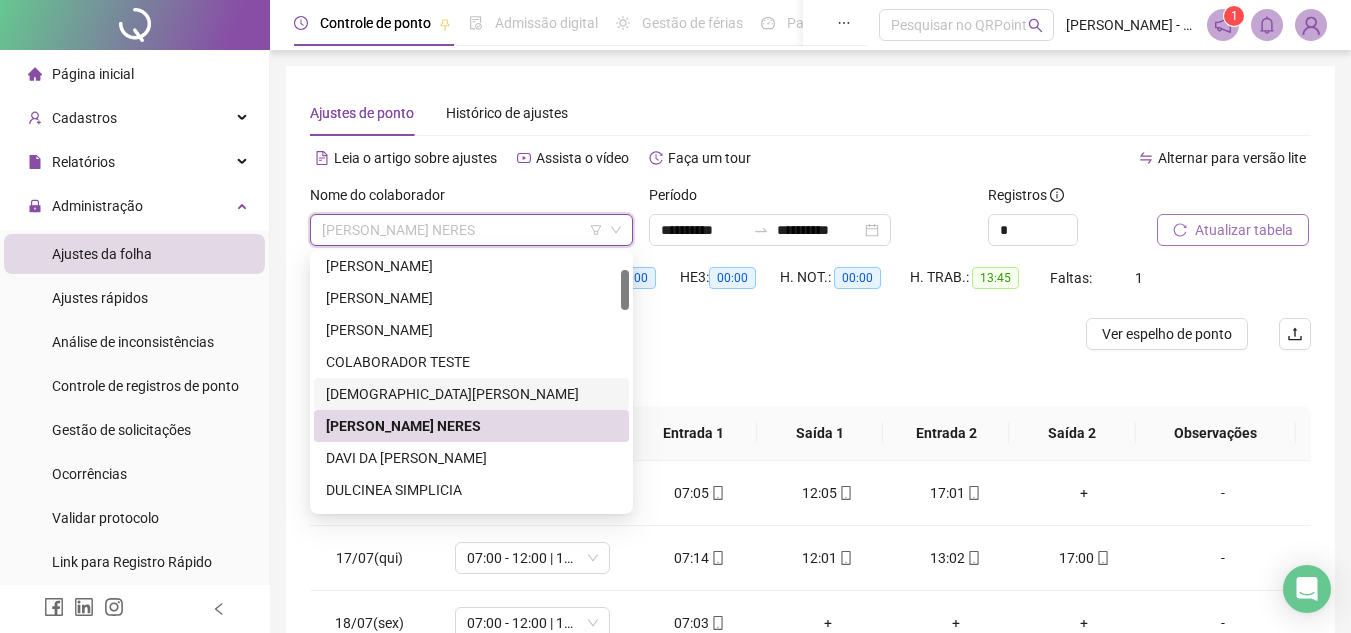 scroll, scrollTop: 200, scrollLeft: 0, axis: vertical 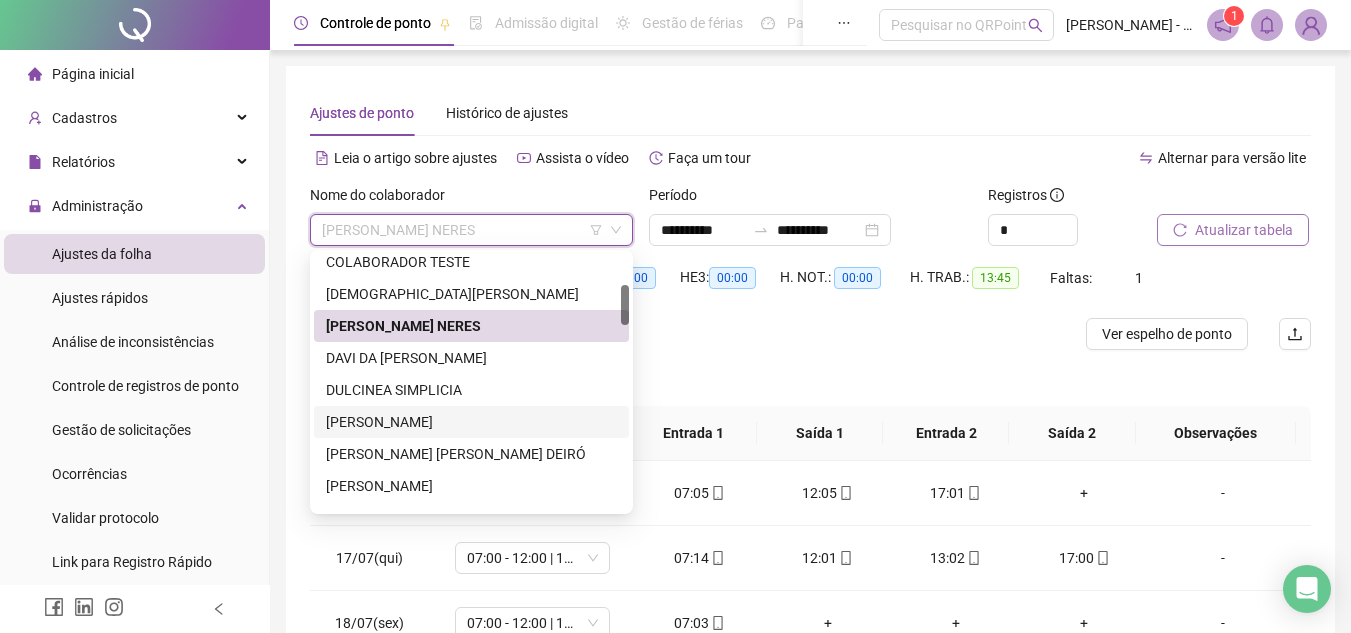 click on "EDSON OLIVEIRA TEIXEIRA" at bounding box center [471, 422] 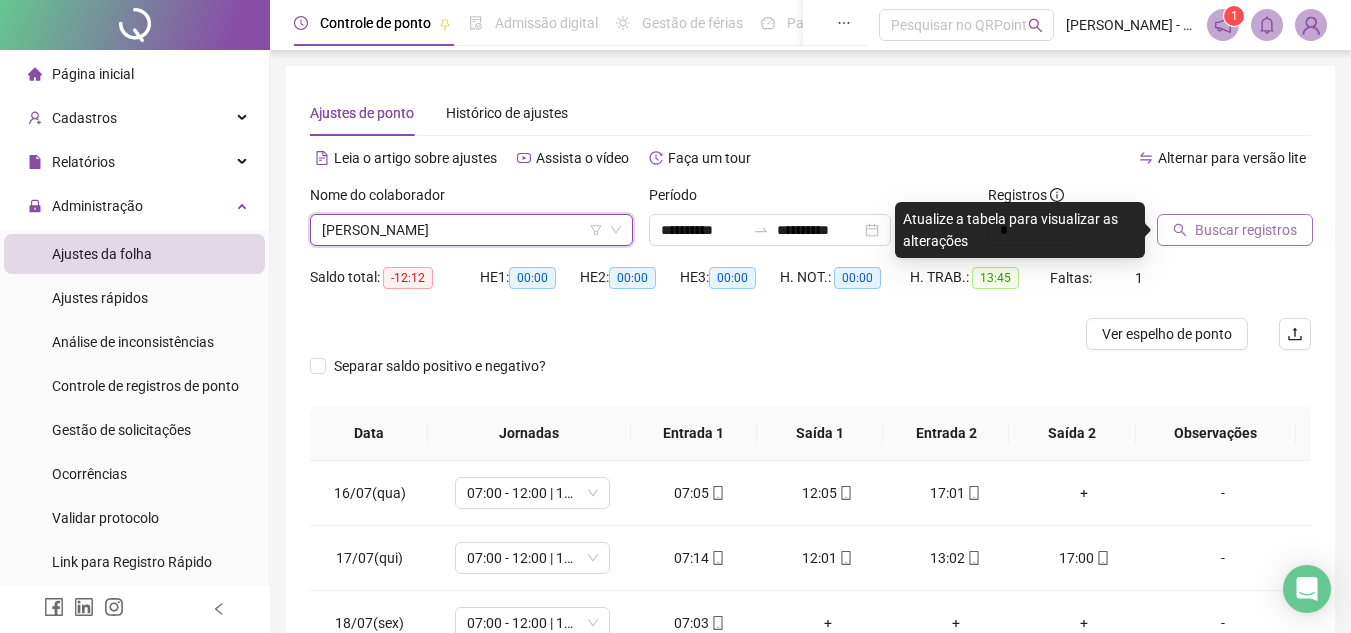 click on "Buscar registros" at bounding box center (1246, 230) 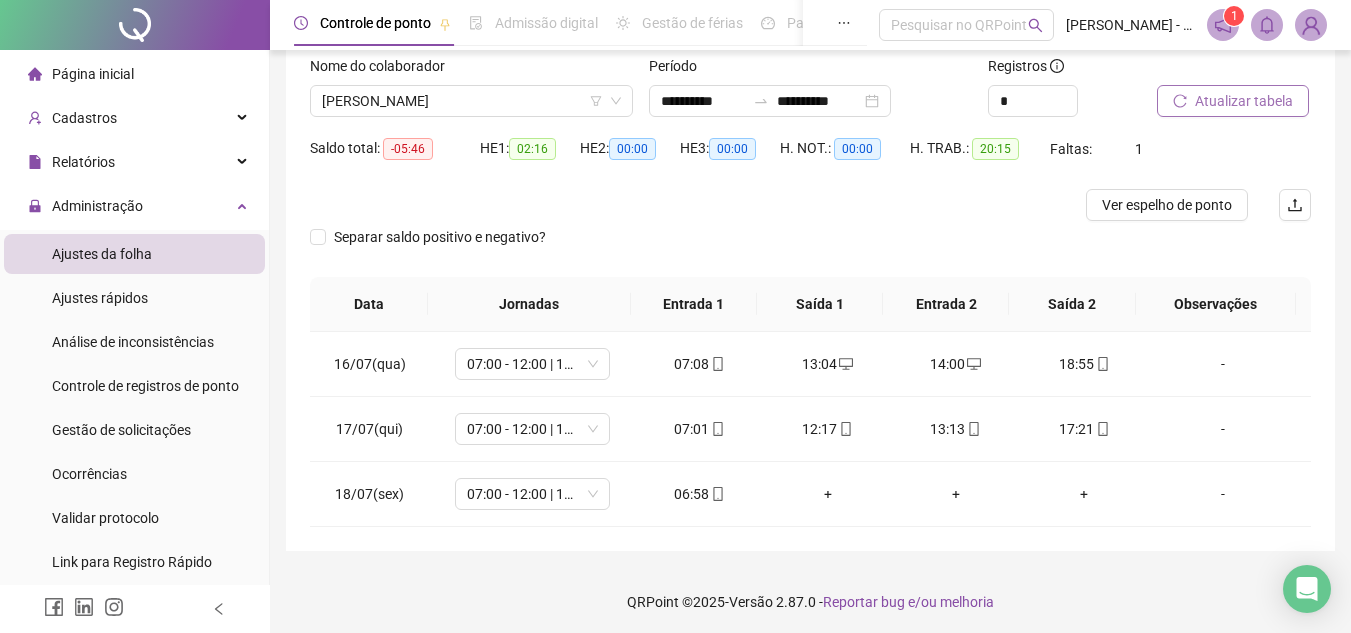 scroll, scrollTop: 133, scrollLeft: 0, axis: vertical 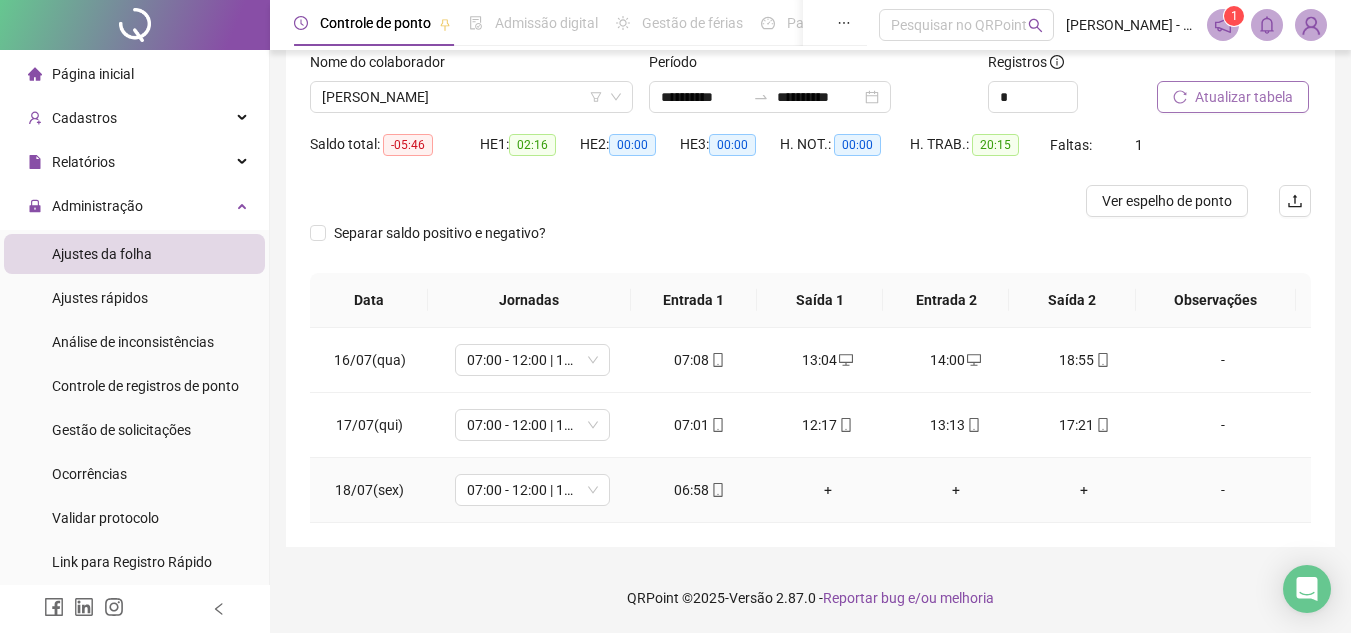click 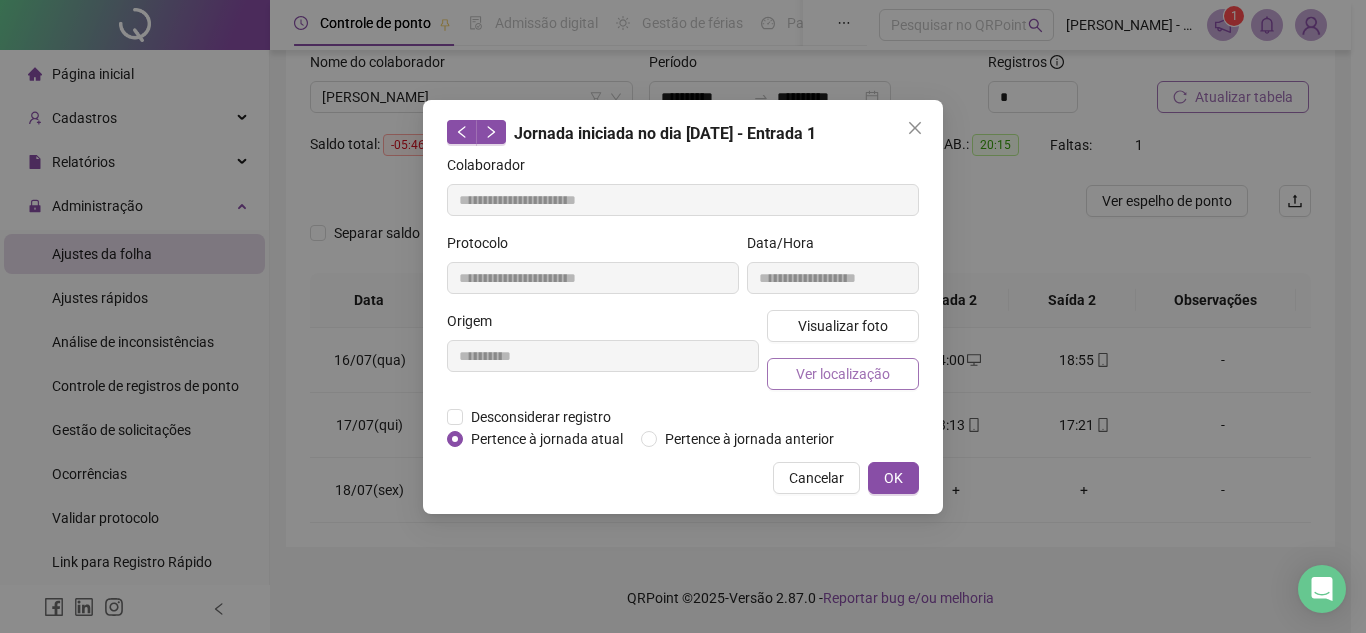 click on "Ver localização" at bounding box center (843, 374) 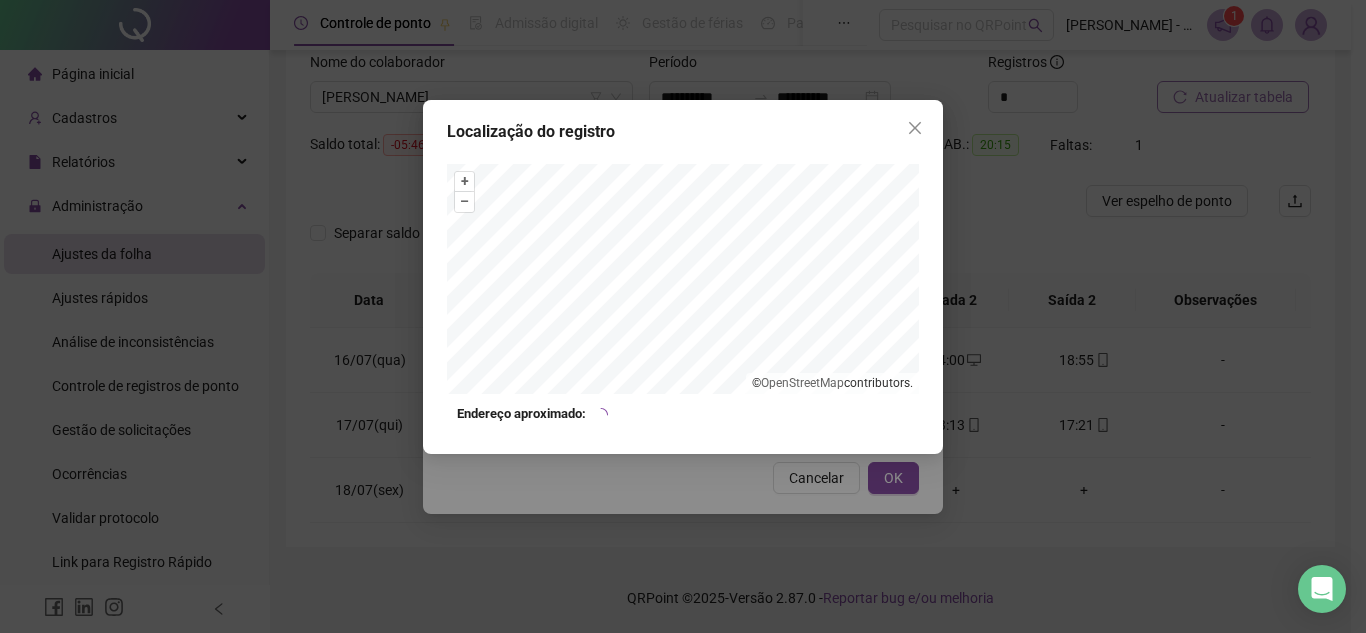 type on "**********" 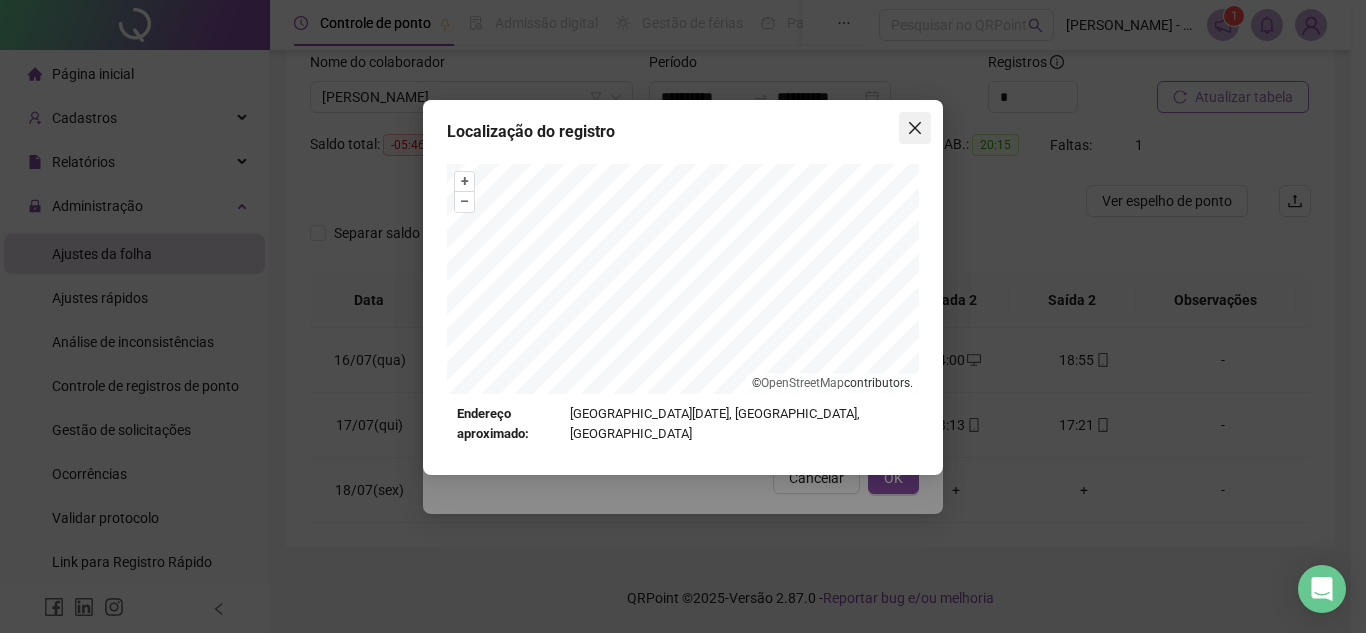 click 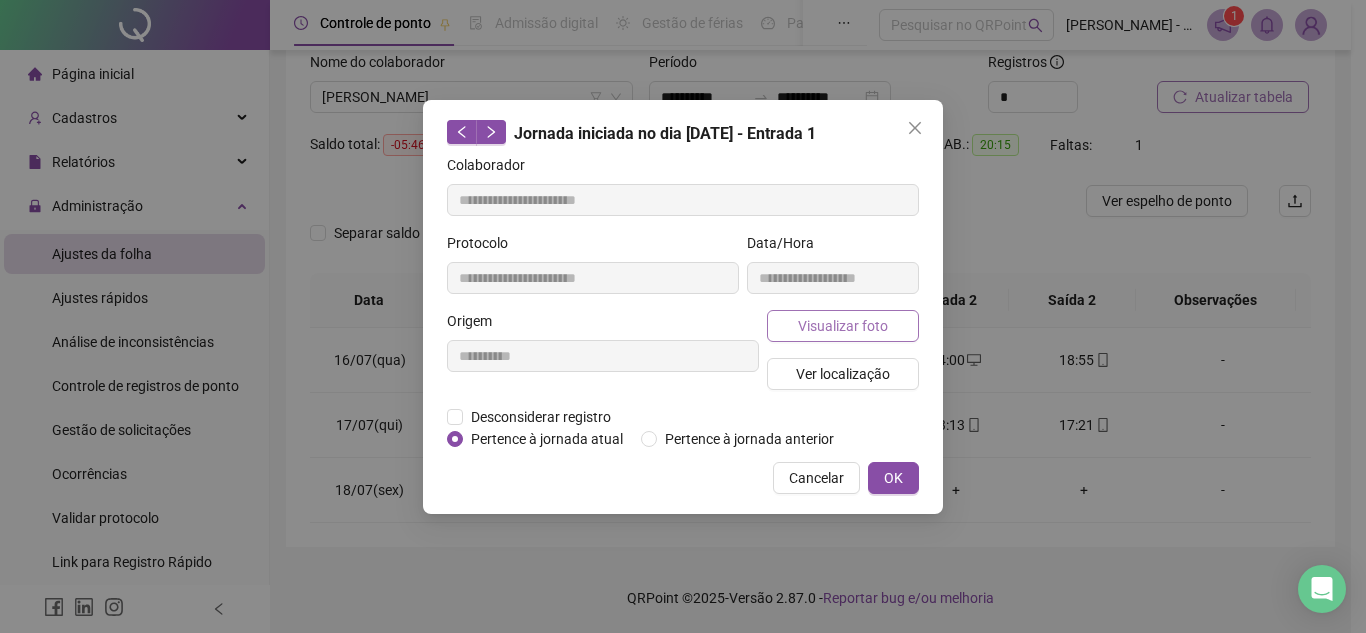 click on "Visualizar foto" at bounding box center (843, 326) 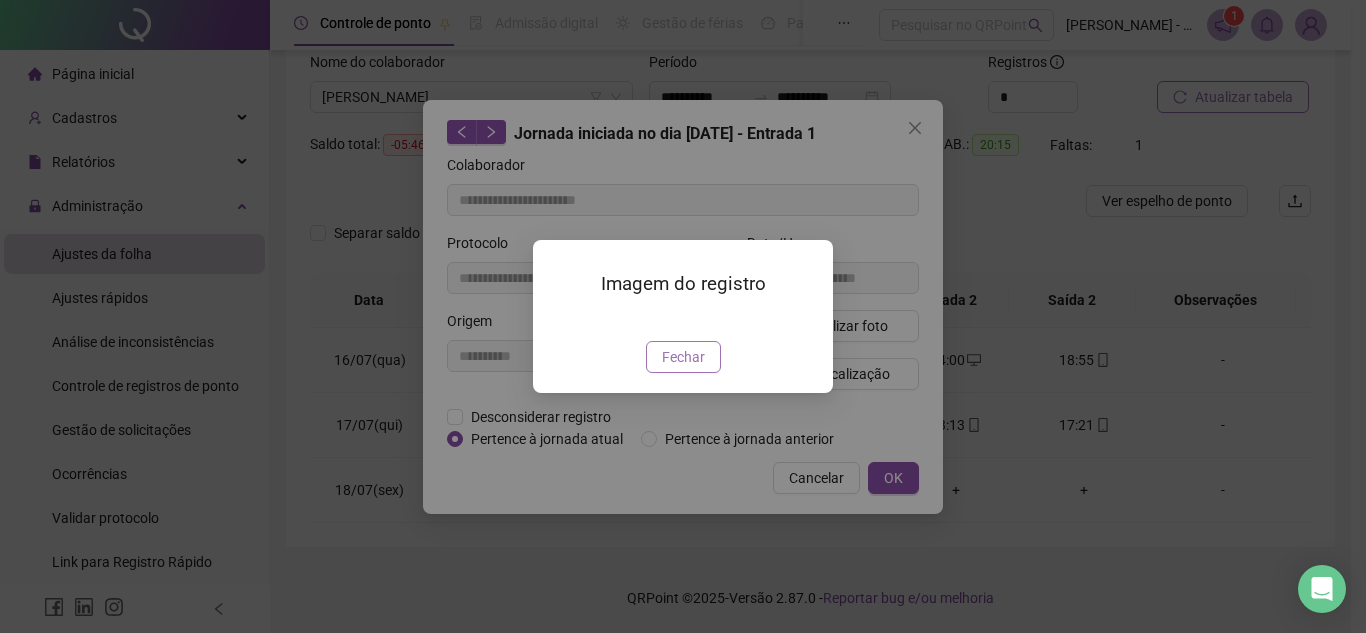 click on "Fechar" at bounding box center (683, 357) 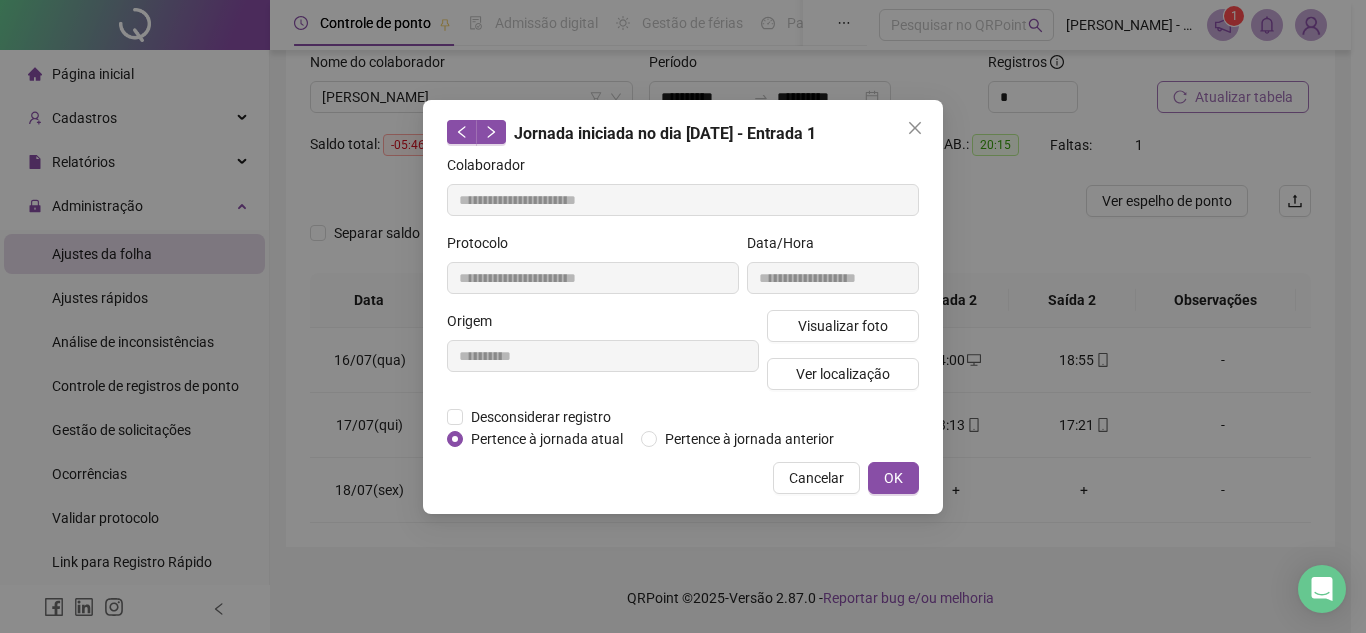 click on "OK" at bounding box center [893, 478] 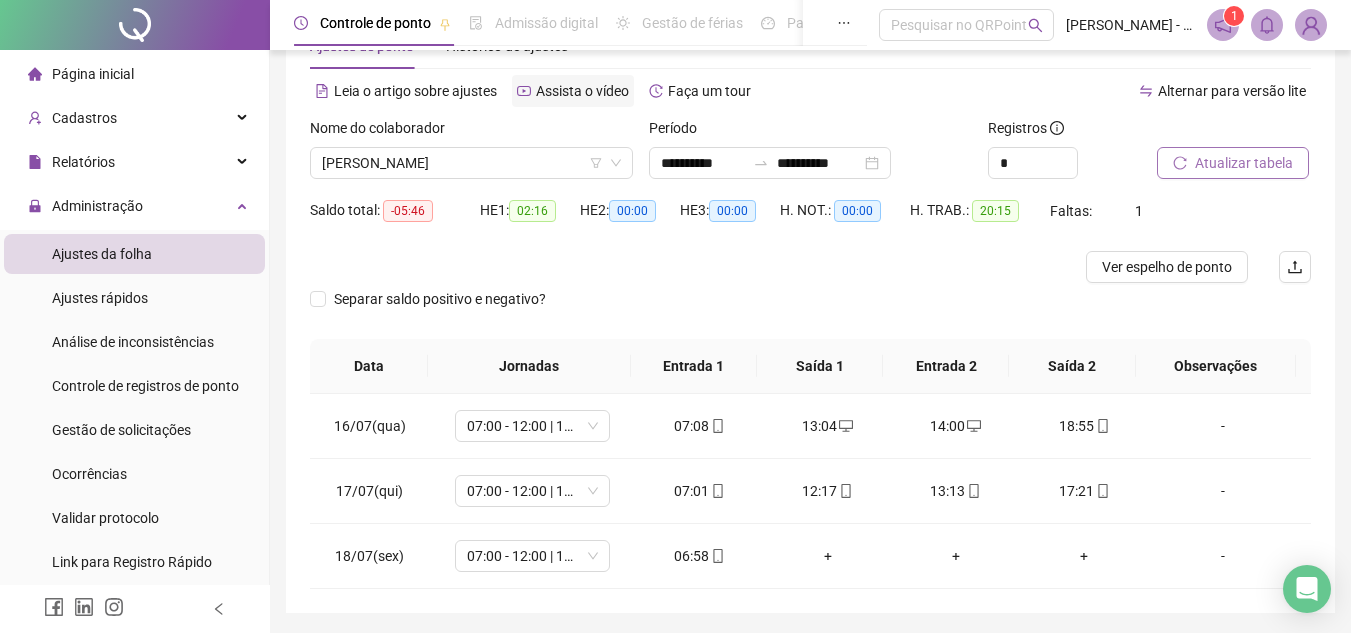 scroll, scrollTop: 0, scrollLeft: 0, axis: both 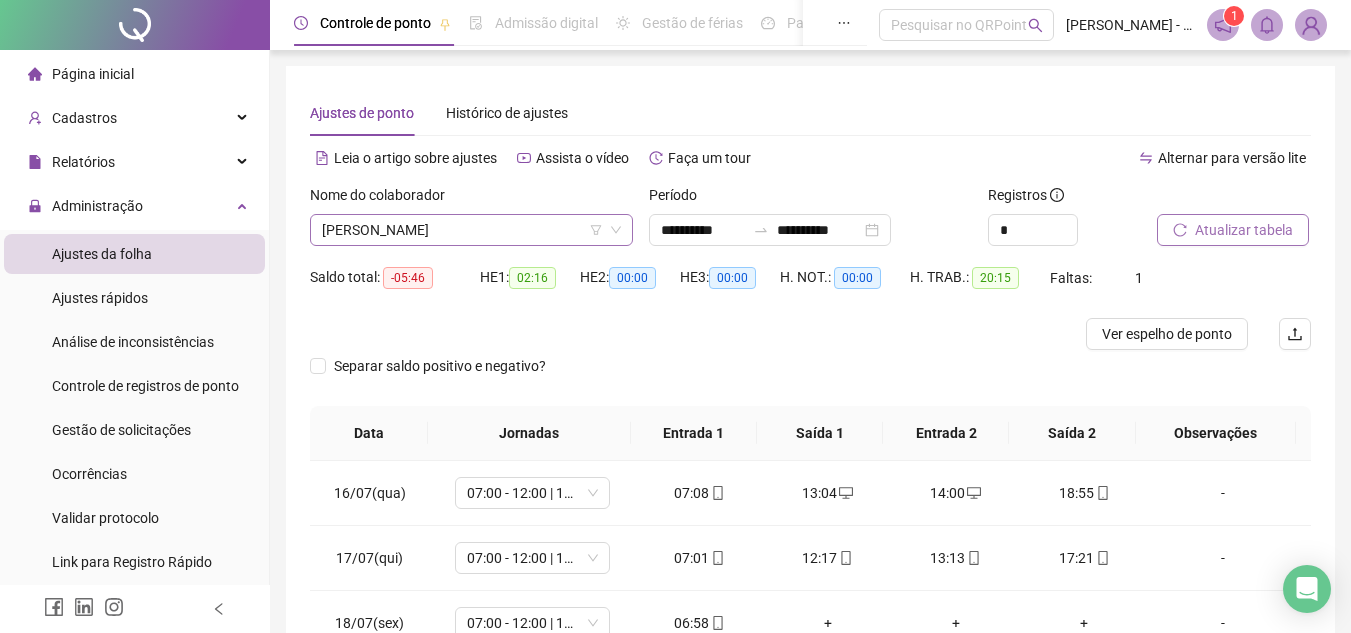 click on "EDSON OLIVEIRA TEIXEIRA" at bounding box center (471, 230) 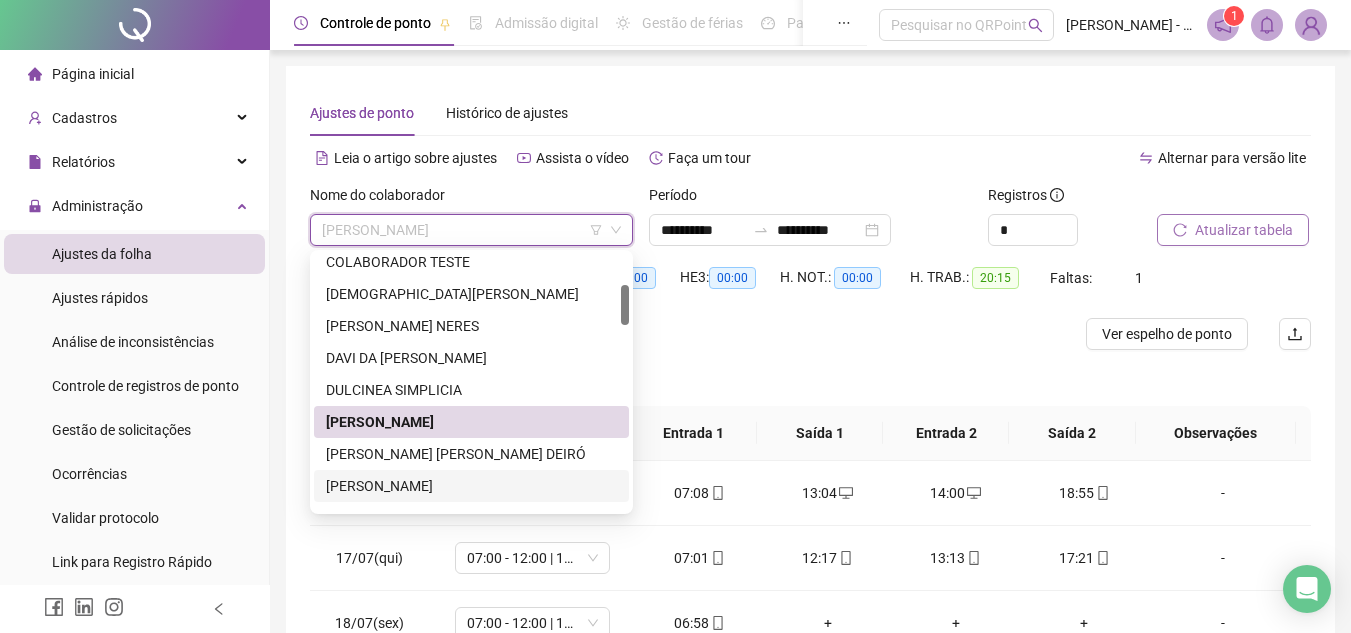 click on "ERICK SILVA SANTOS" at bounding box center [471, 486] 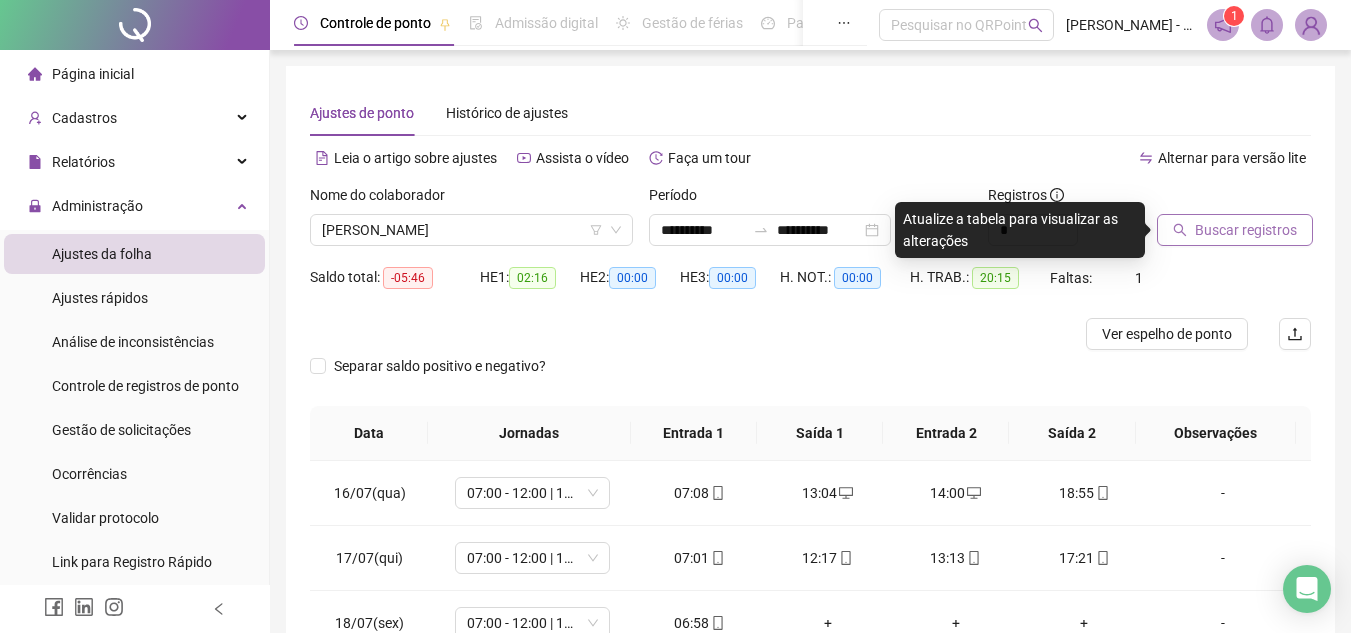 click on "Buscar registros" at bounding box center [1235, 230] 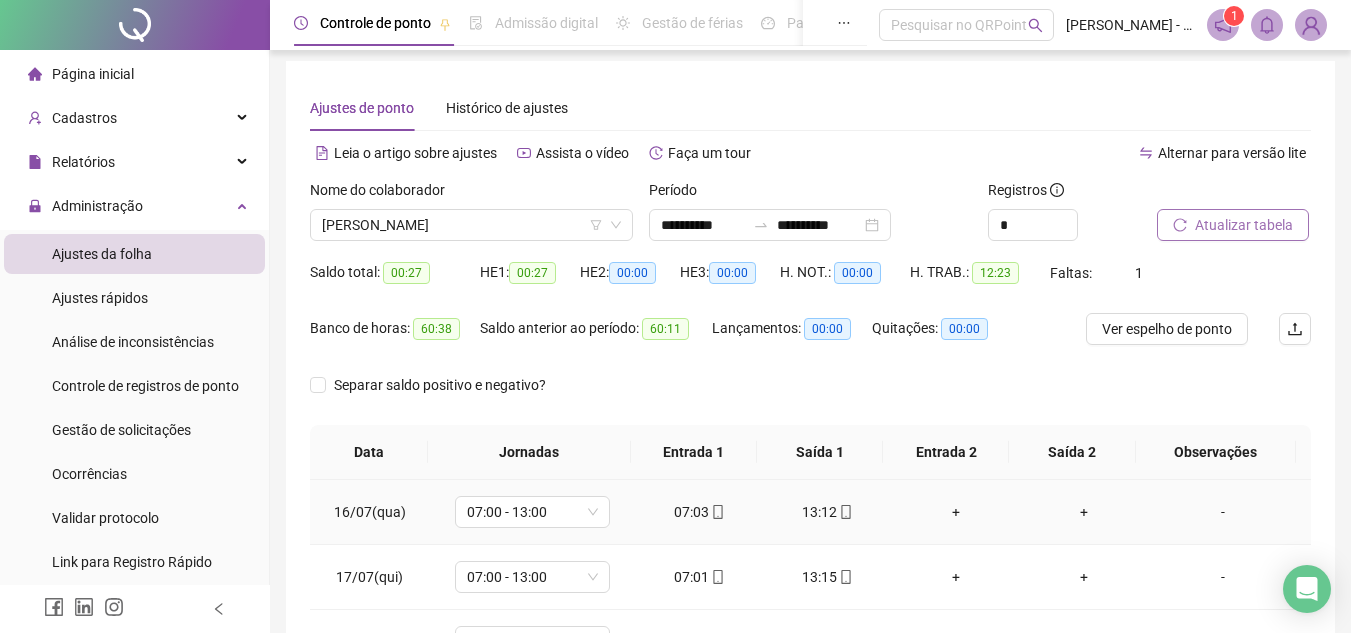 scroll, scrollTop: 0, scrollLeft: 0, axis: both 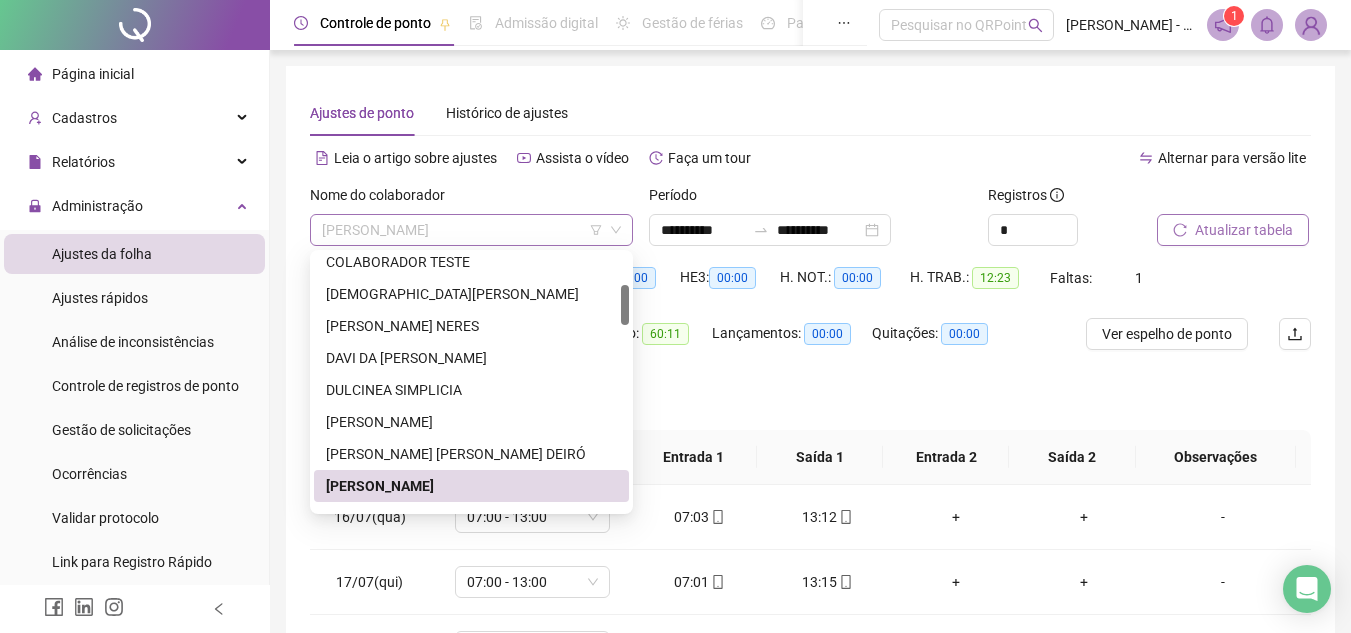 click on "ERICK SILVA SANTOS" at bounding box center [471, 230] 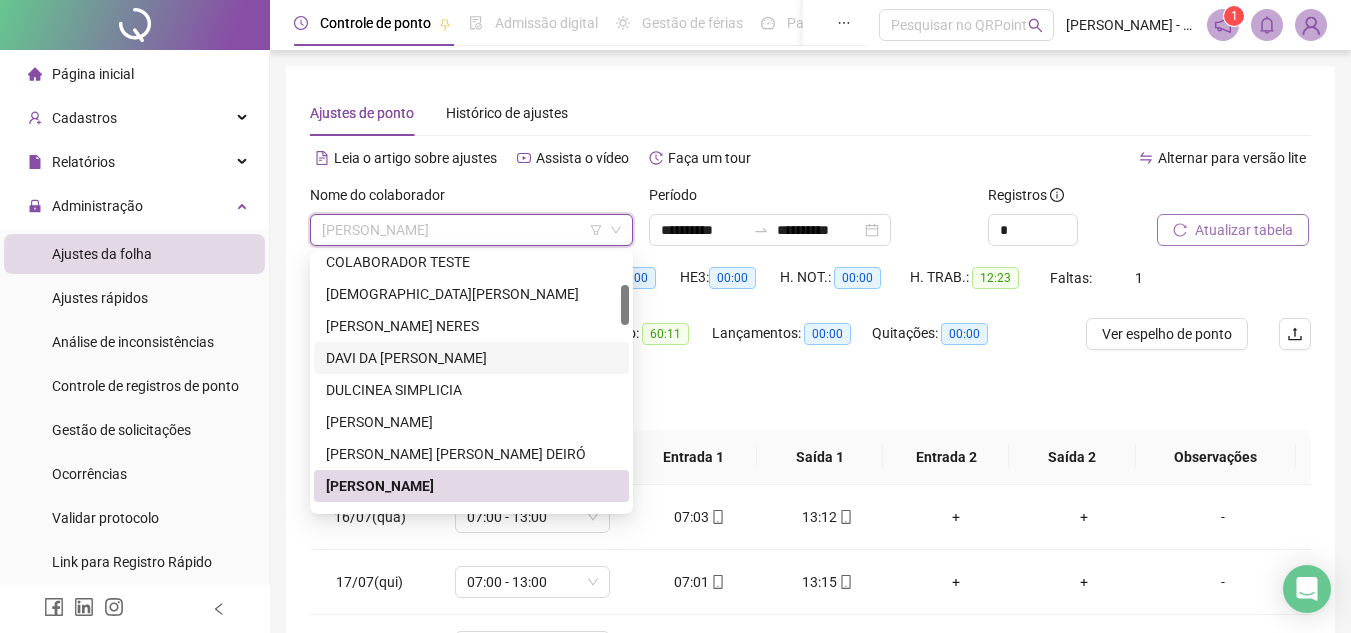 scroll, scrollTop: 300, scrollLeft: 0, axis: vertical 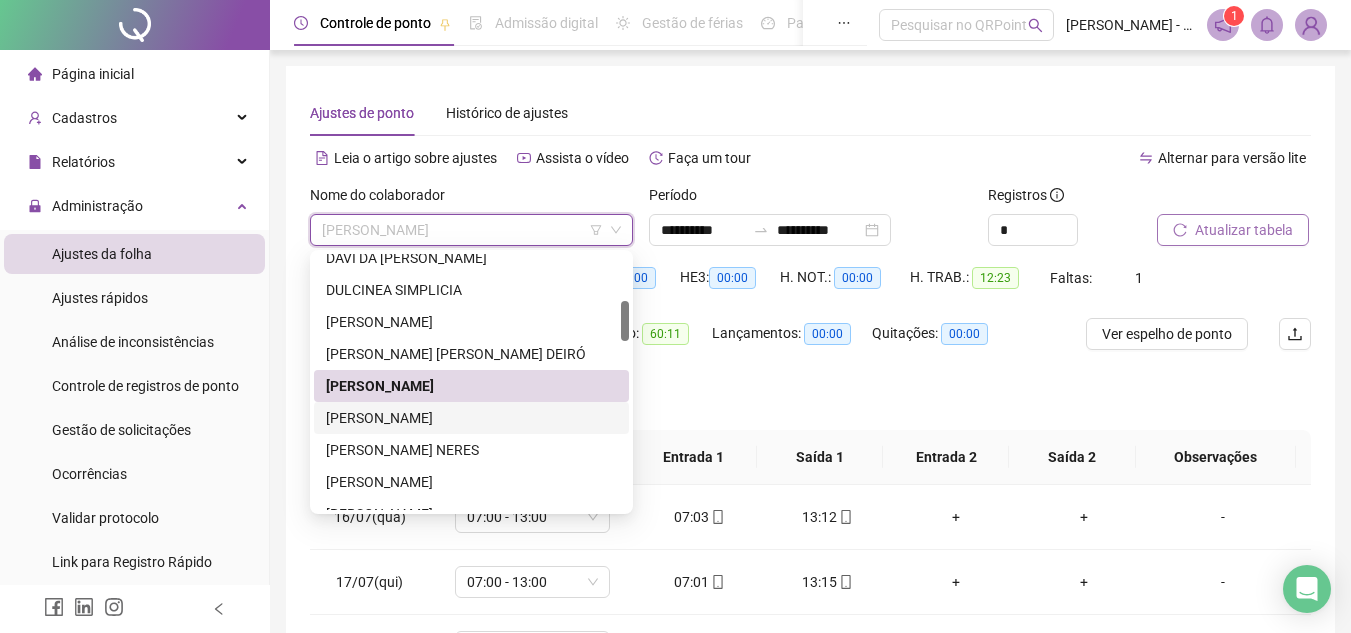 click on "FLÁVIO PURIFICAÇÃO SANTOS" at bounding box center [471, 418] 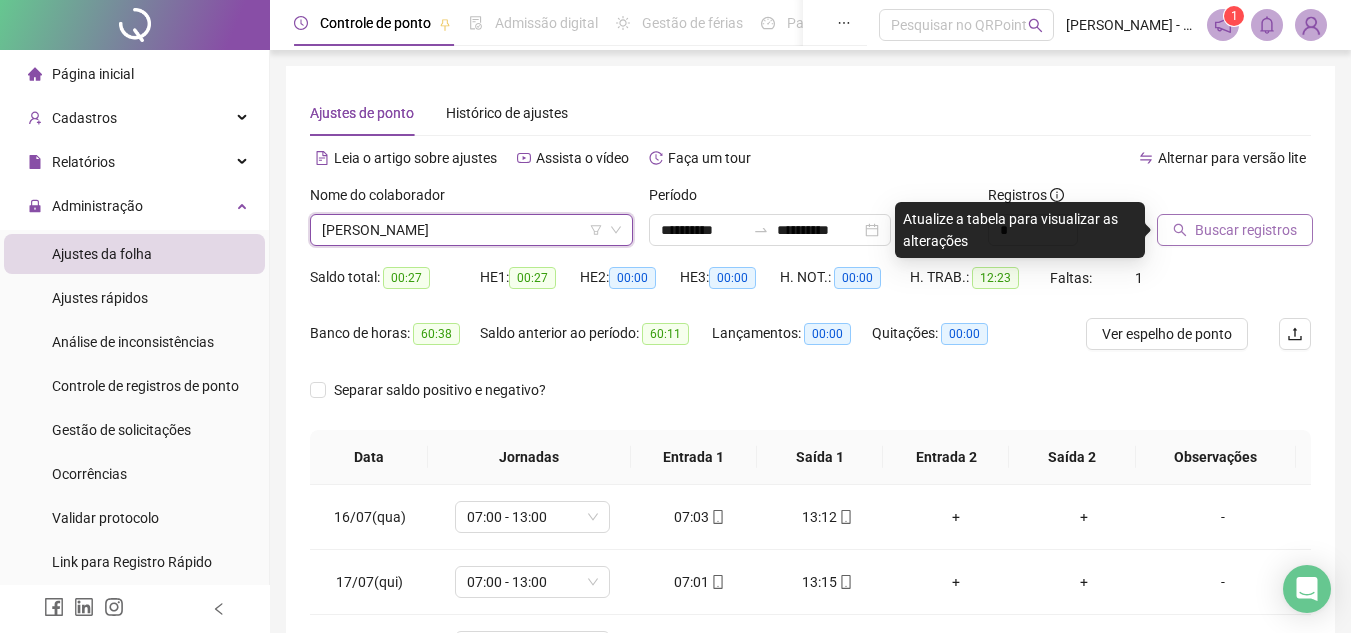 click on "Buscar registros" at bounding box center (1246, 230) 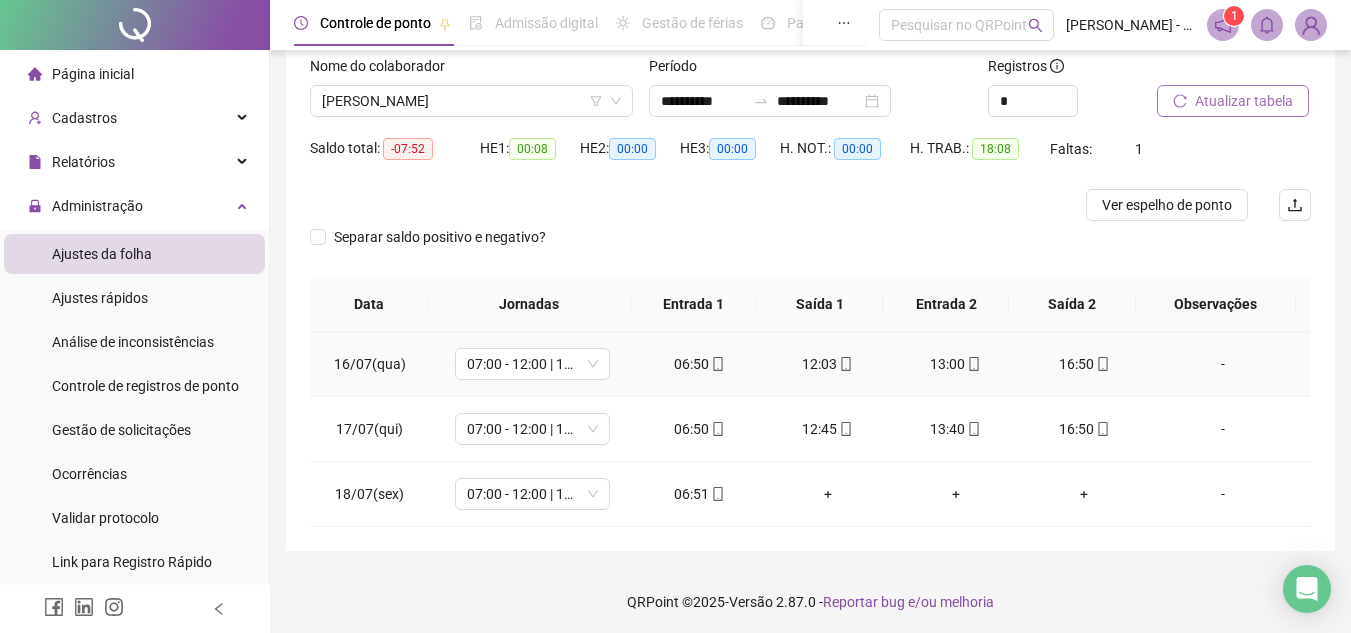 scroll, scrollTop: 133, scrollLeft: 0, axis: vertical 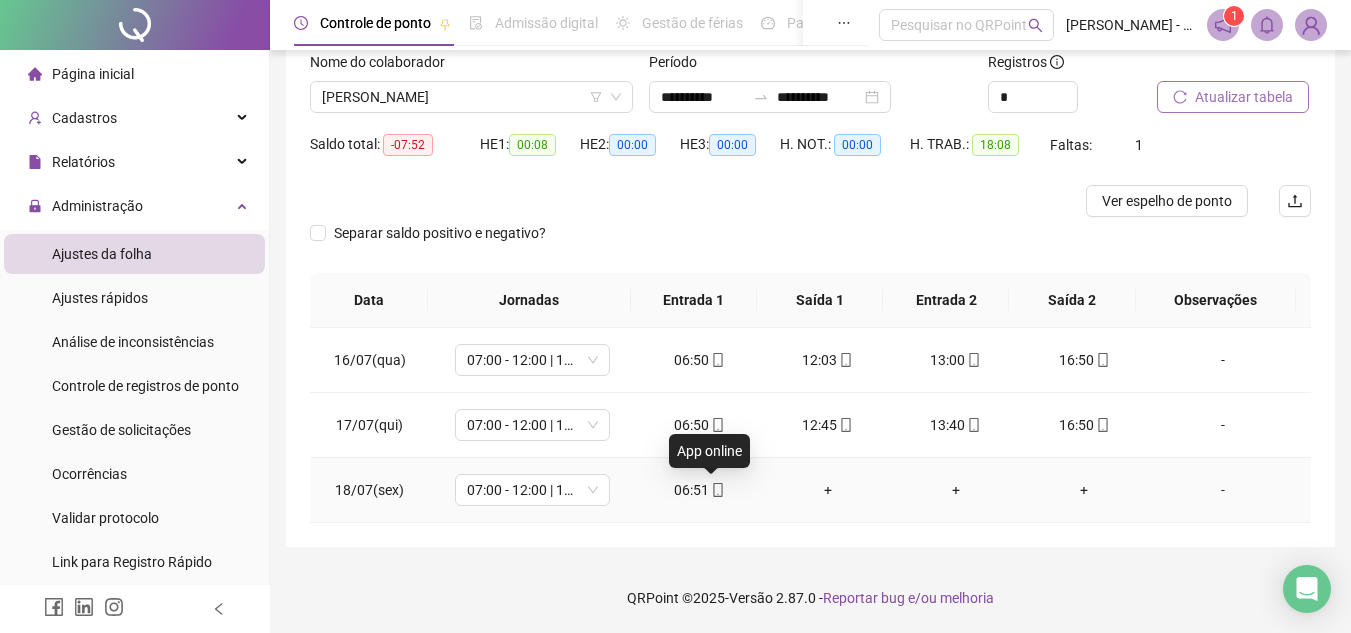 click 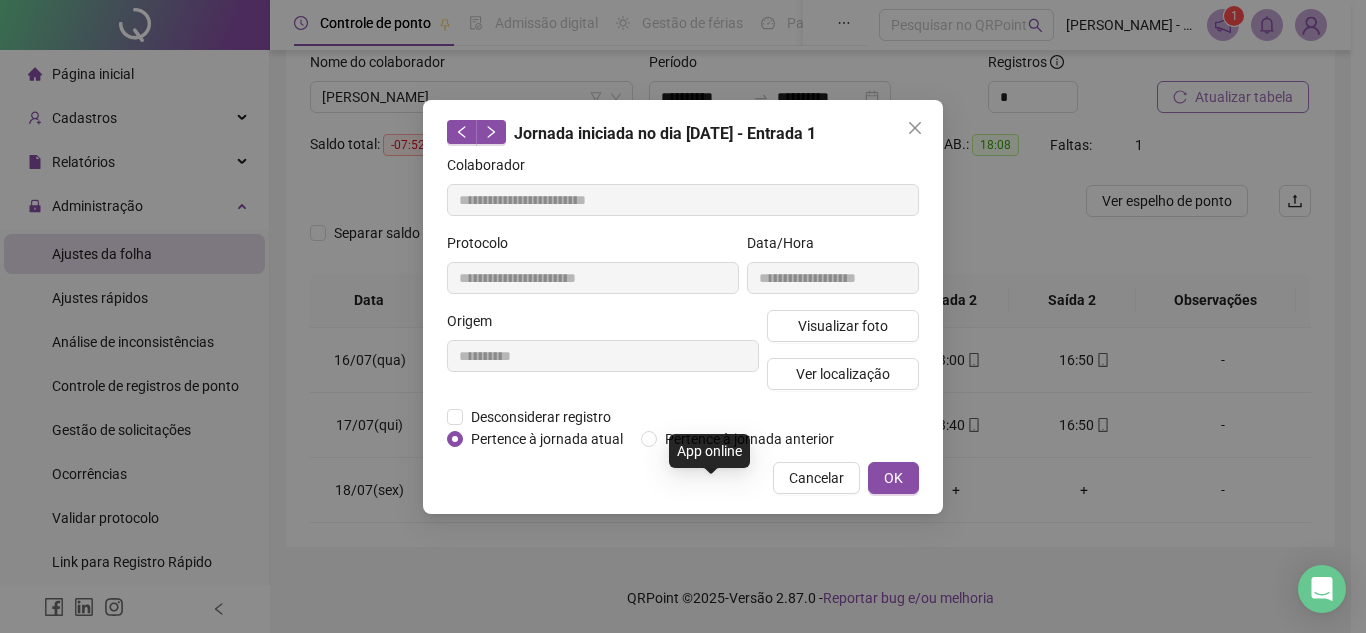 type on "**********" 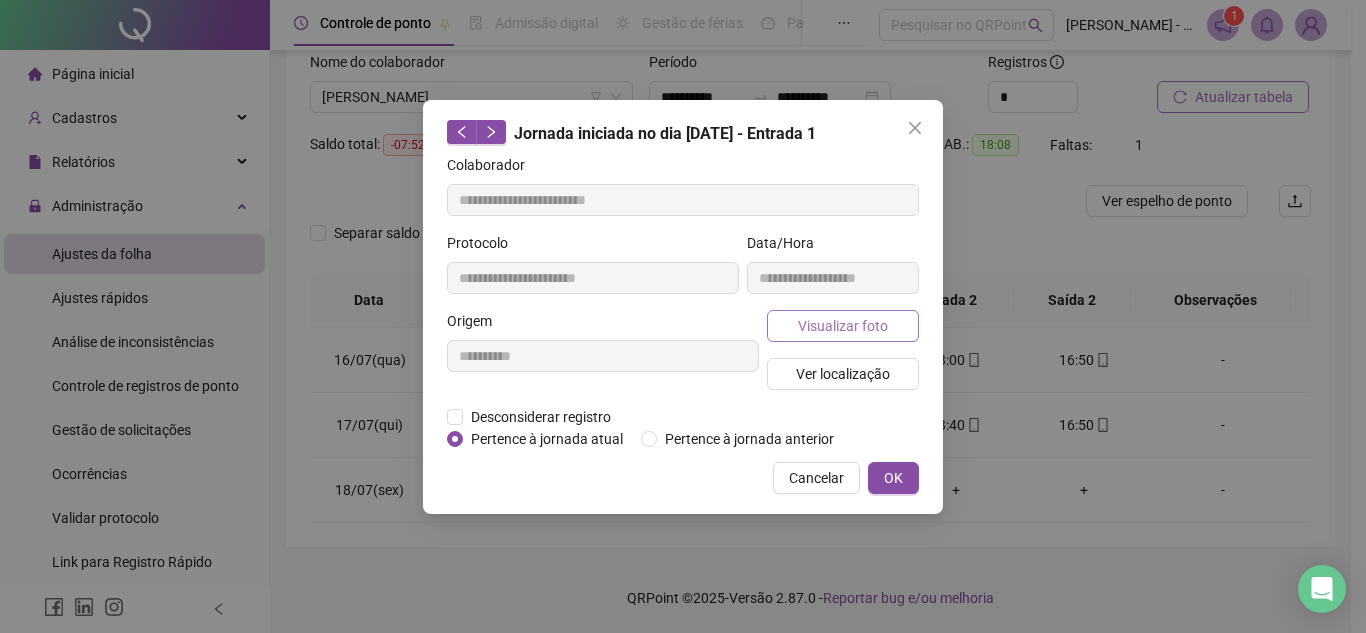 click on "Visualizar foto" at bounding box center (843, 326) 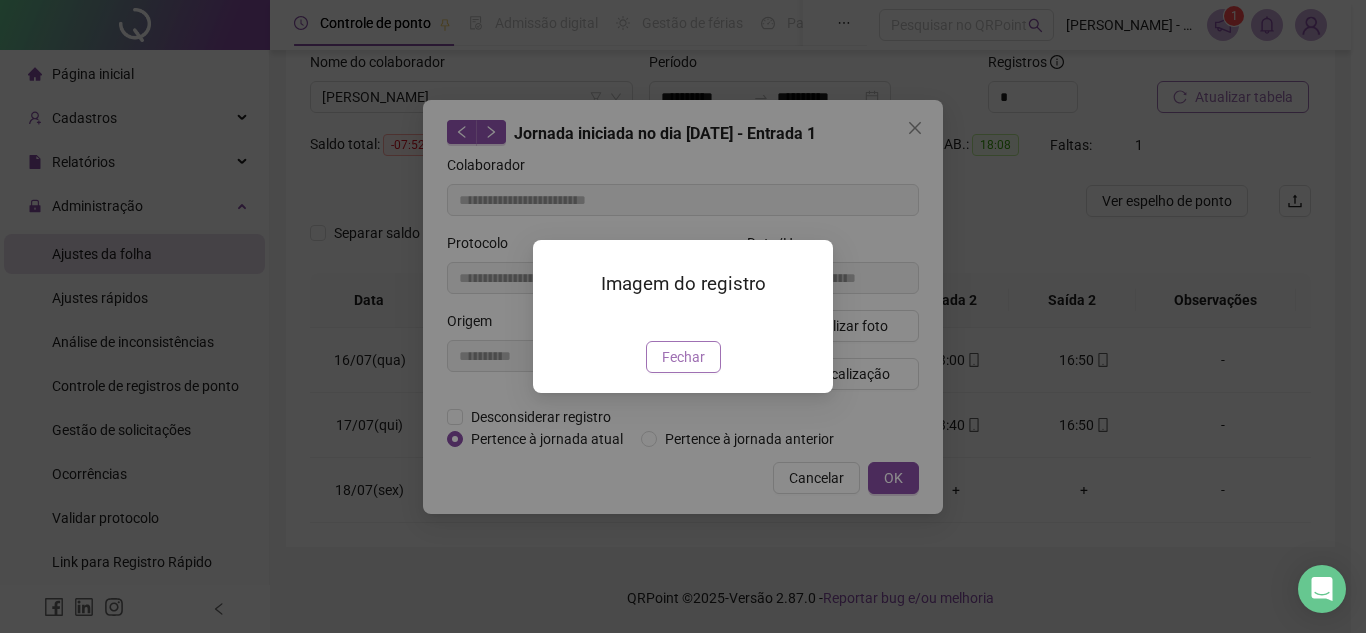 drag, startPoint x: 702, startPoint y: 477, endPoint x: 913, endPoint y: 356, distance: 243.2324 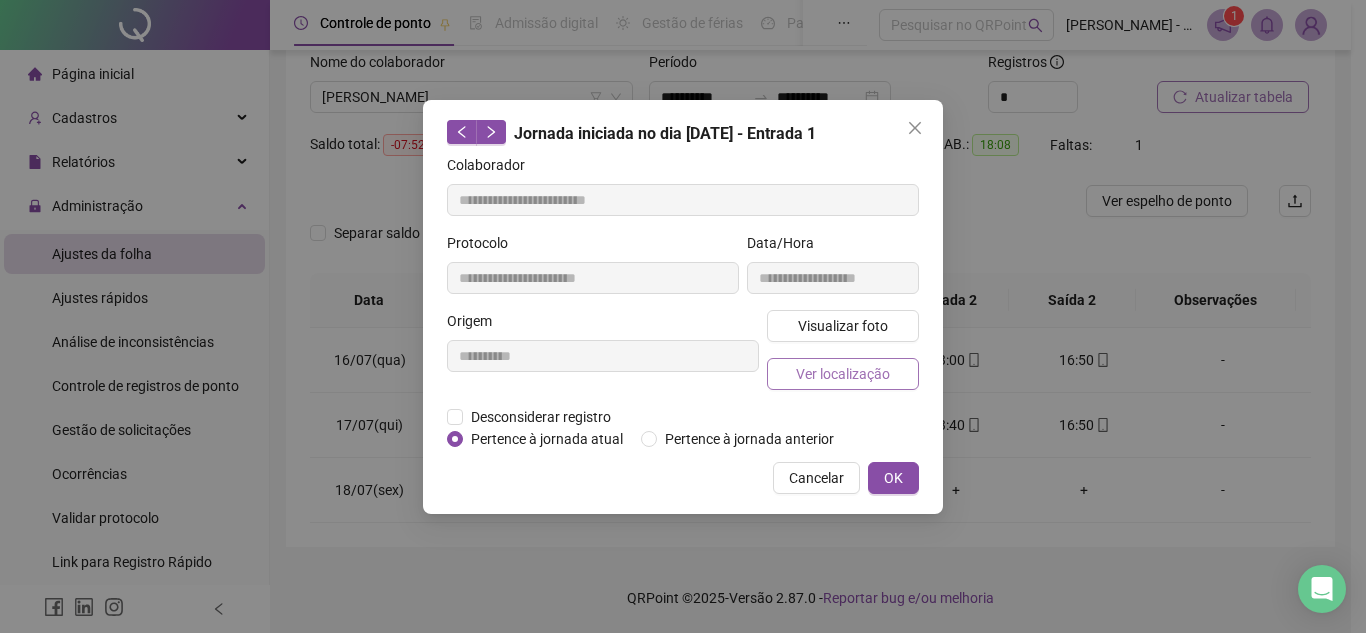 click on "Ver localização" at bounding box center (843, 374) 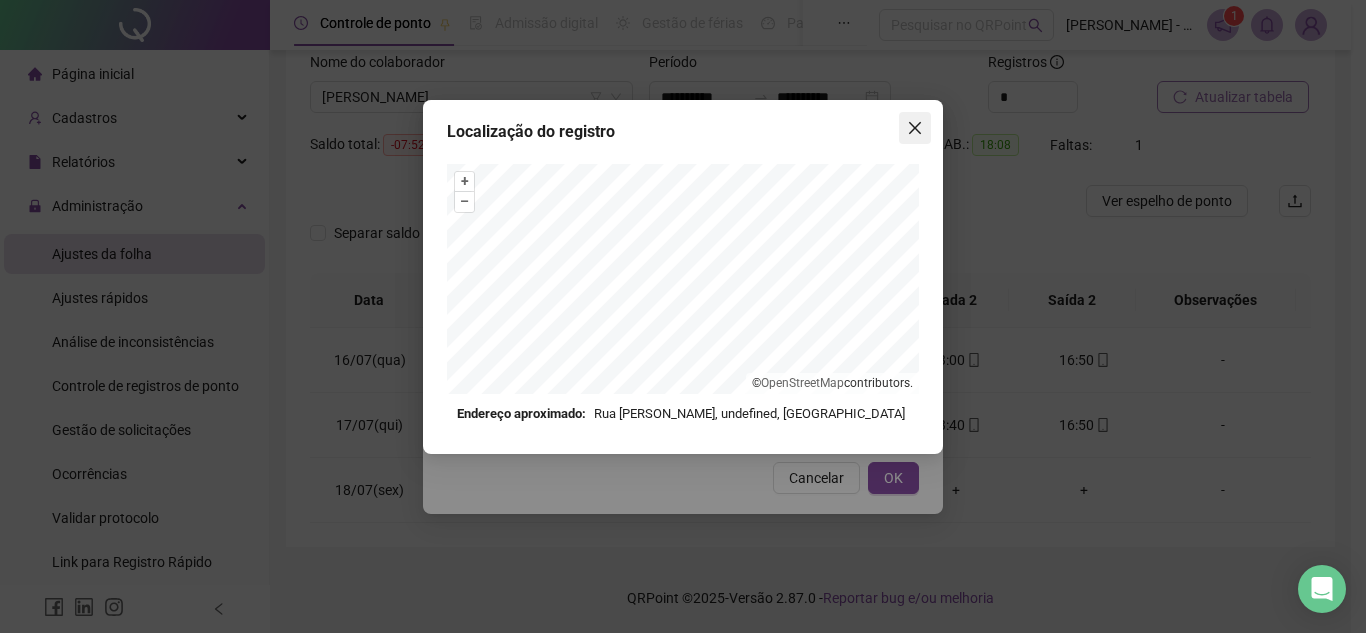 click at bounding box center (915, 128) 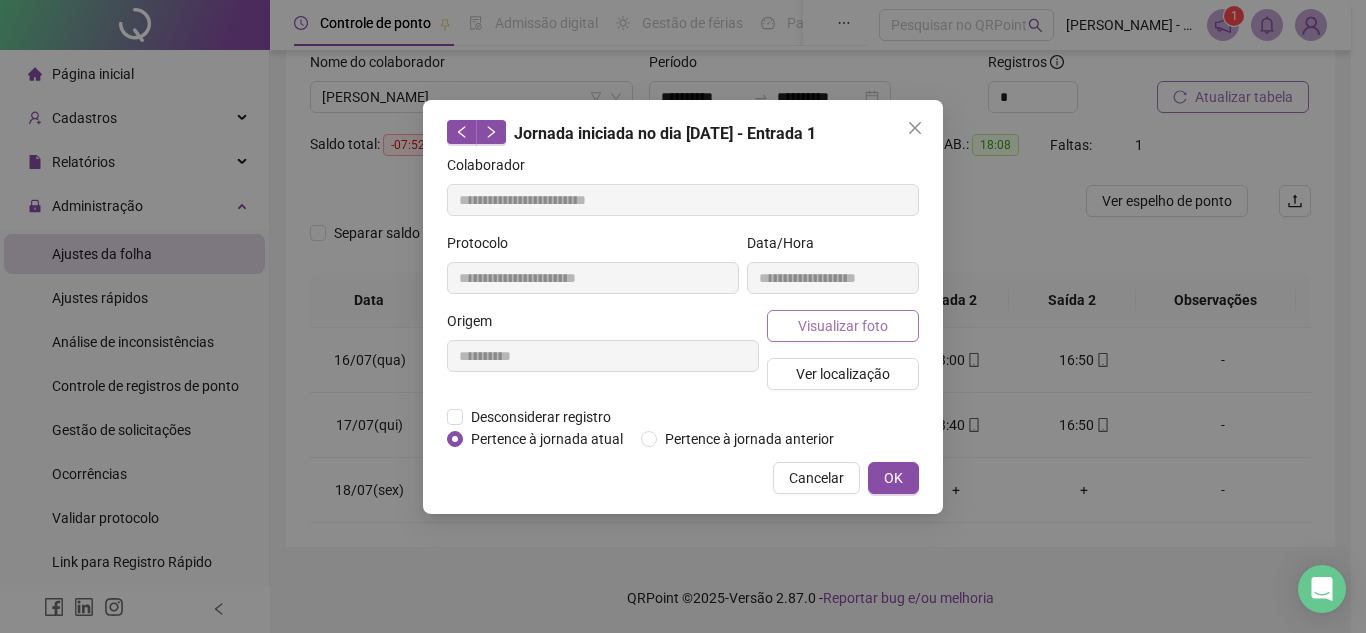click on "Visualizar foto" at bounding box center [843, 326] 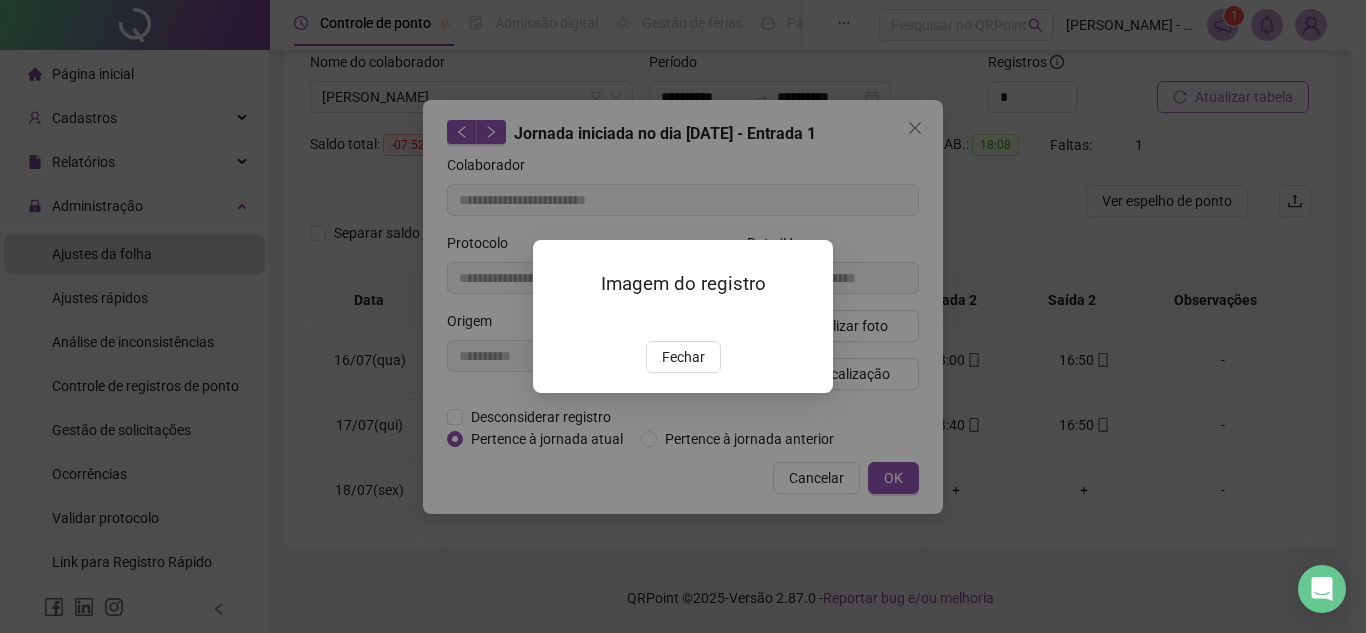 drag, startPoint x: 690, startPoint y: 336, endPoint x: 744, endPoint y: 280, distance: 77.7946 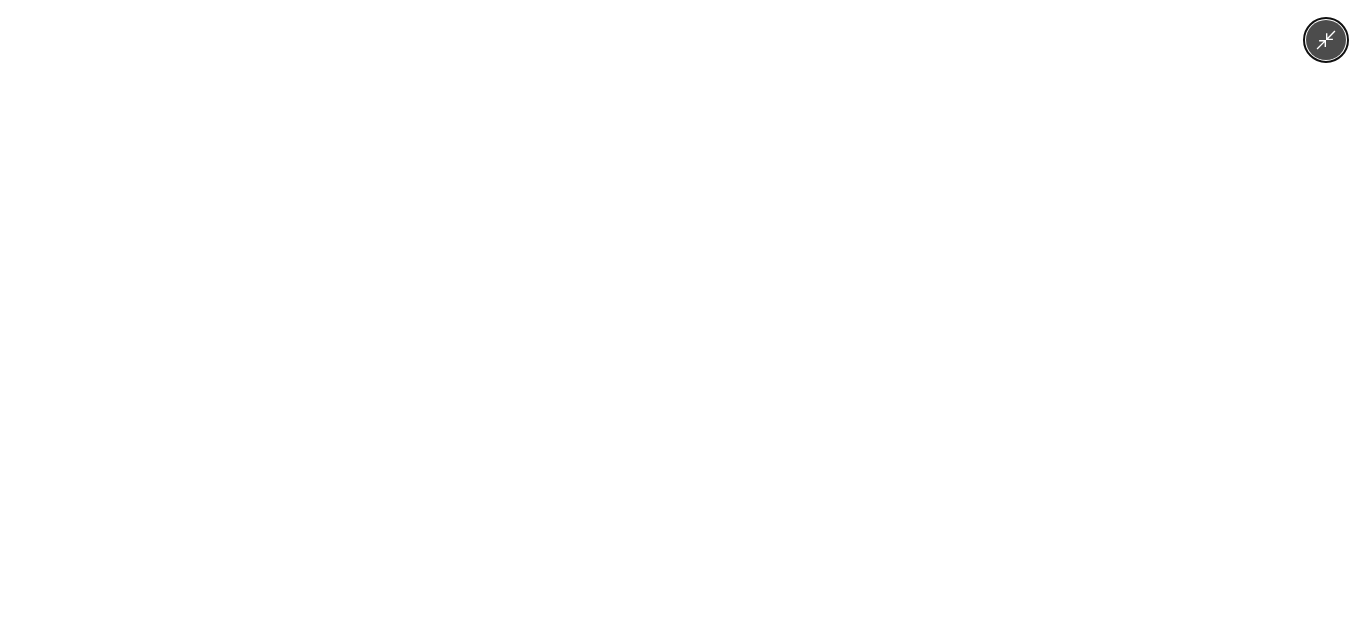 click at bounding box center (683, 316) 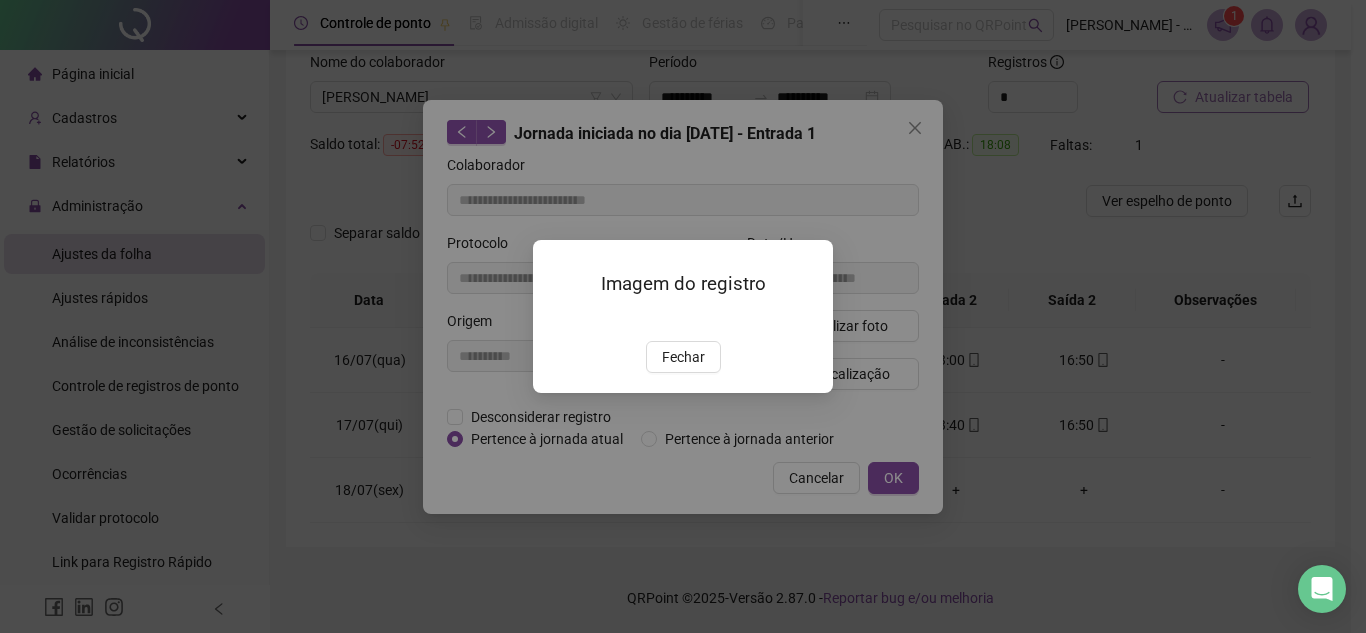 drag, startPoint x: 665, startPoint y: 476, endPoint x: 956, endPoint y: 480, distance: 291.0275 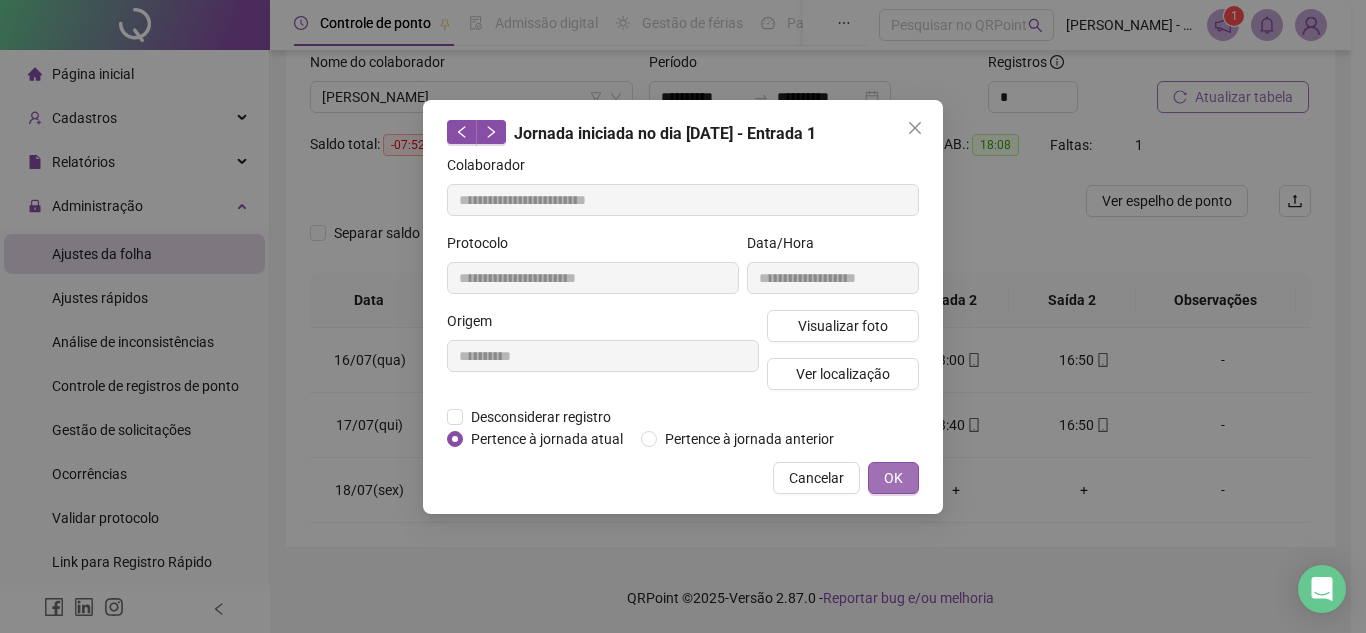 click on "OK" at bounding box center (893, 478) 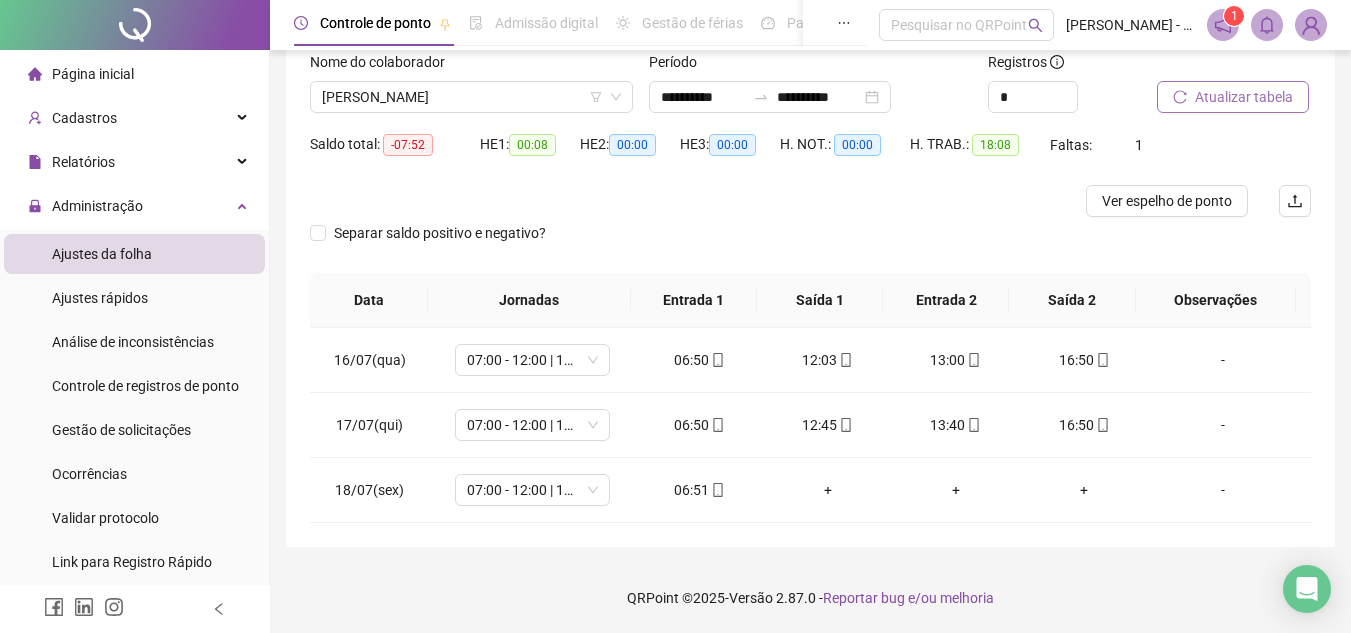 click on "Nome do colaborador" at bounding box center (471, 66) 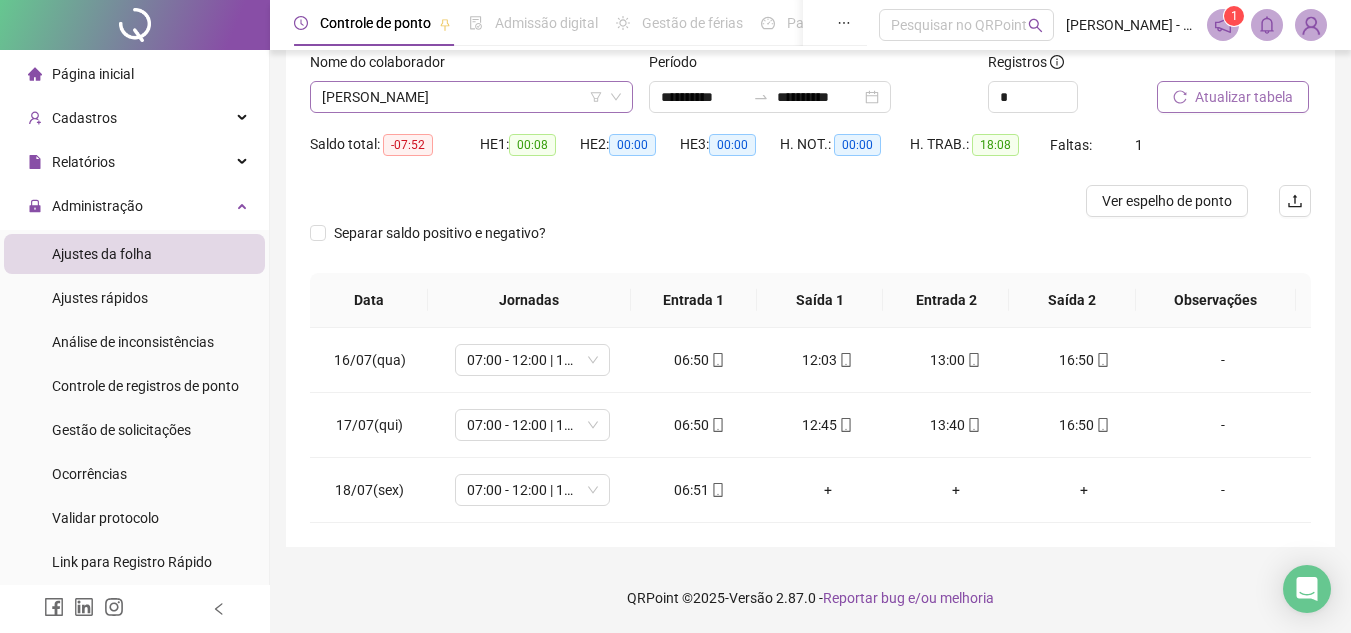 click on "FLÁVIO PURIFICAÇÃO SANTOS" at bounding box center (471, 97) 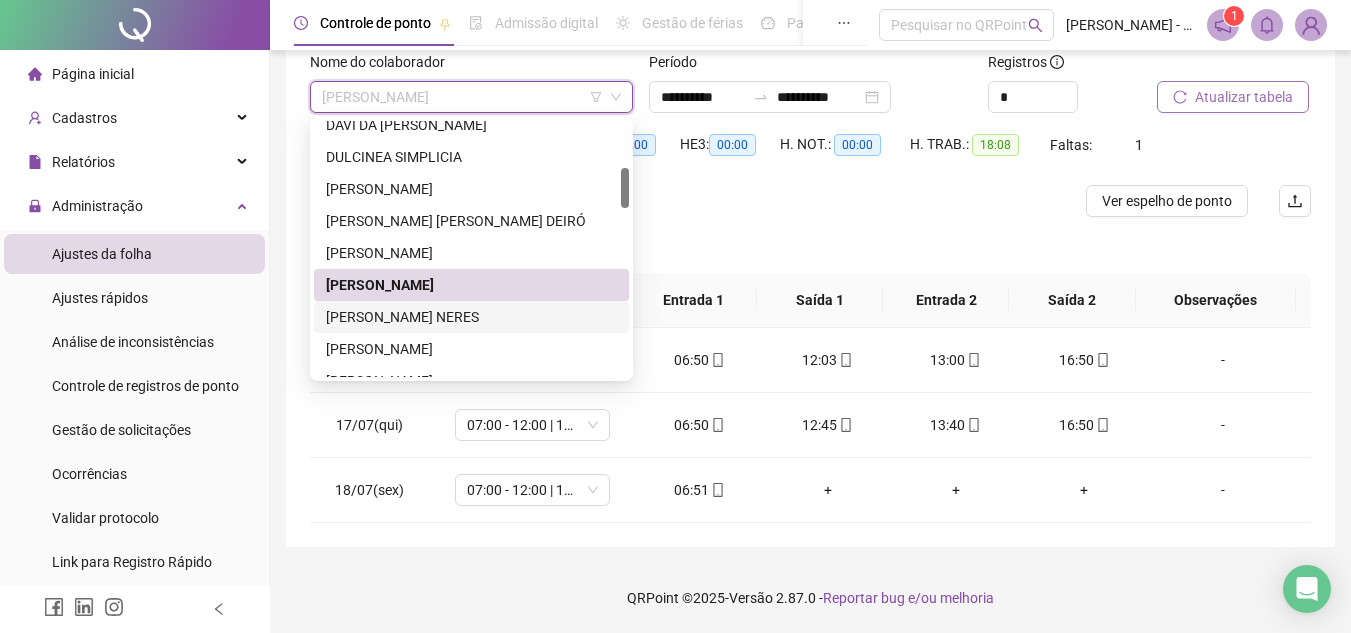 click on "FLORISVALDO DOS SANTOS NERES" at bounding box center (471, 317) 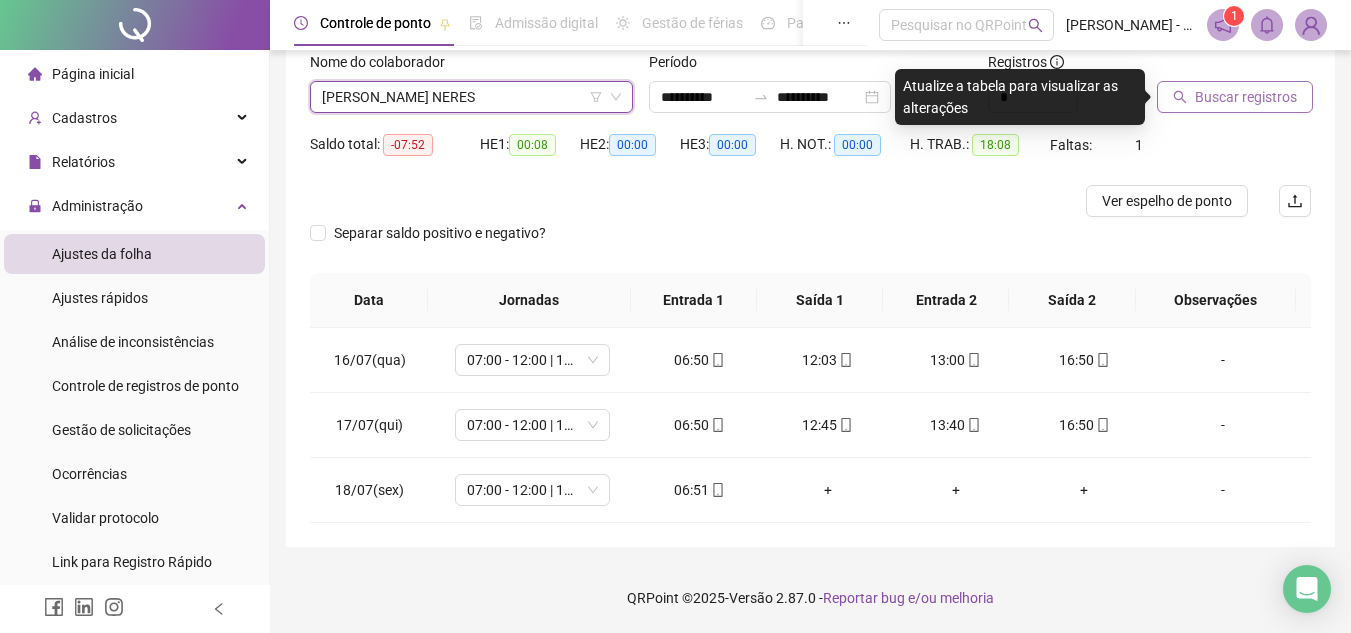 click on "Buscar registros" at bounding box center (1235, 97) 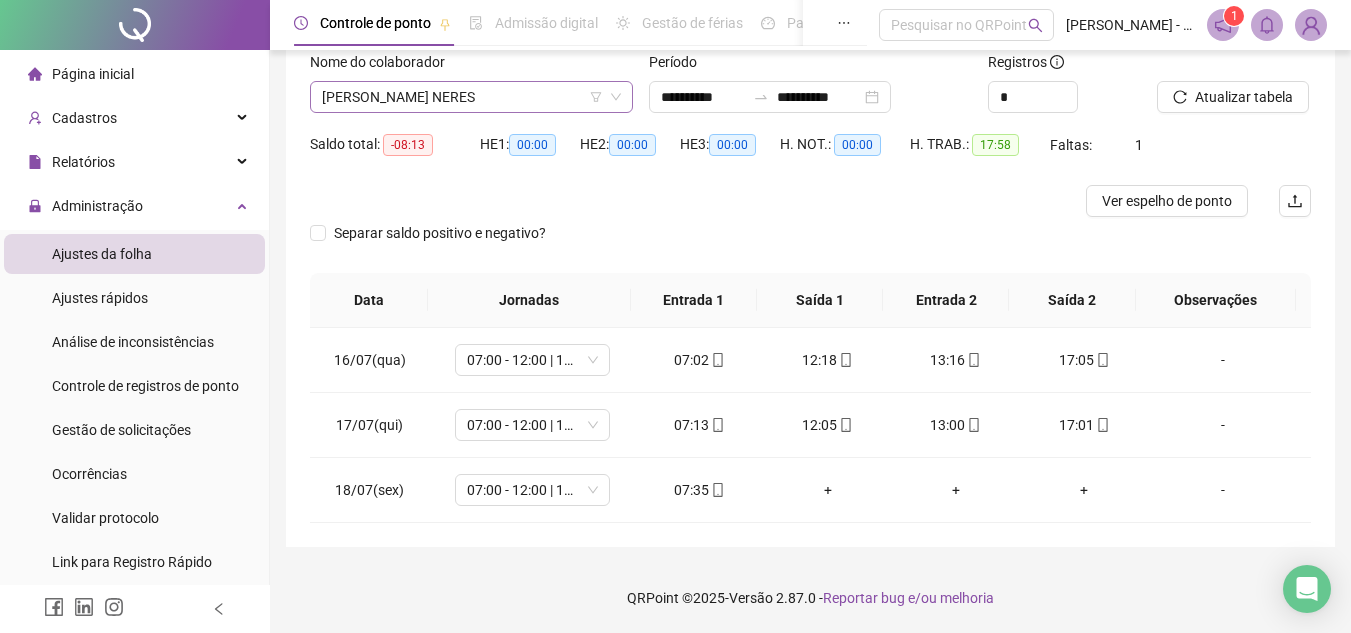 click on "FLORISVALDO DOS SANTOS NERES" at bounding box center [471, 97] 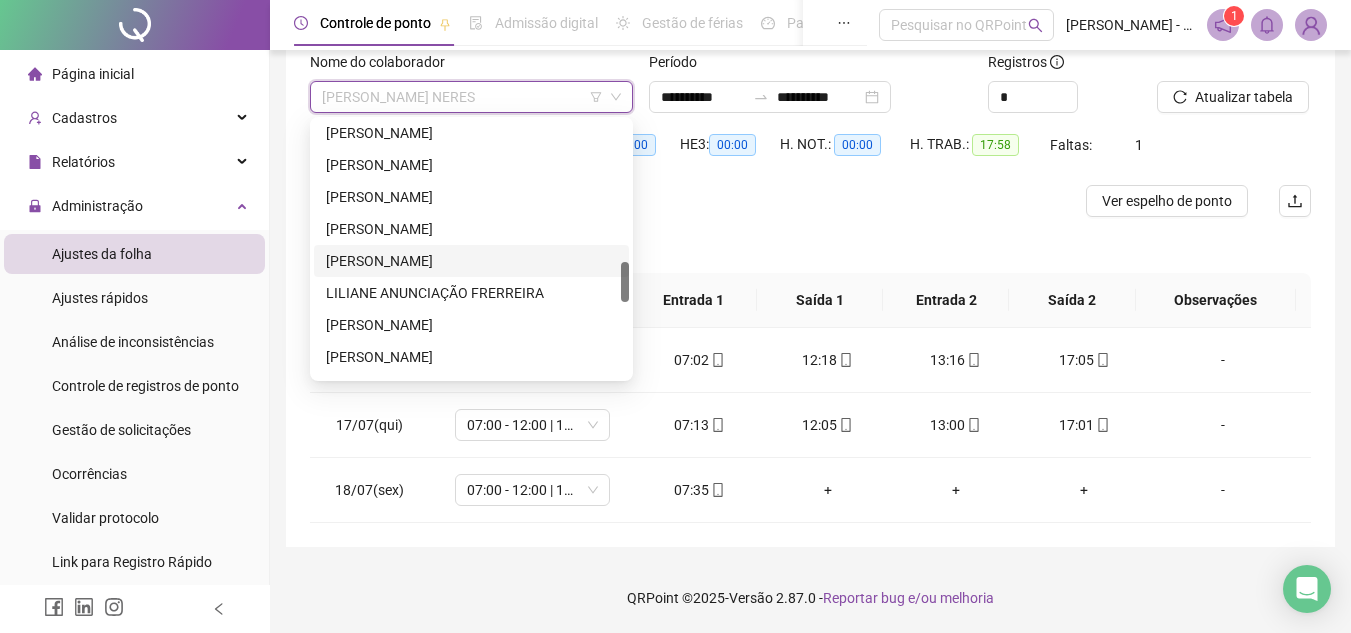 scroll, scrollTop: 1300, scrollLeft: 0, axis: vertical 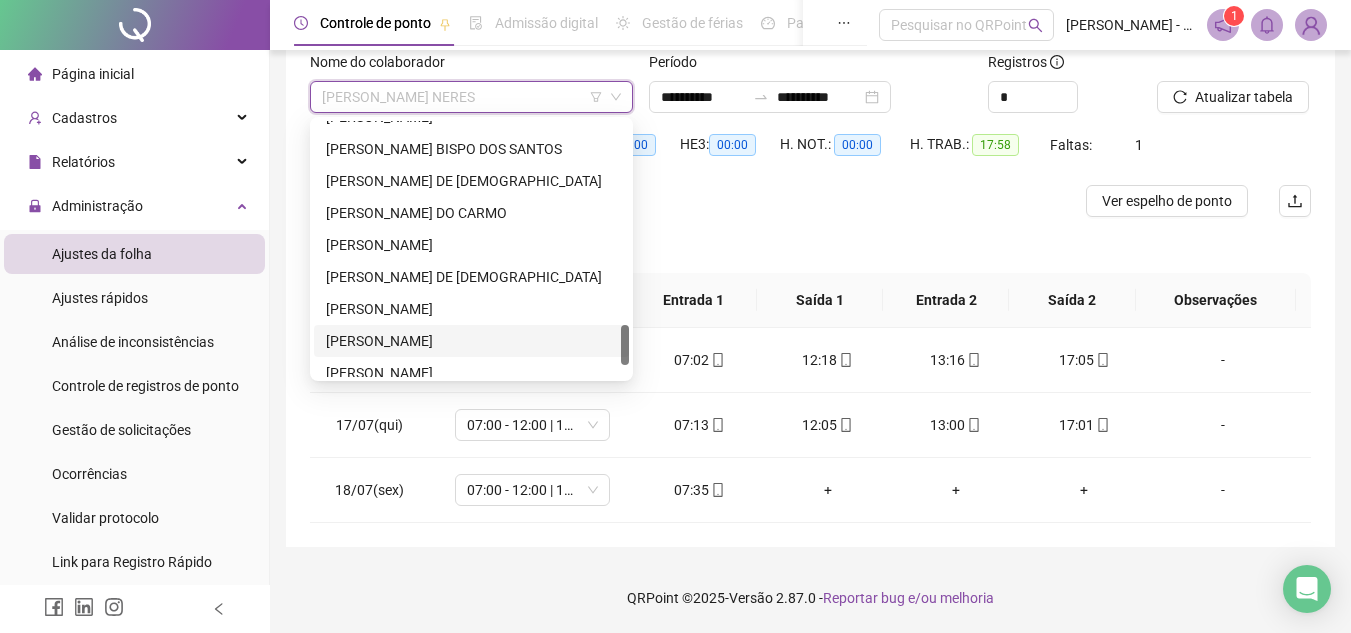click on "[PERSON_NAME]" at bounding box center (471, 341) 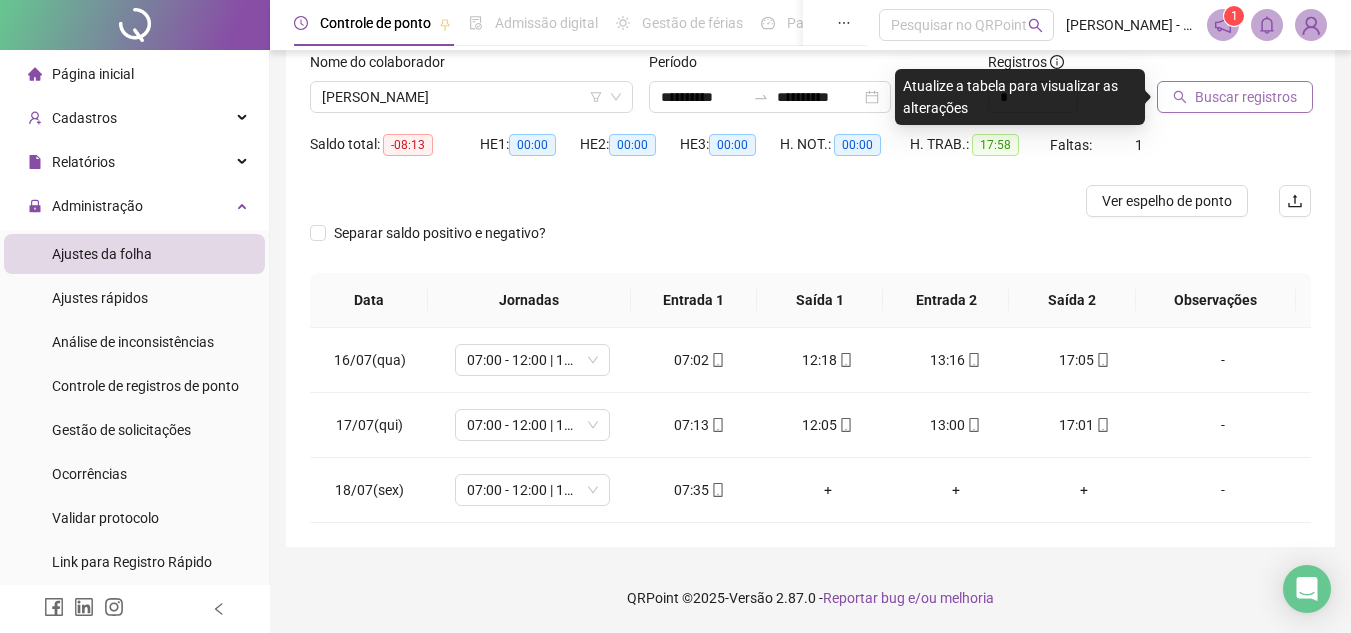 click on "Buscar registros" at bounding box center (1246, 97) 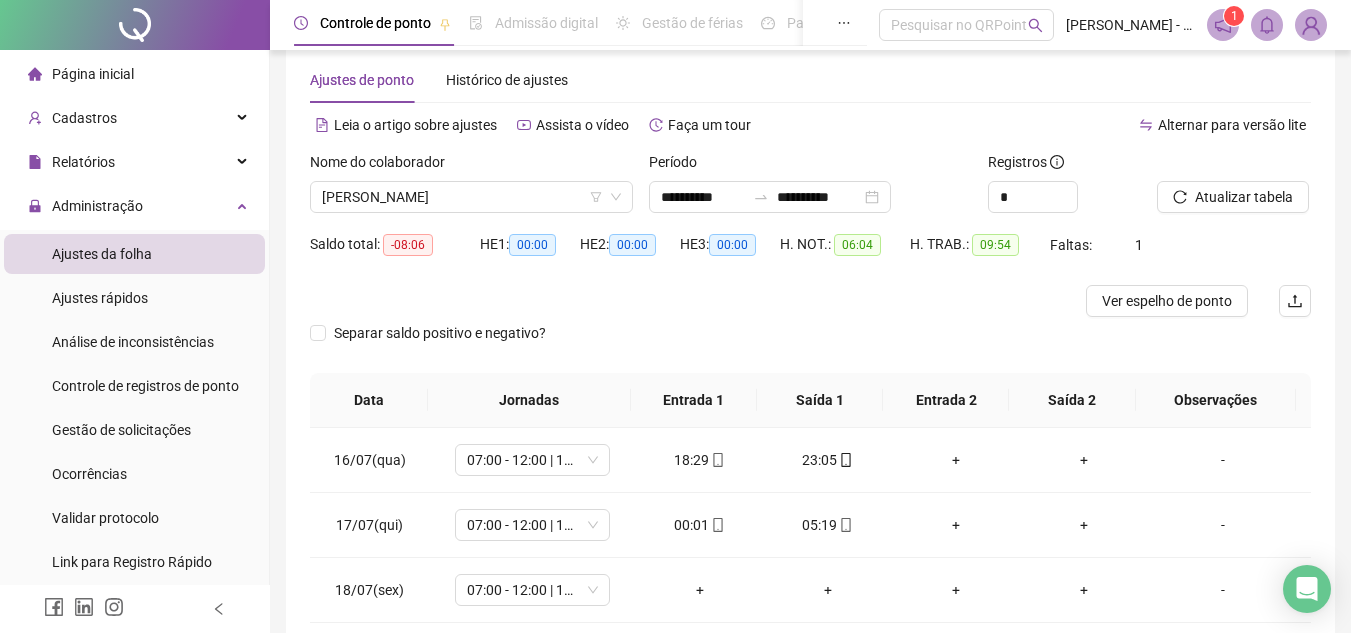 scroll, scrollTop: 133, scrollLeft: 0, axis: vertical 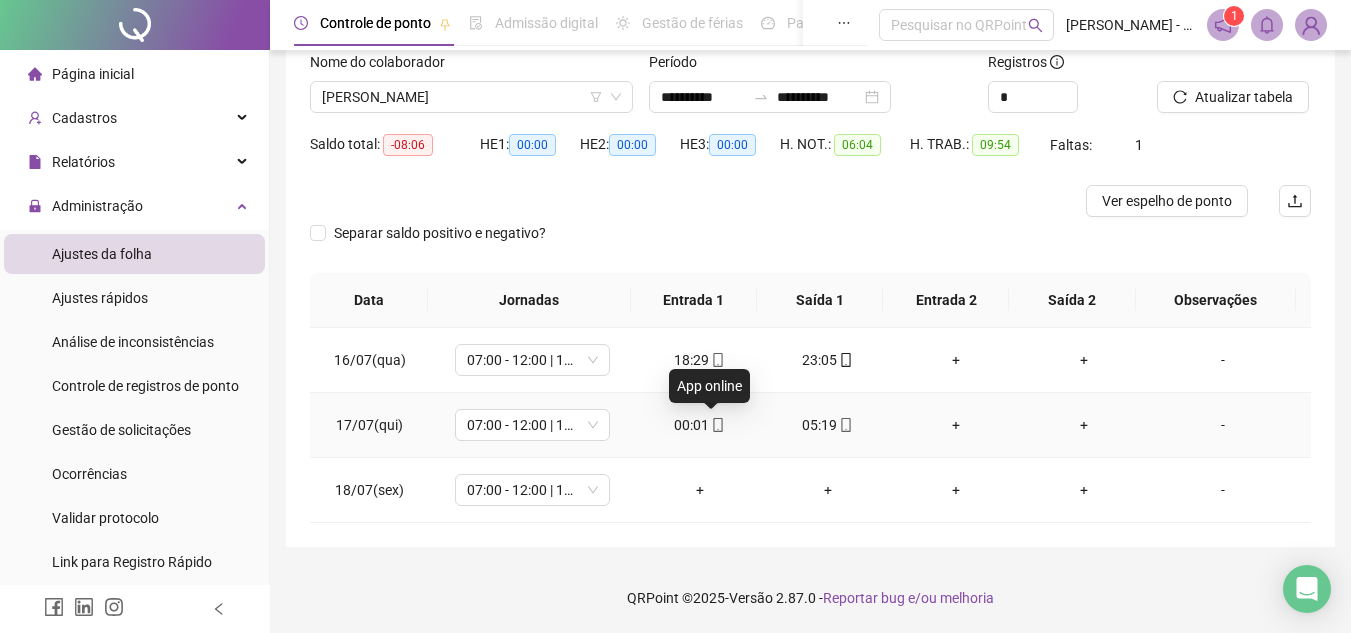 click 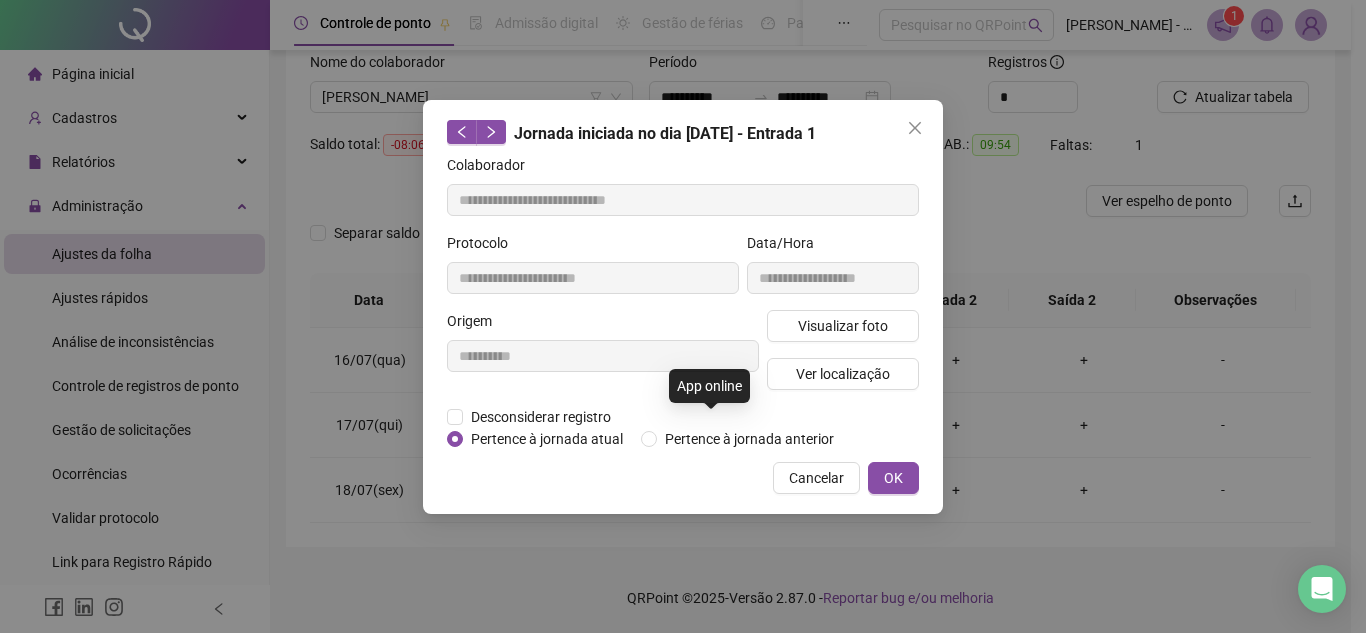 type on "**********" 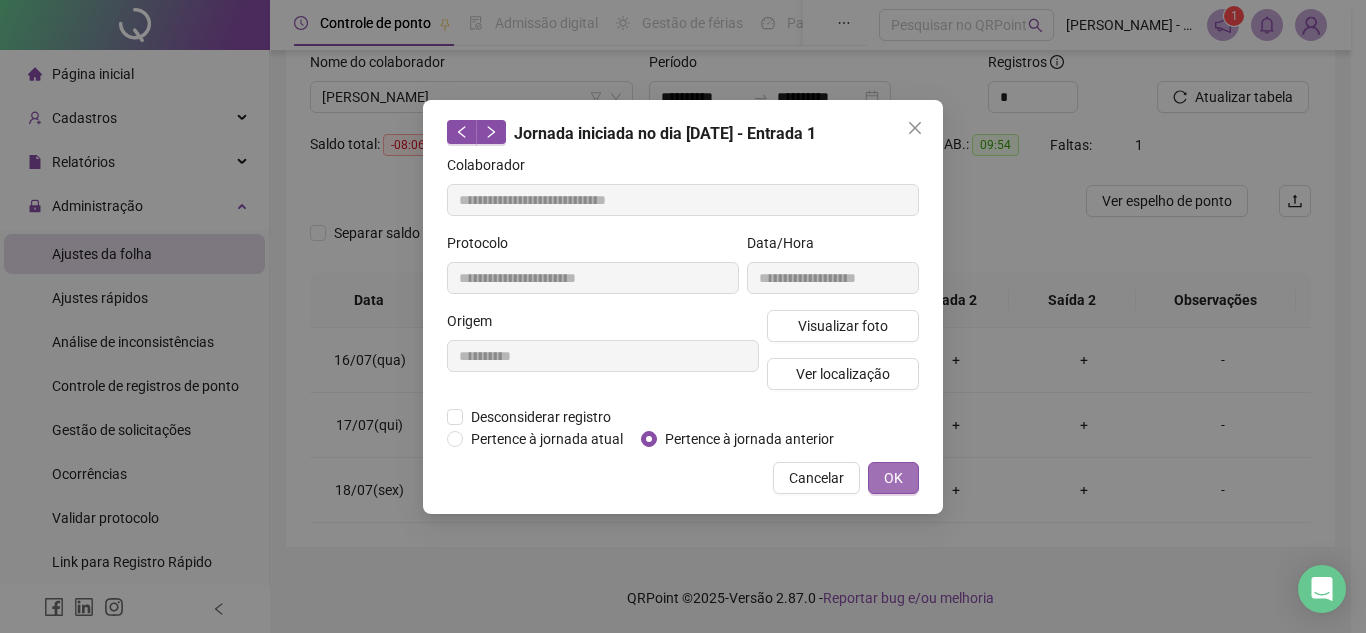 click on "OK" at bounding box center [893, 478] 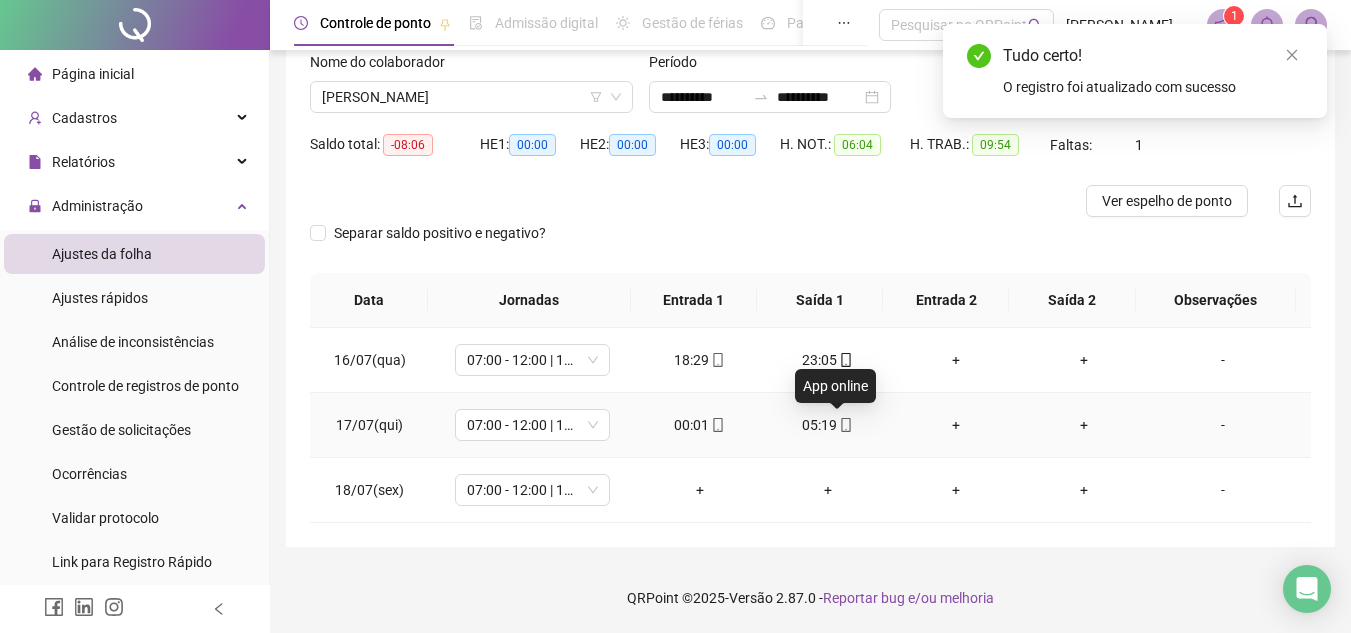 click 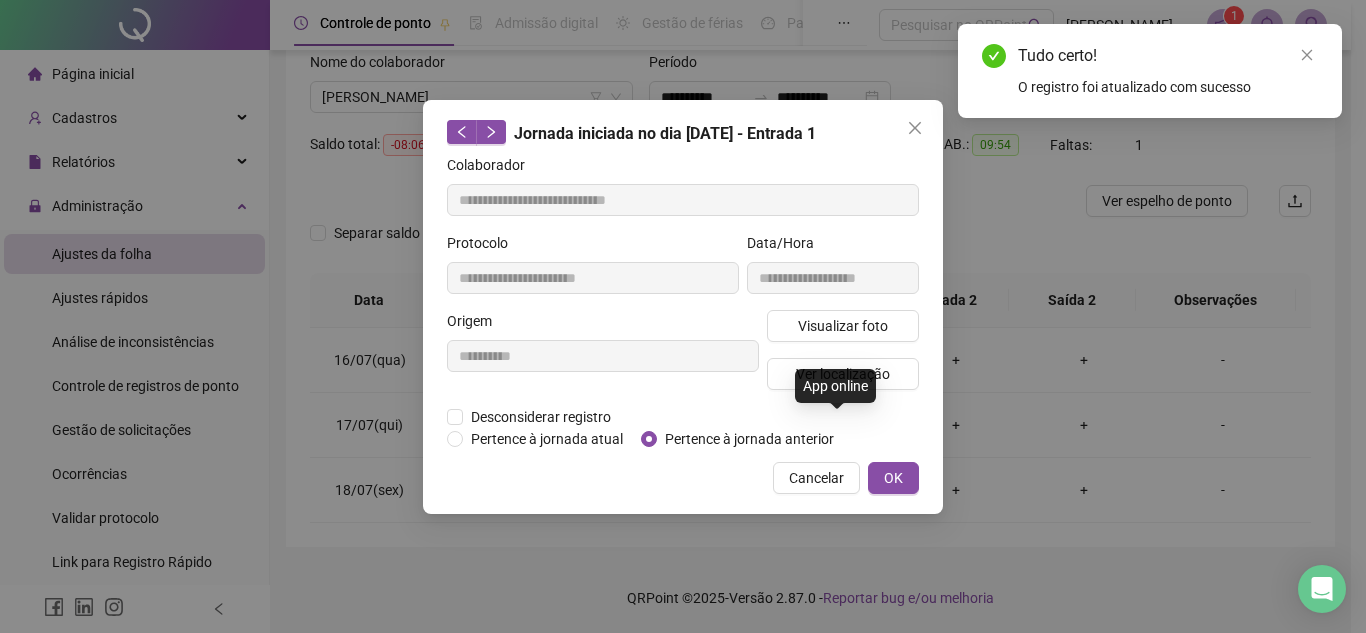 type on "**********" 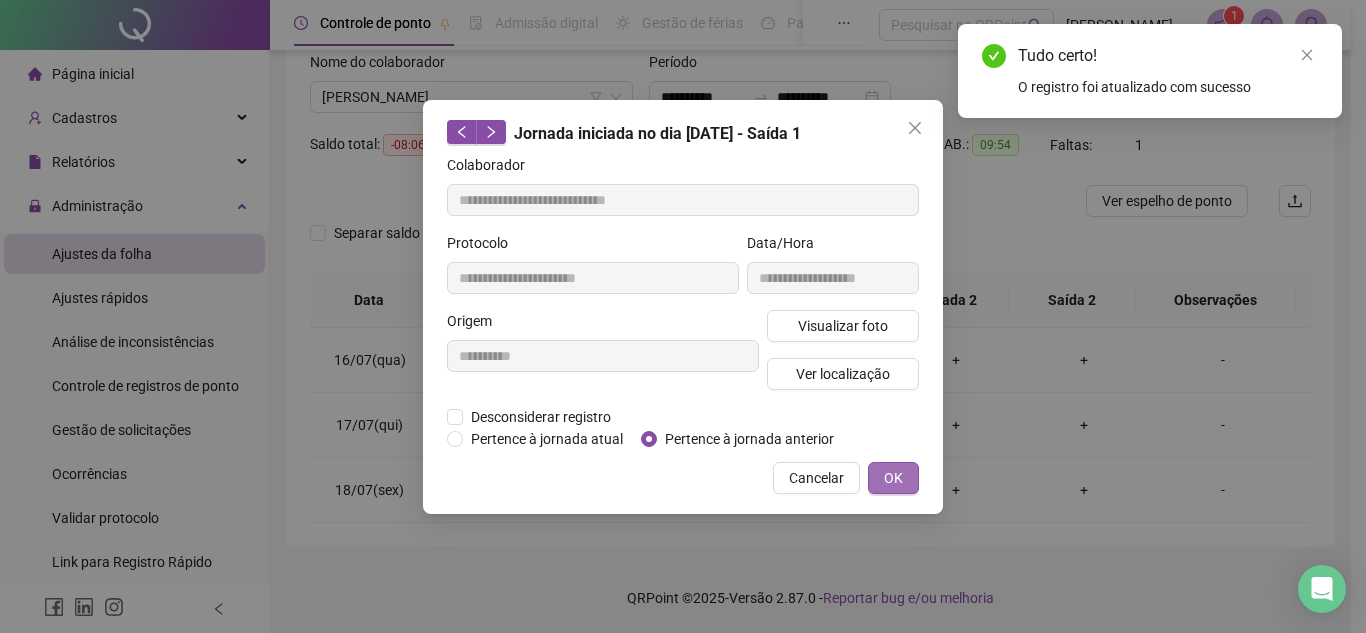 click on "OK" at bounding box center (893, 478) 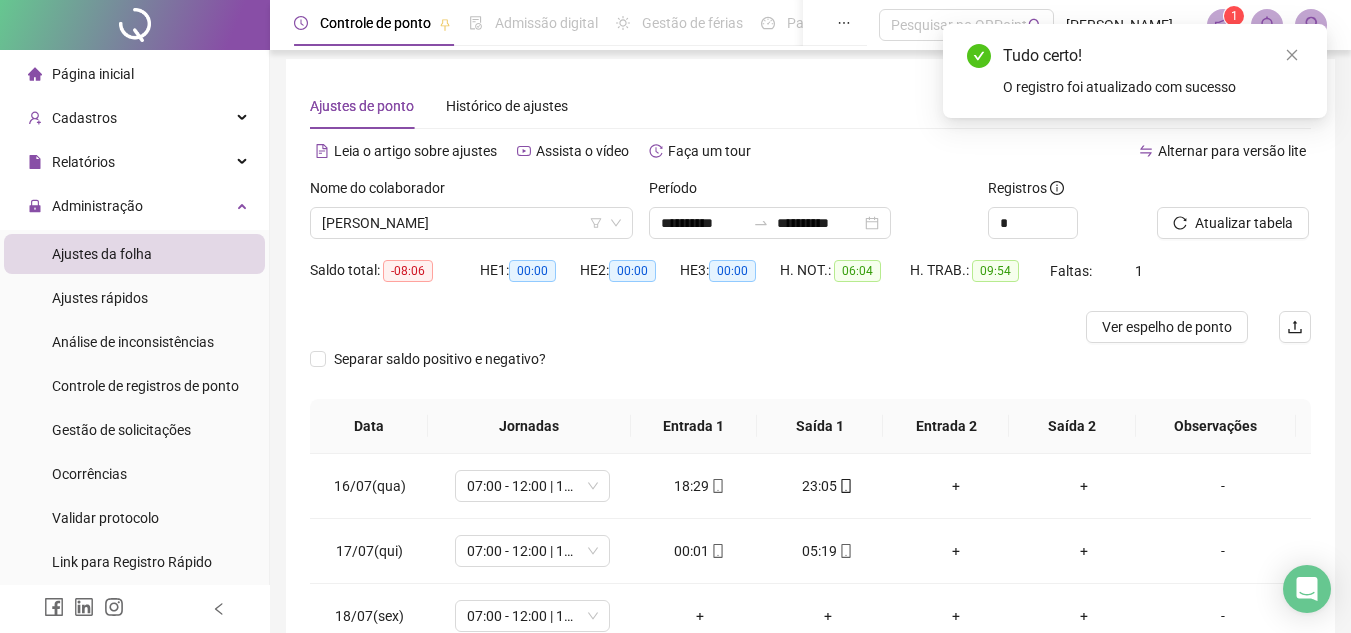 scroll, scrollTop: 0, scrollLeft: 0, axis: both 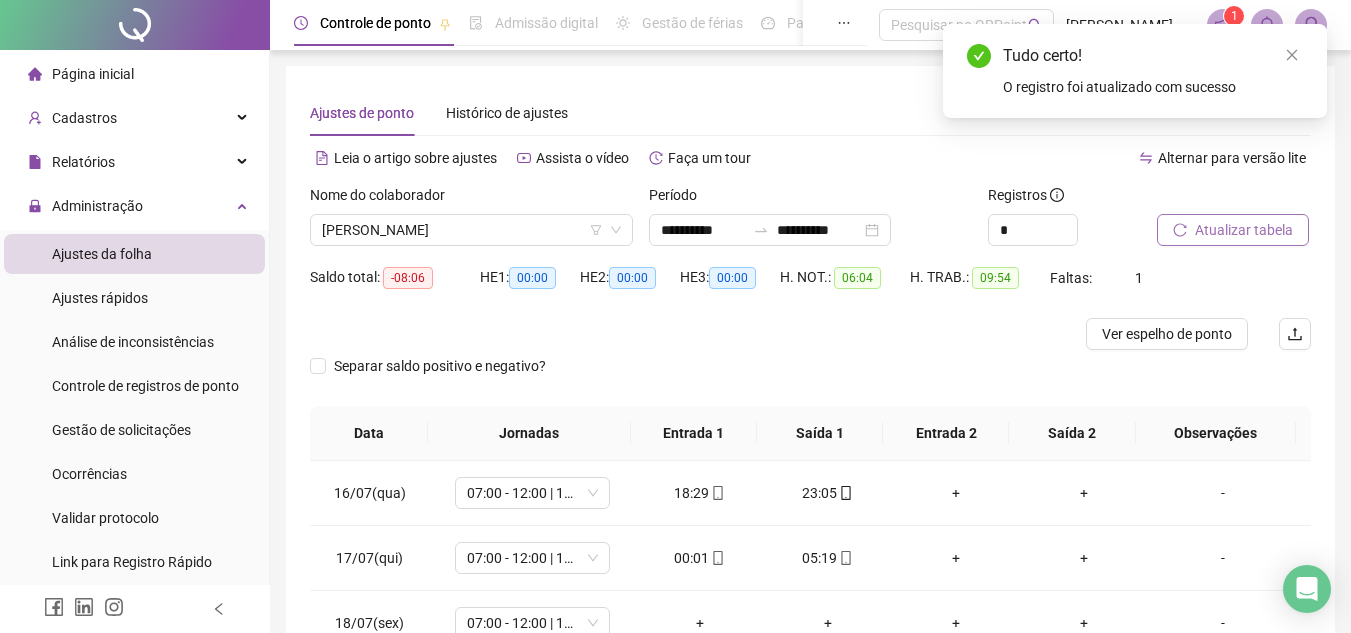 click on "Atualizar tabela" at bounding box center [1233, 230] 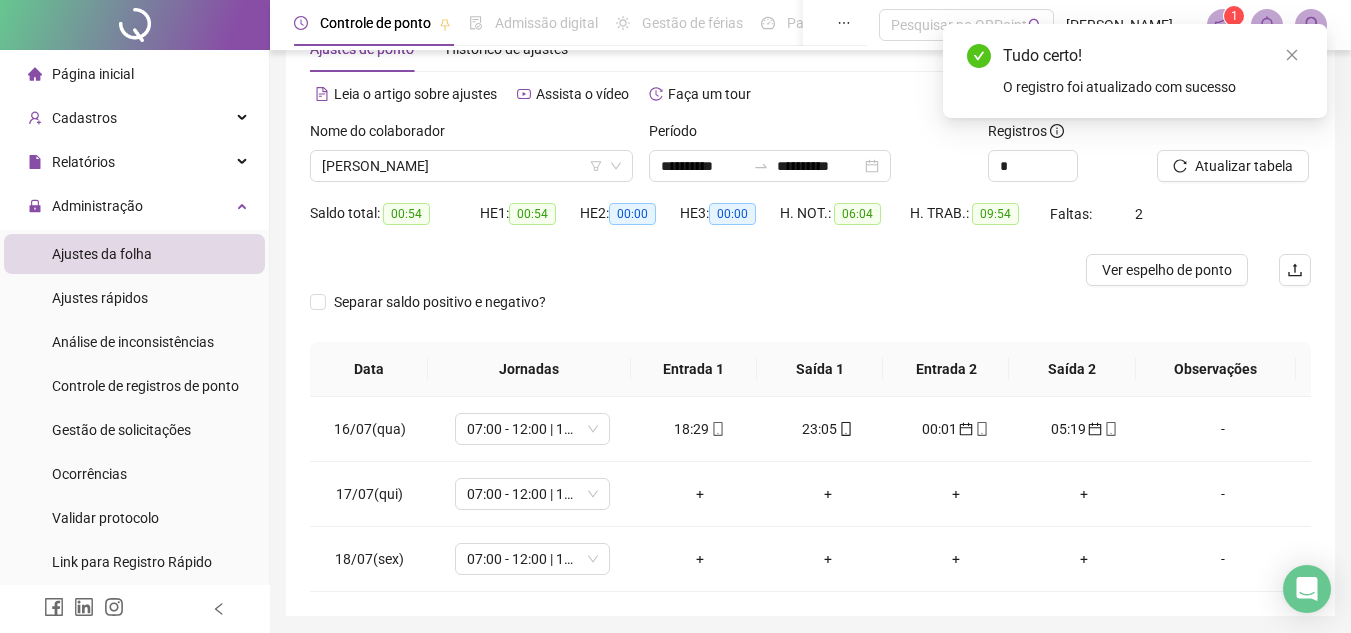 scroll, scrollTop: 133, scrollLeft: 0, axis: vertical 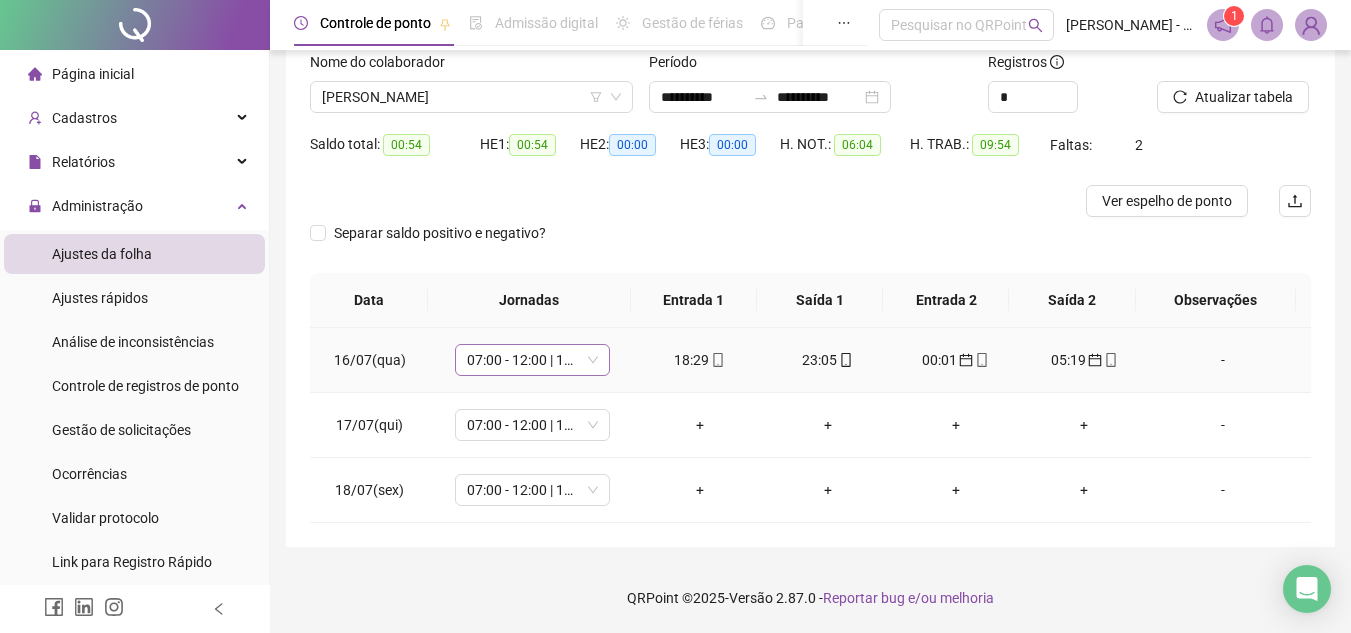 click on "07:00 - 12:00 | 13:00 - 17:00" at bounding box center (532, 360) 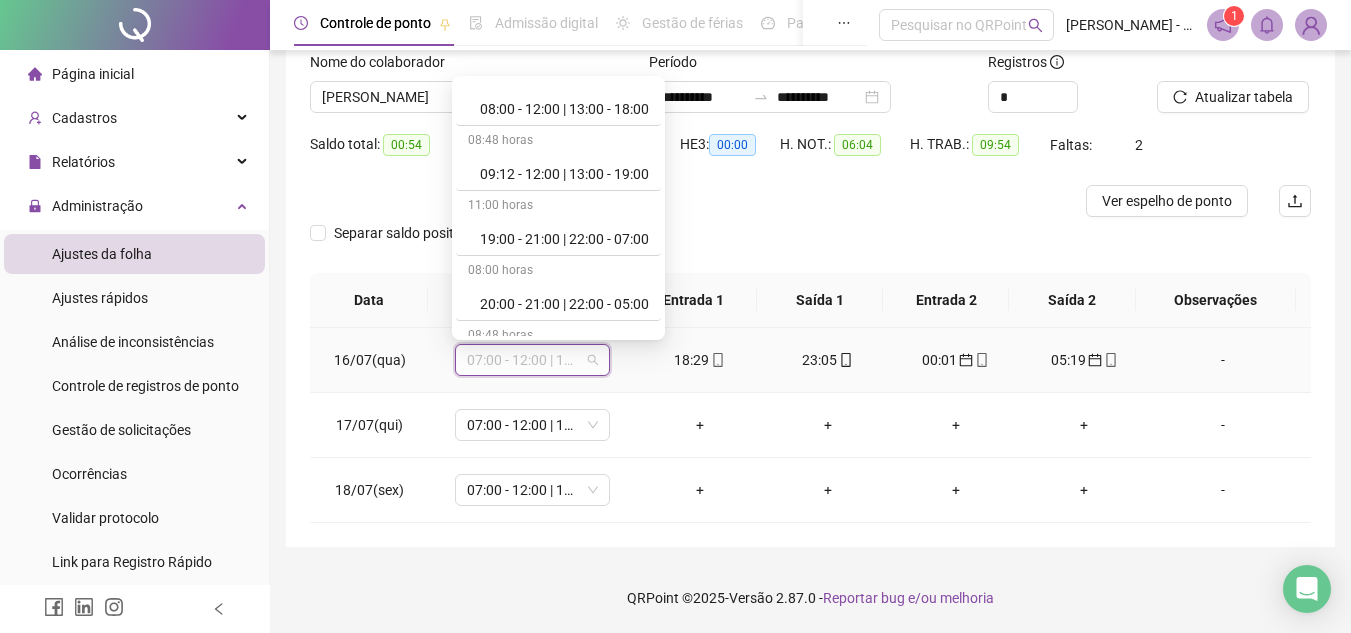 scroll, scrollTop: 300, scrollLeft: 0, axis: vertical 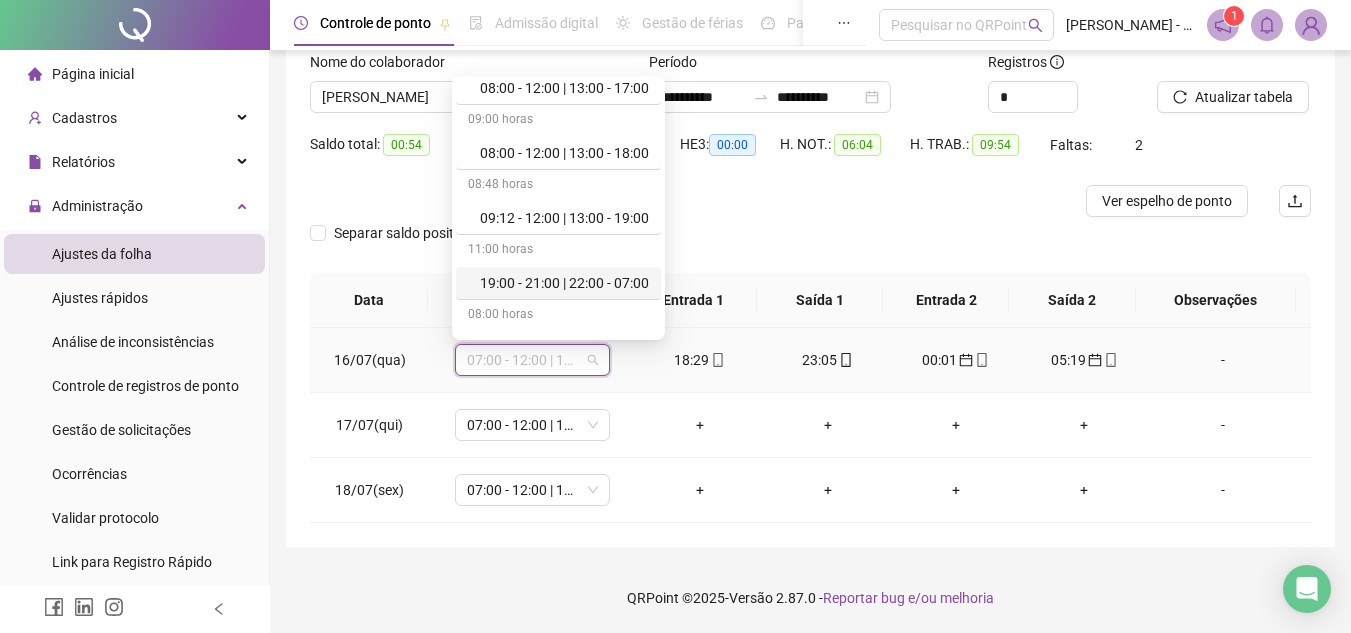 click on "19:00 - 21:00 | 22:00 - 07:00" at bounding box center [564, 283] 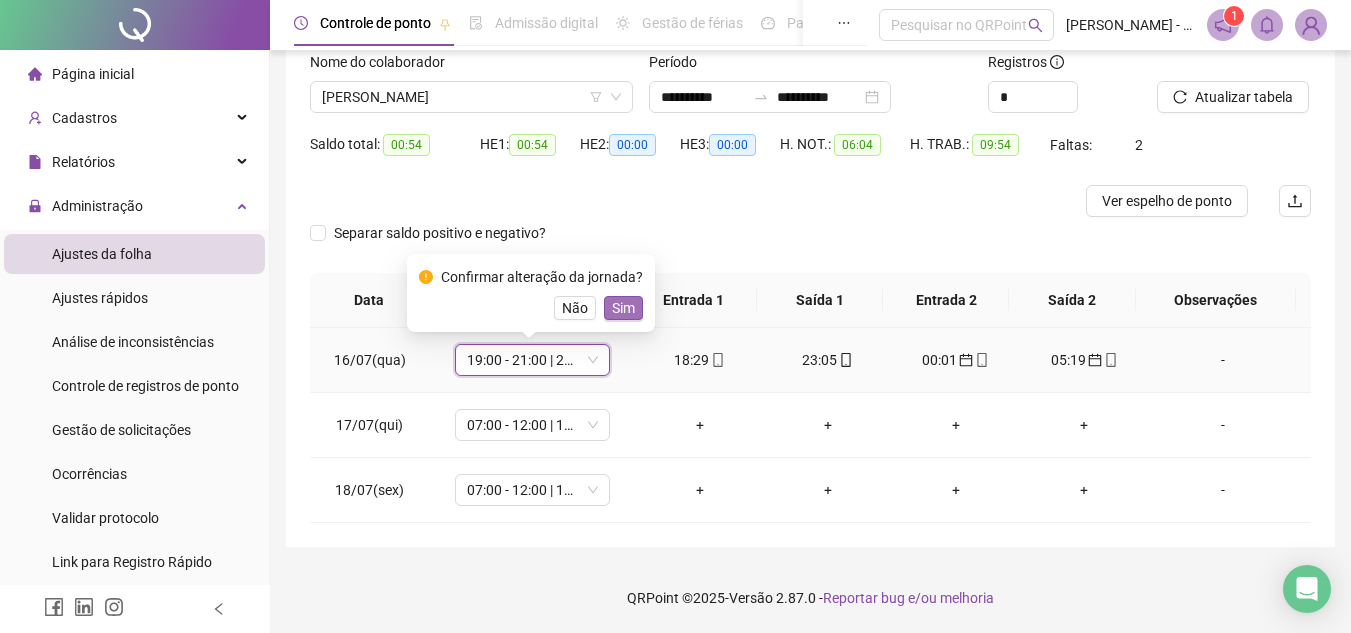 click on "Sim" at bounding box center [623, 308] 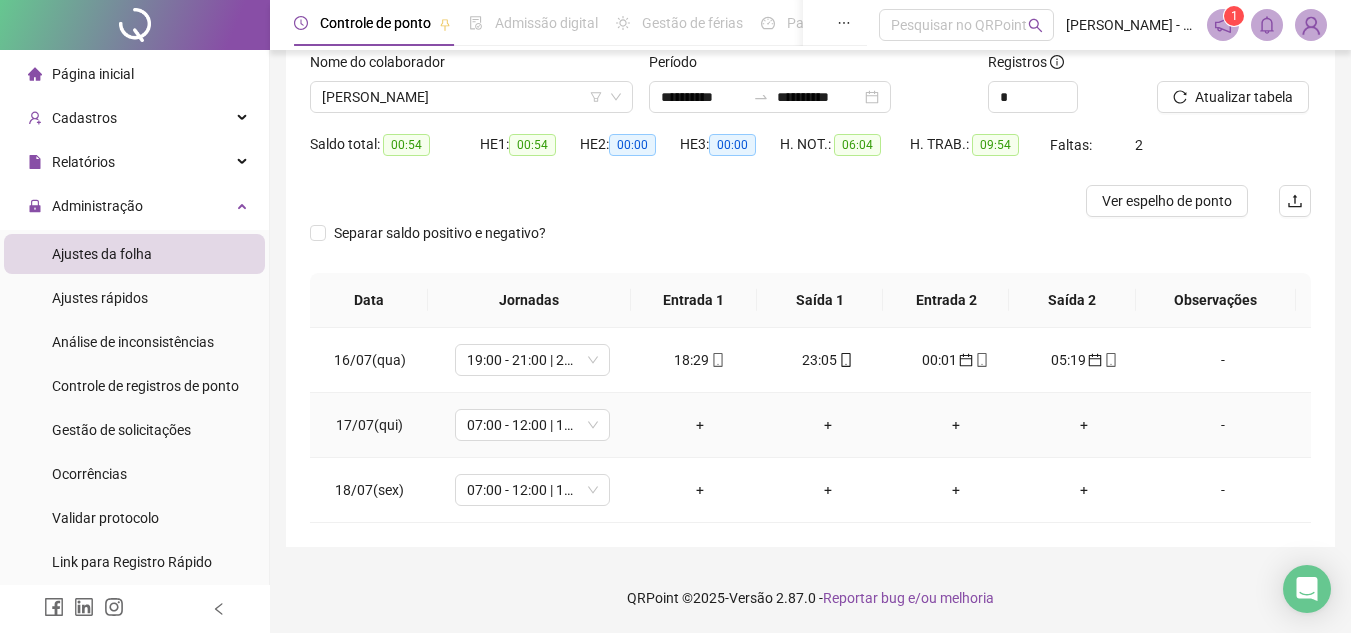 click on "-" at bounding box center [1223, 425] 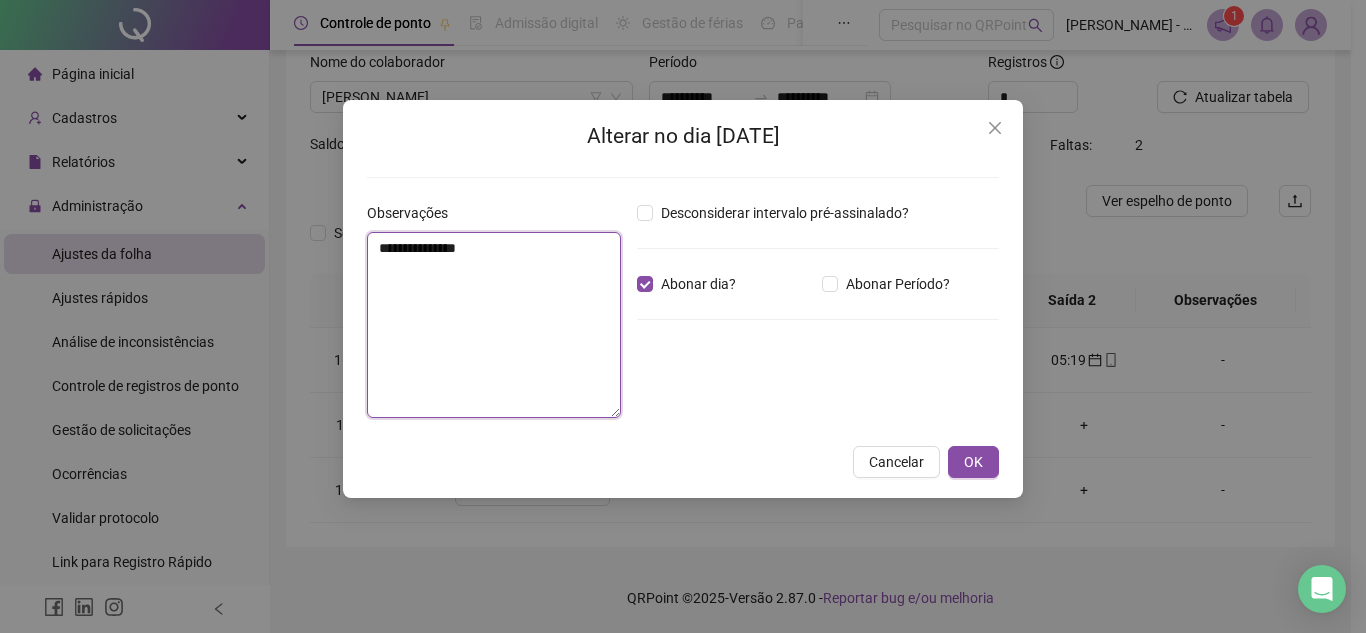 click on "**********" at bounding box center (494, 325) 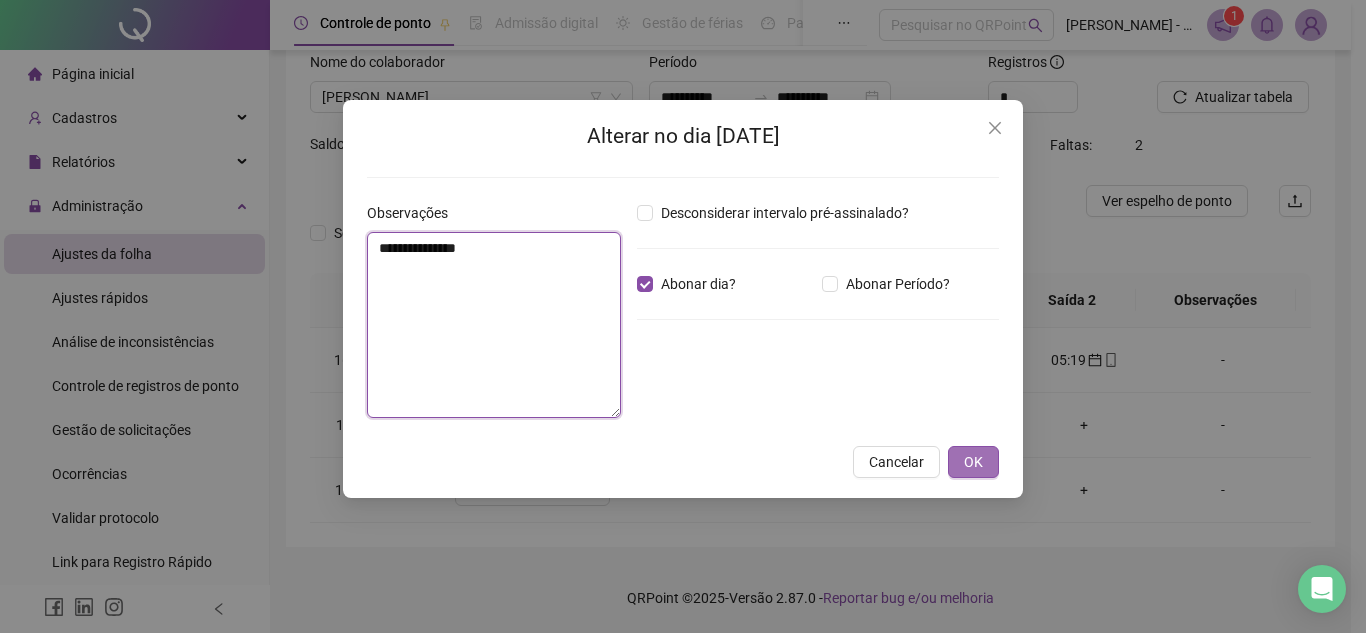 type on "**********" 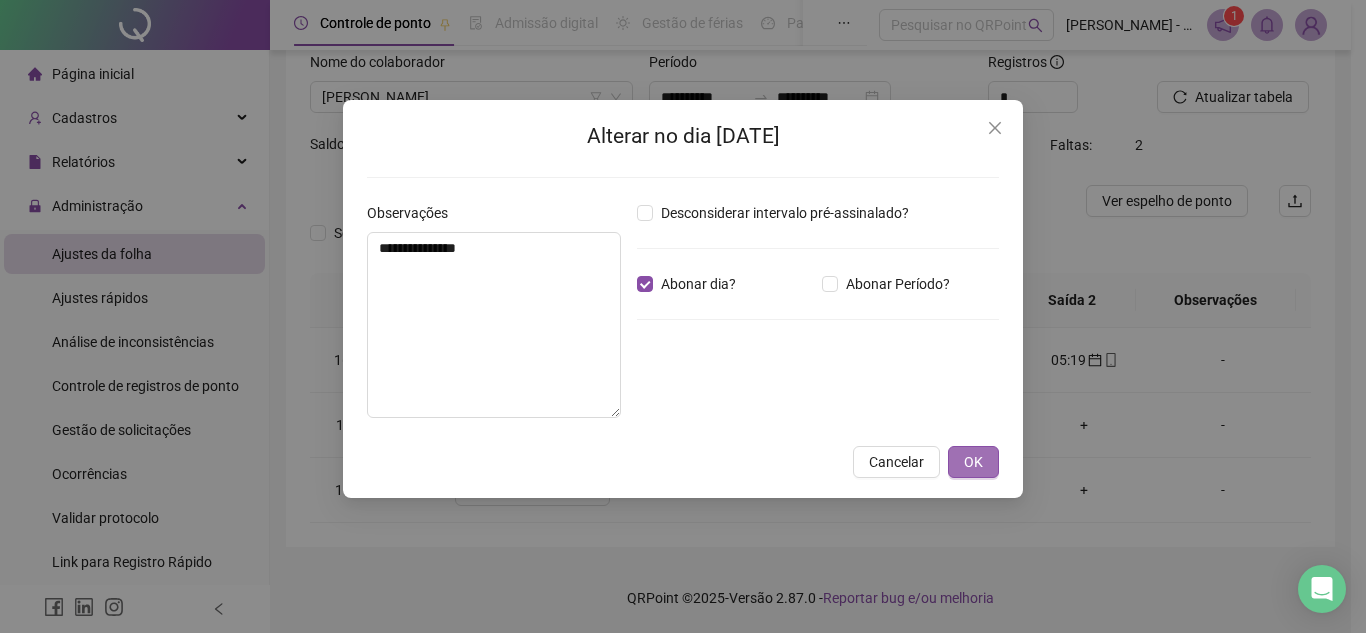 click on "OK" at bounding box center [973, 462] 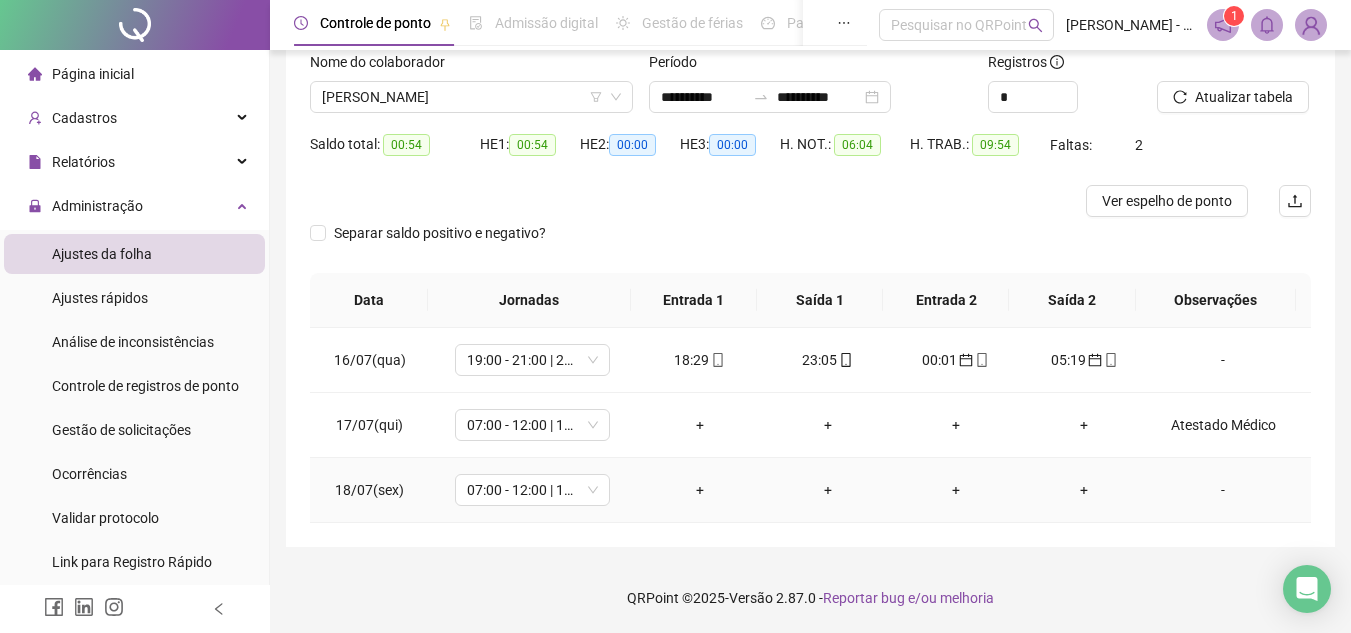 click on "-" at bounding box center [1223, 490] 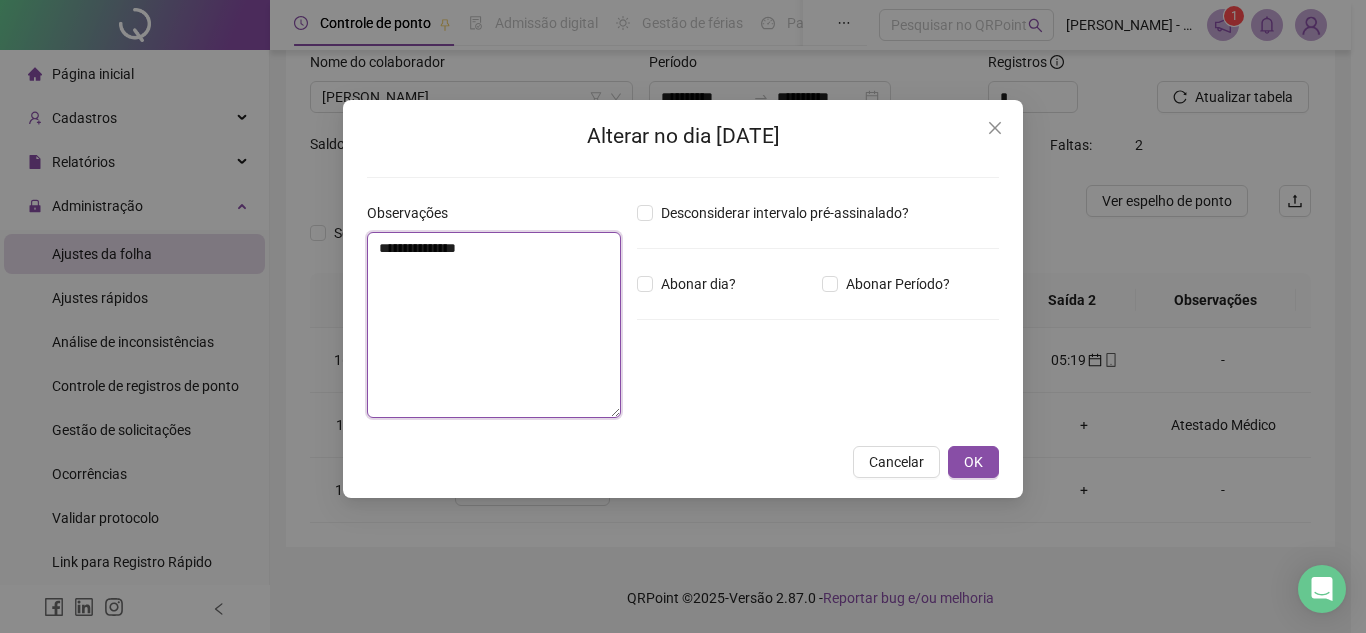 click on "**********" at bounding box center [494, 325] 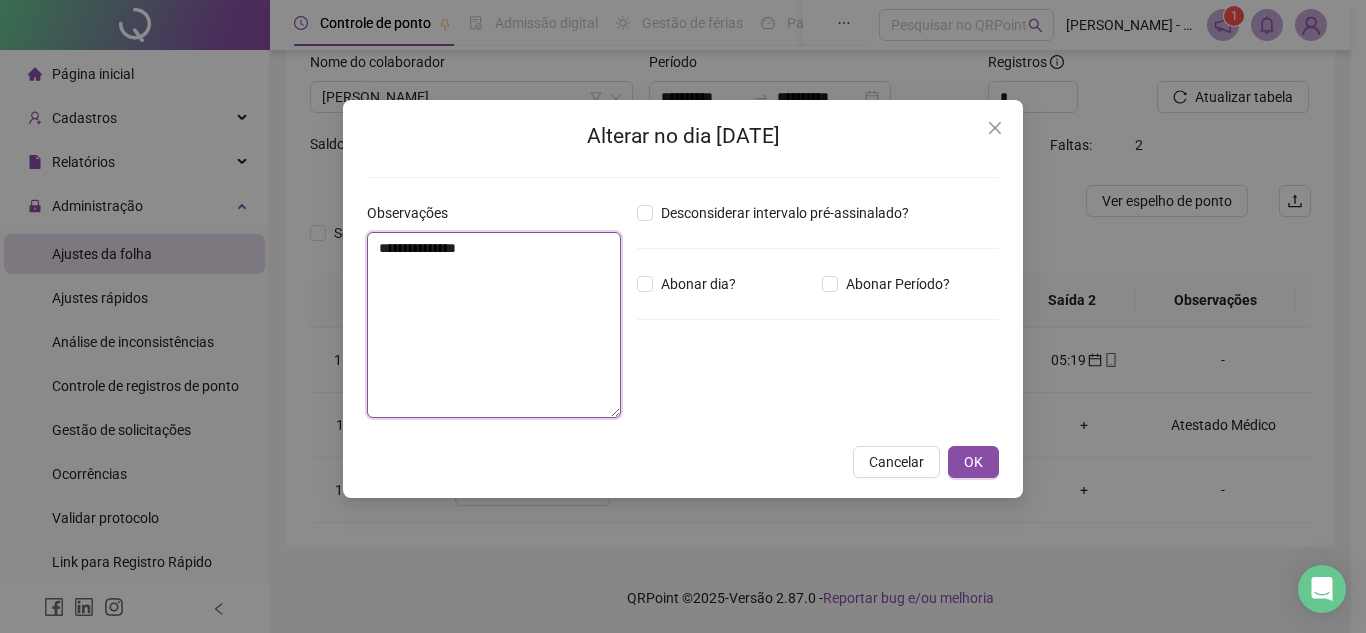 type on "**********" 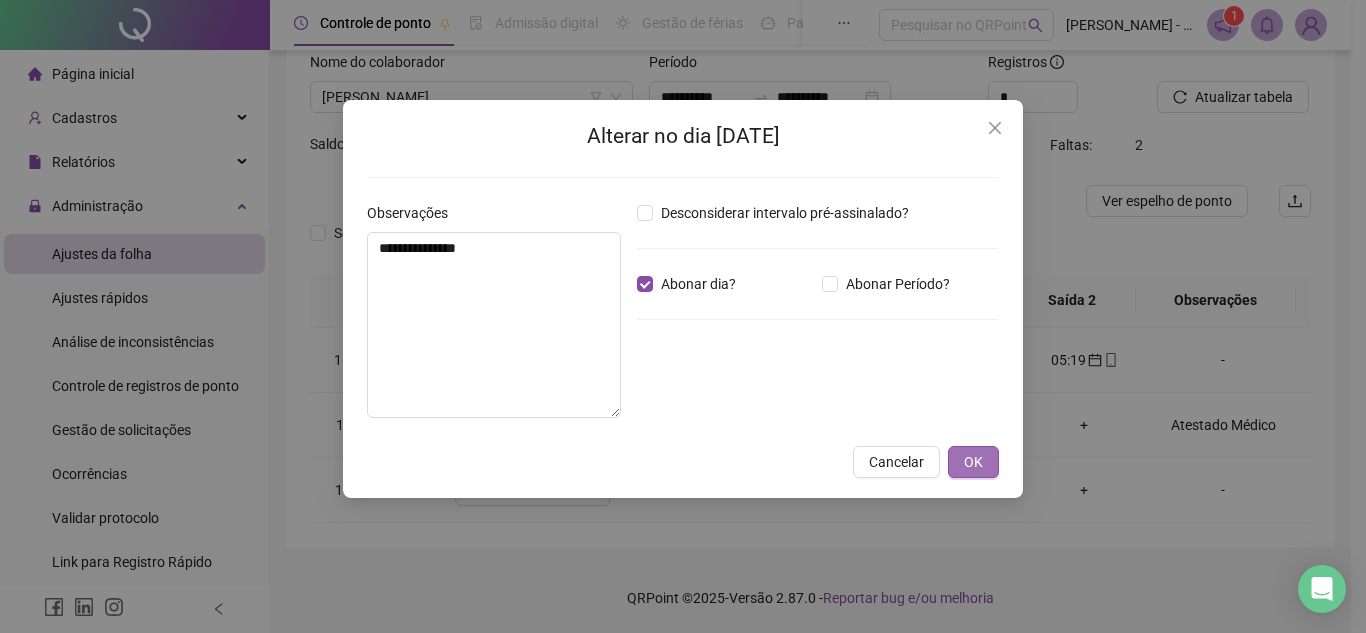 click on "OK" at bounding box center [973, 462] 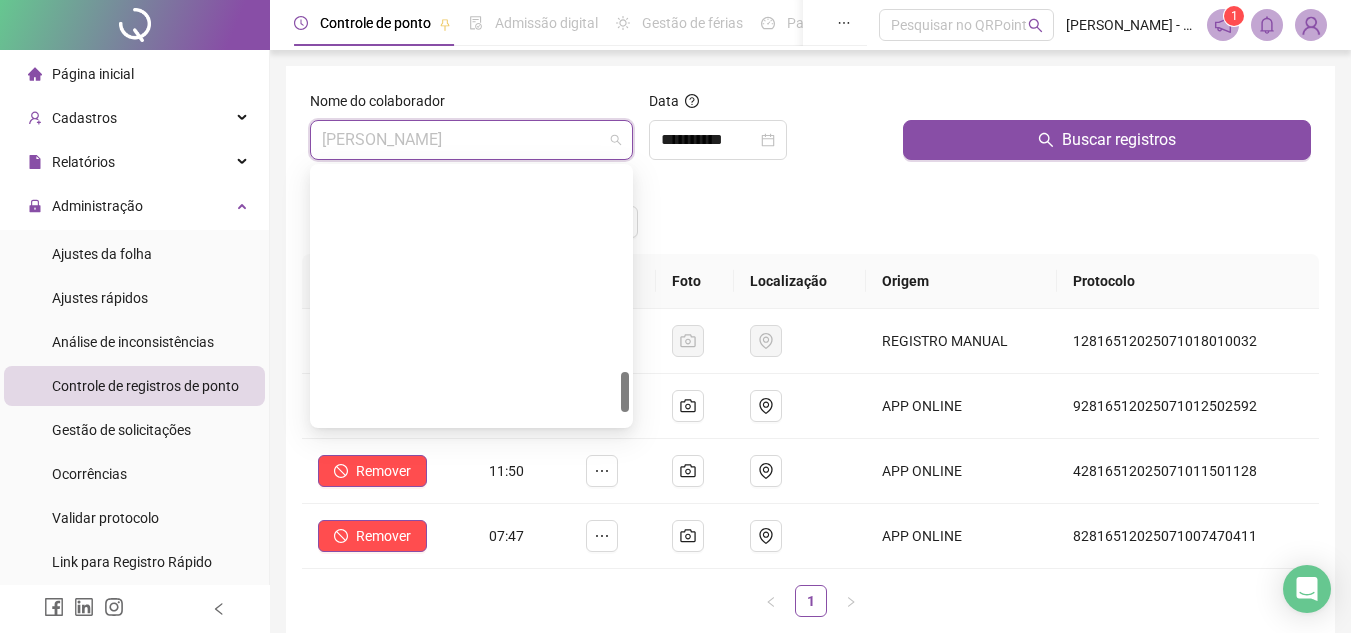 scroll, scrollTop: 0, scrollLeft: 0, axis: both 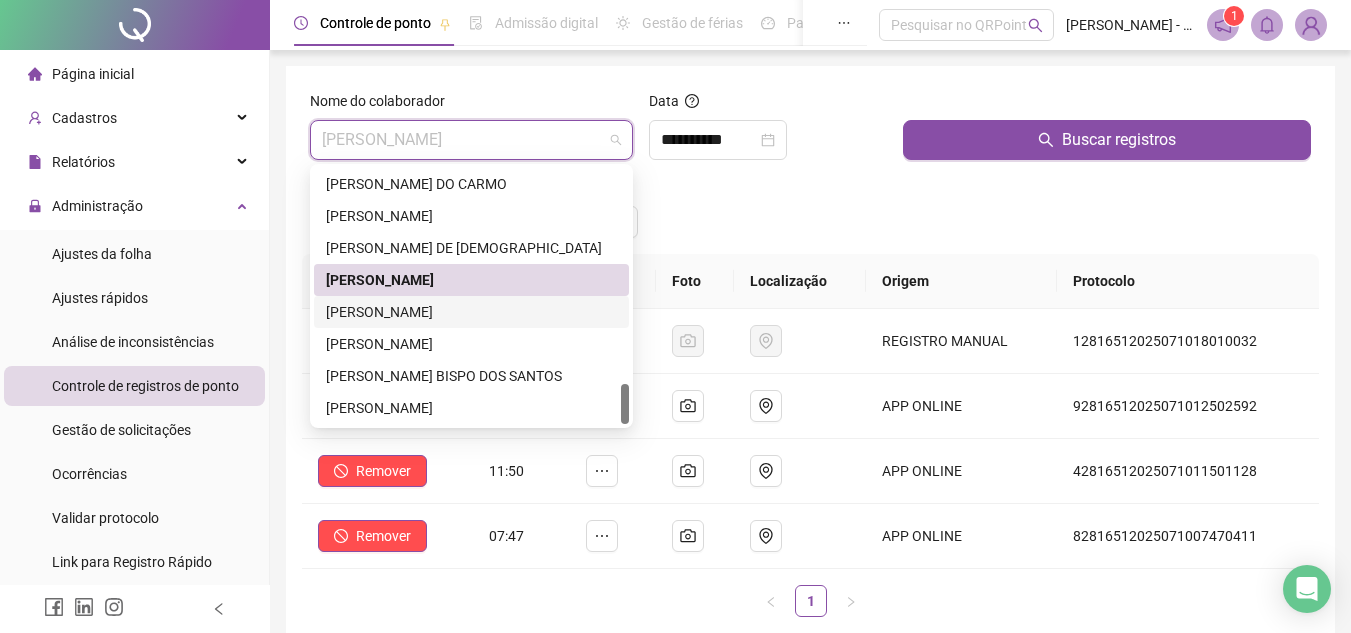 drag, startPoint x: 409, startPoint y: 312, endPoint x: 499, endPoint y: 263, distance: 102.47439 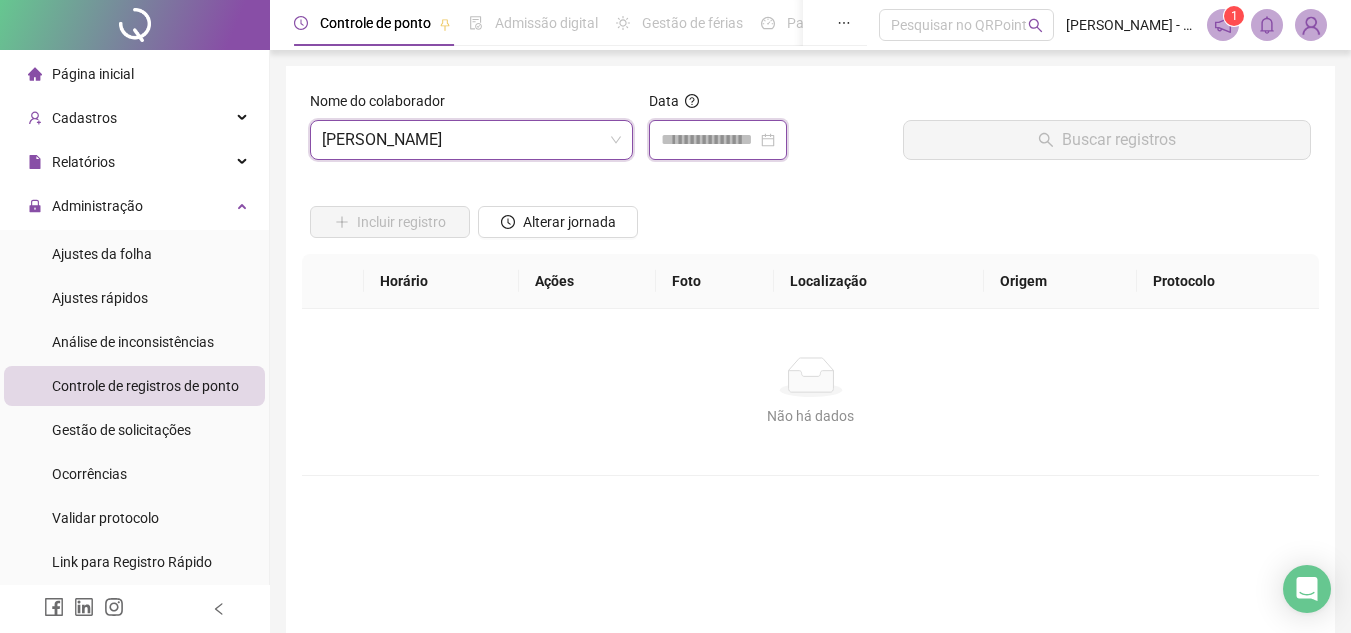 click at bounding box center [709, 140] 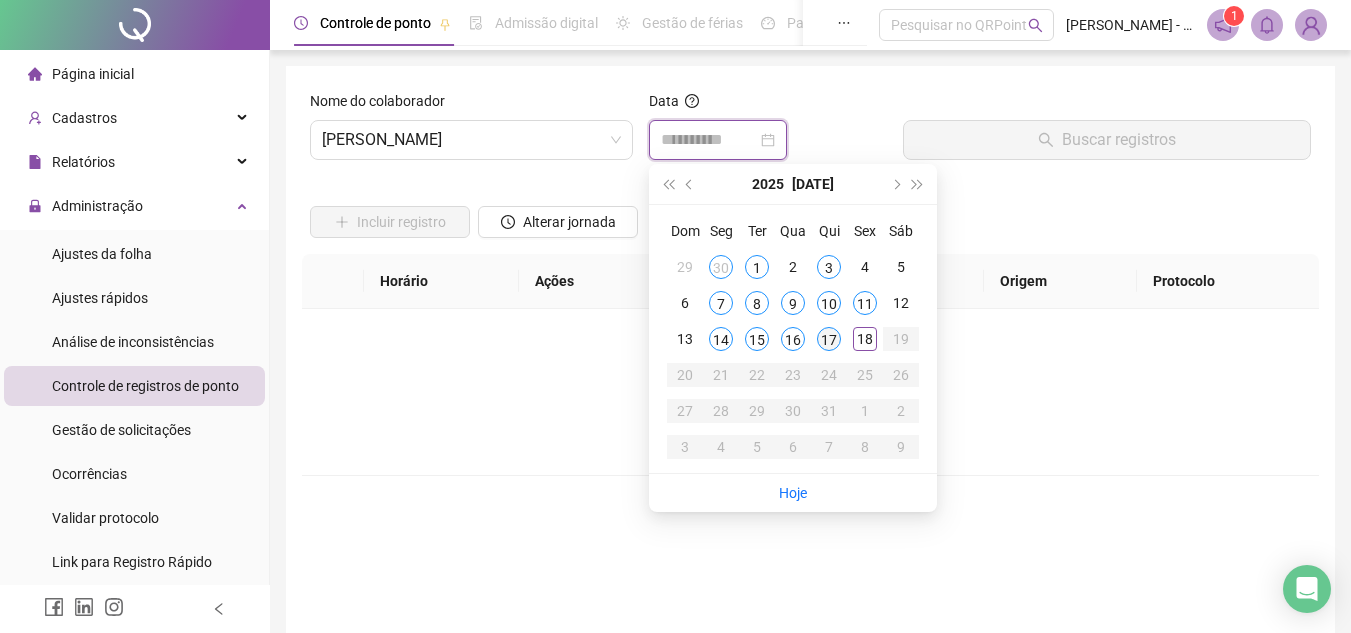 type on "**********" 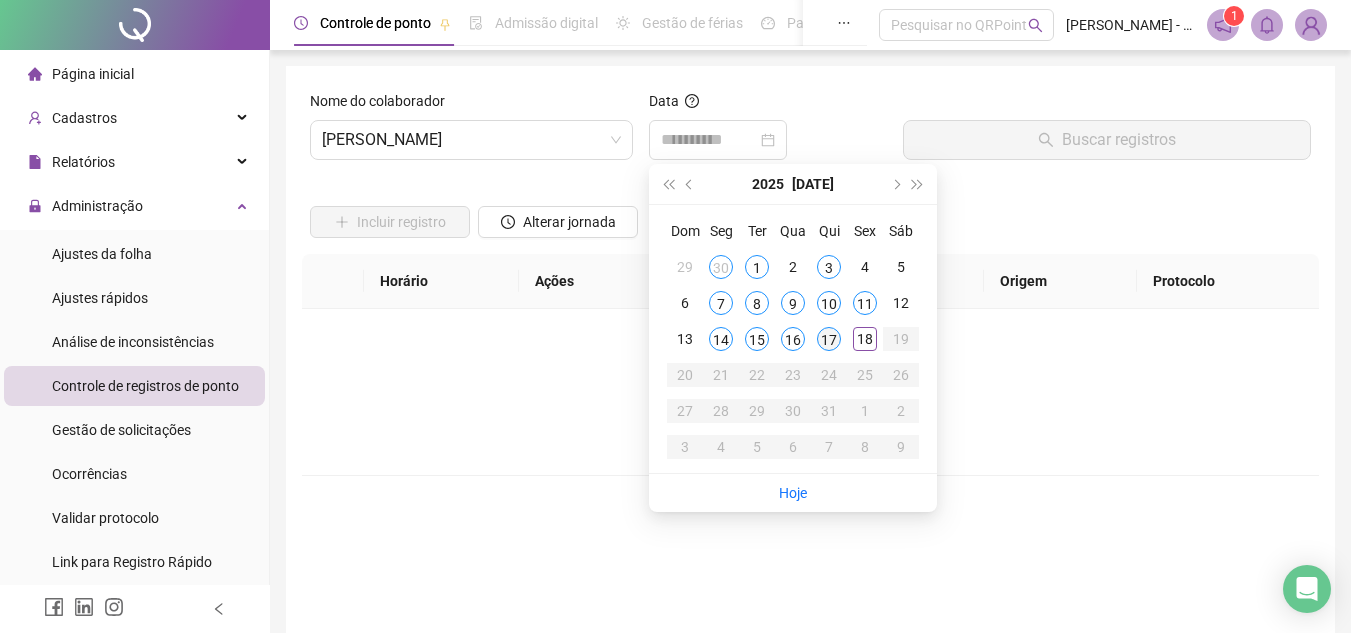 click on "17" at bounding box center (829, 339) 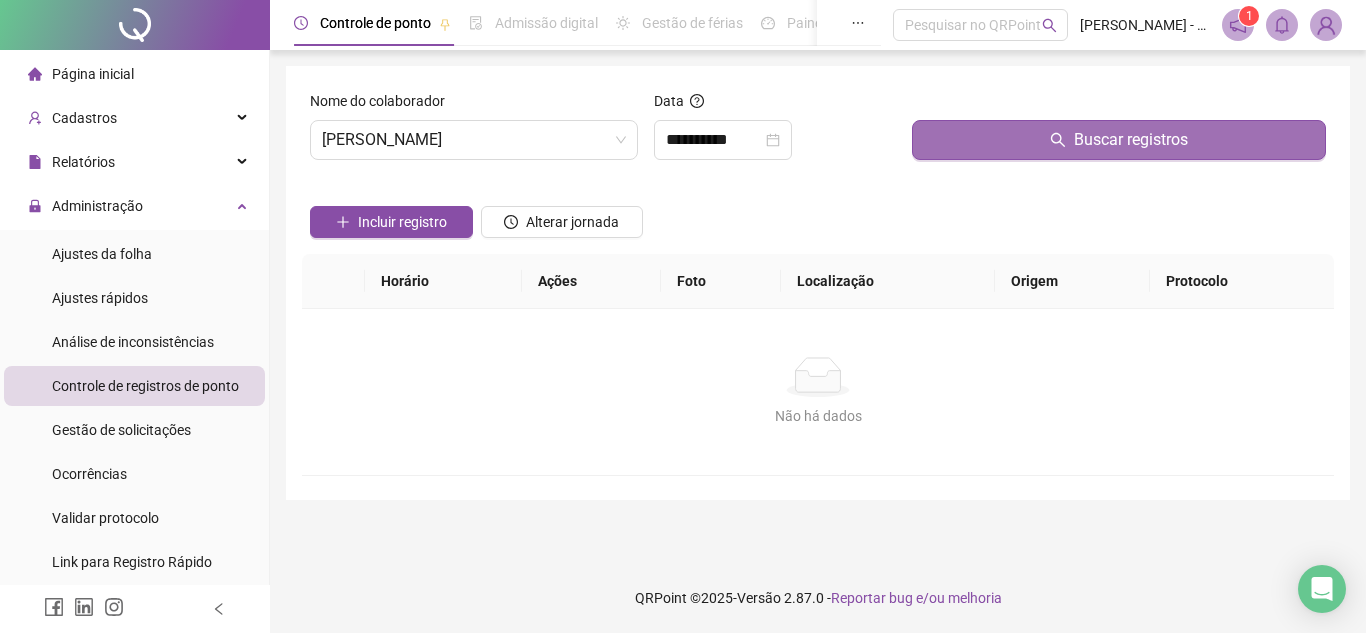 click on "Buscar registros" at bounding box center [1119, 140] 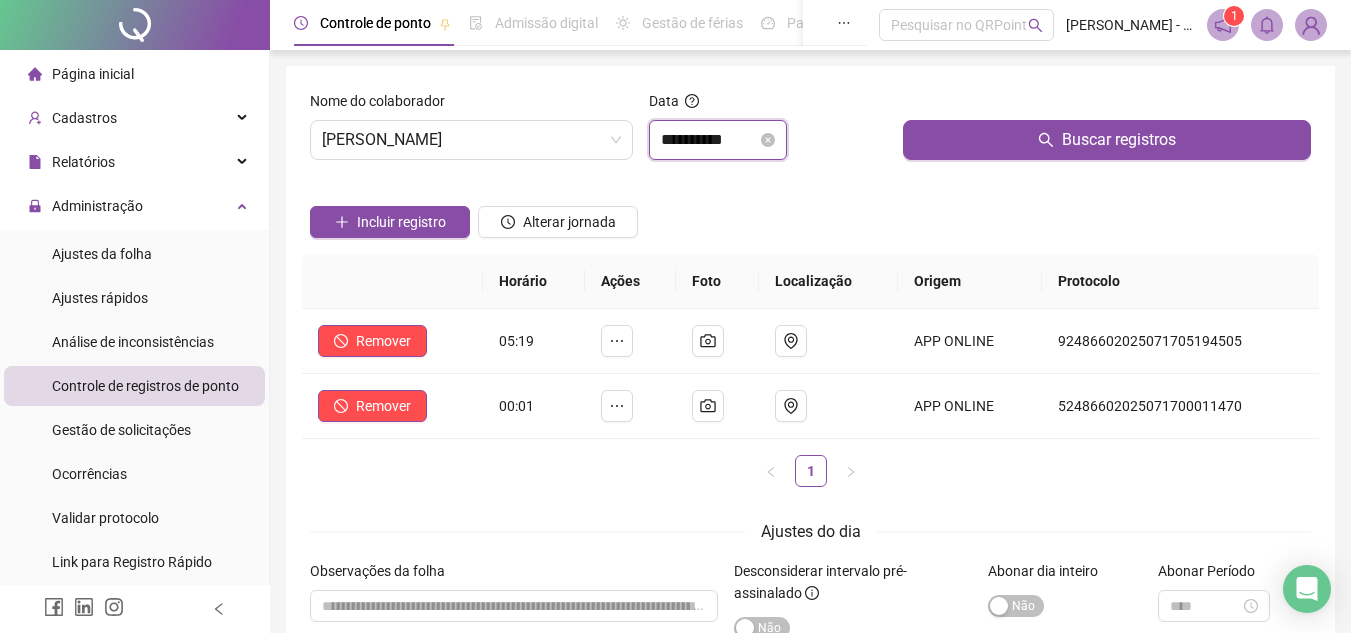 click on "**********" at bounding box center [709, 140] 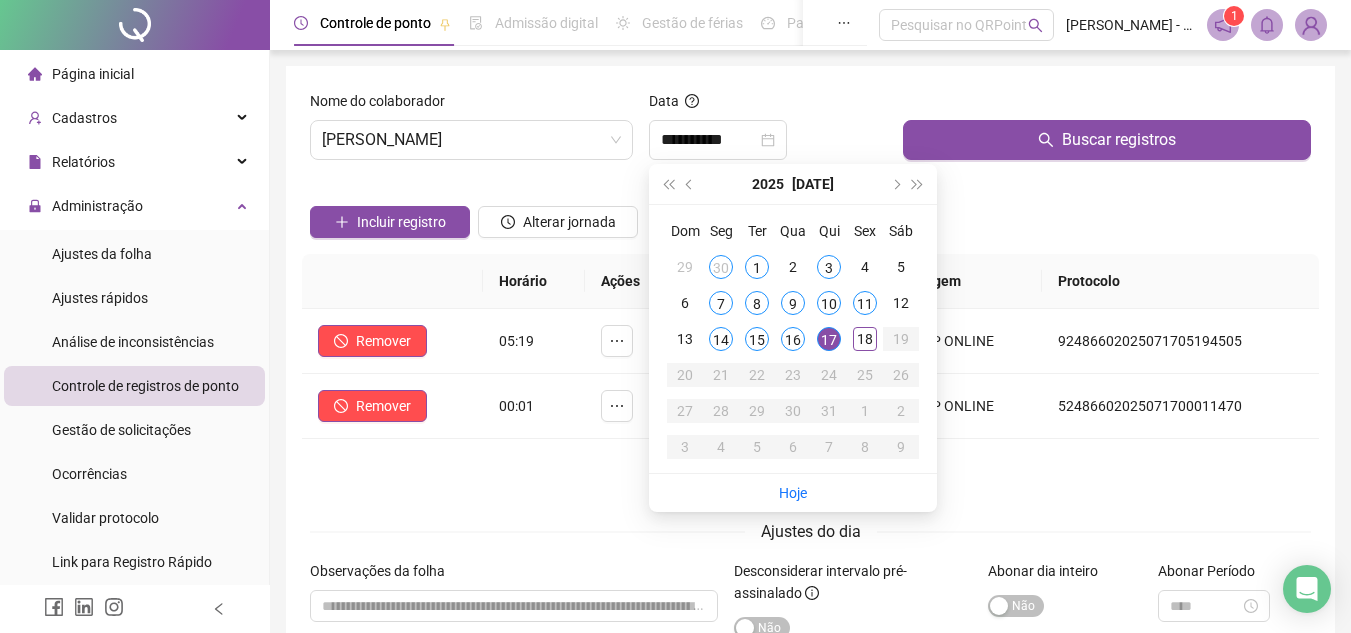 drag, startPoint x: 973, startPoint y: 93, endPoint x: 787, endPoint y: 56, distance: 189.64441 